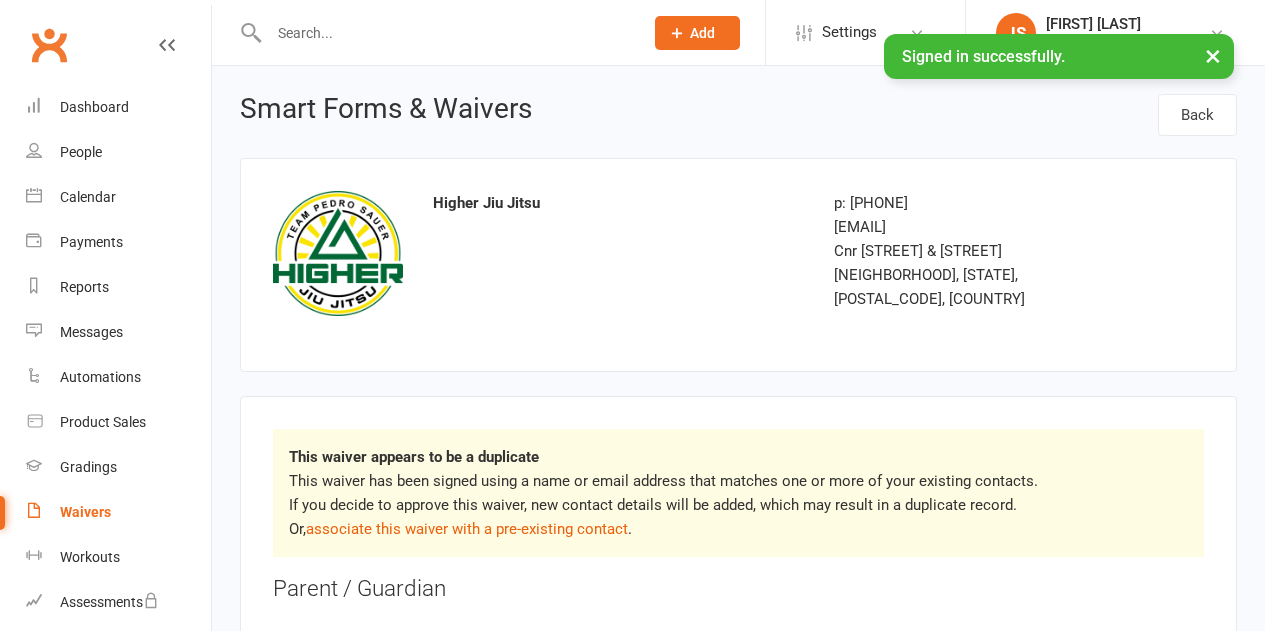 scroll, scrollTop: 0, scrollLeft: 0, axis: both 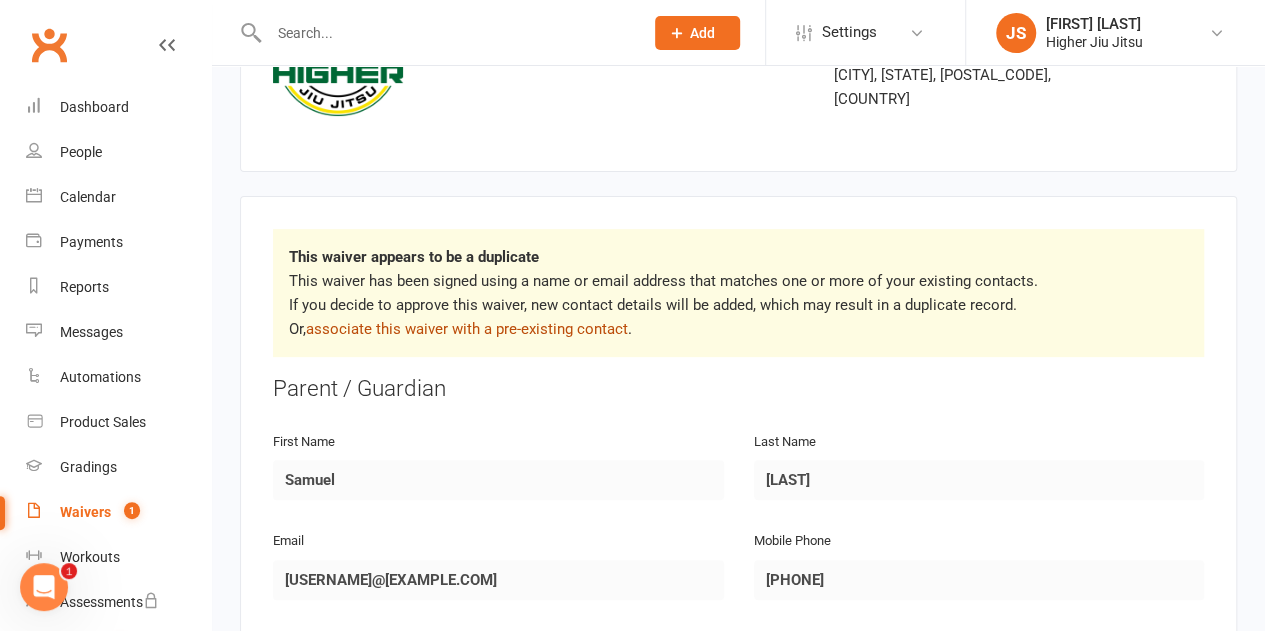 click on "associate this waiver with a pre-existing contact" at bounding box center (467, 329) 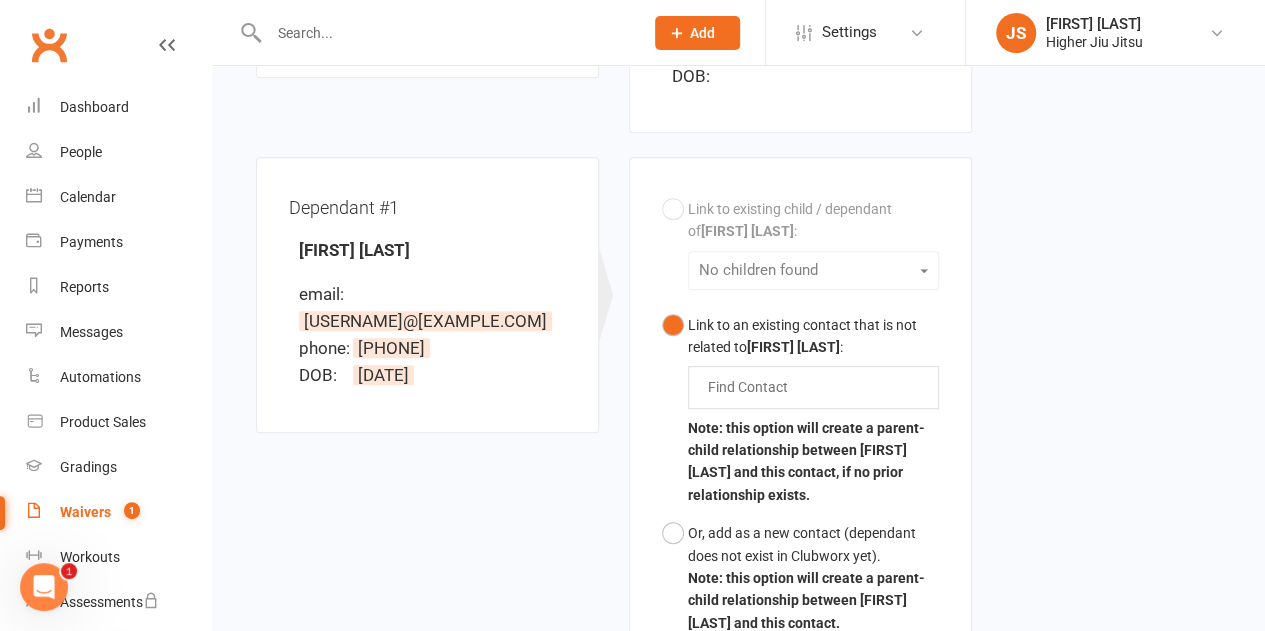 scroll, scrollTop: 500, scrollLeft: 0, axis: vertical 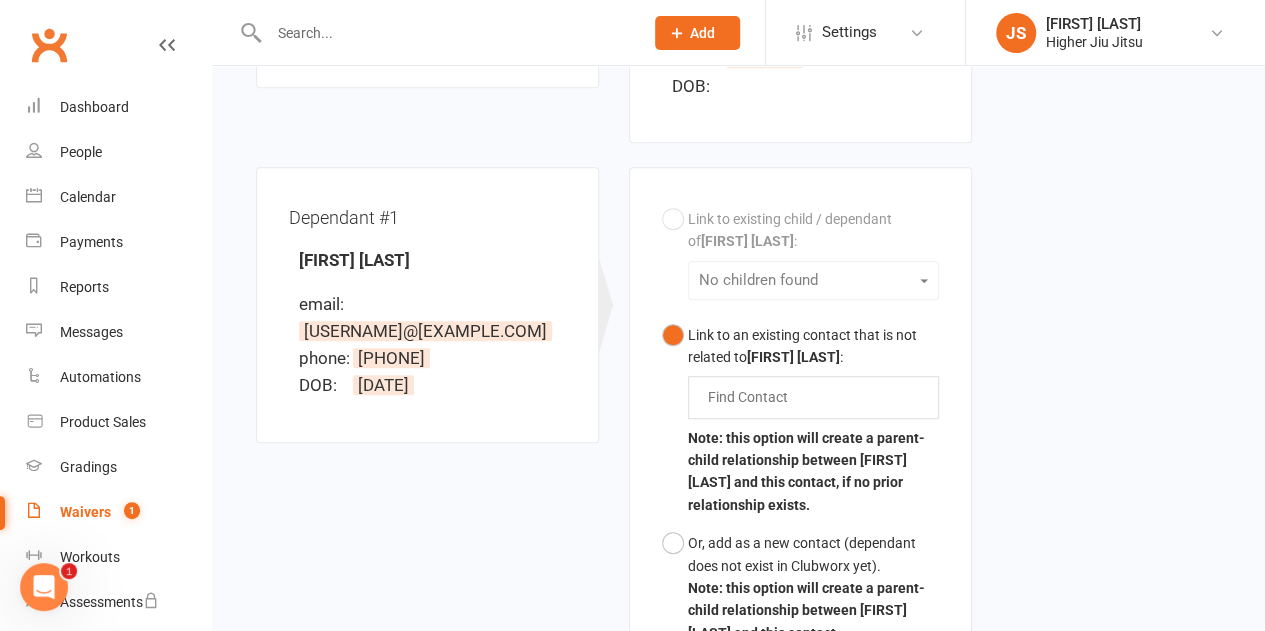 click on "Link to existing child / dependant of [FIRST] [LAST] : No children found Link to an existing contact that is not related to [FIRST] [LAST] : Find Contact Note: this option will create a parent-child relationship between [FIRST] [LAST] and this contact, if no prior relationship exists. Or, add as a new contact (dependant does not exist in Clubworx yet). Note: this option will create a parent-child relationship between [FIRST] [LAST] and this contact." at bounding box center [800, 426] 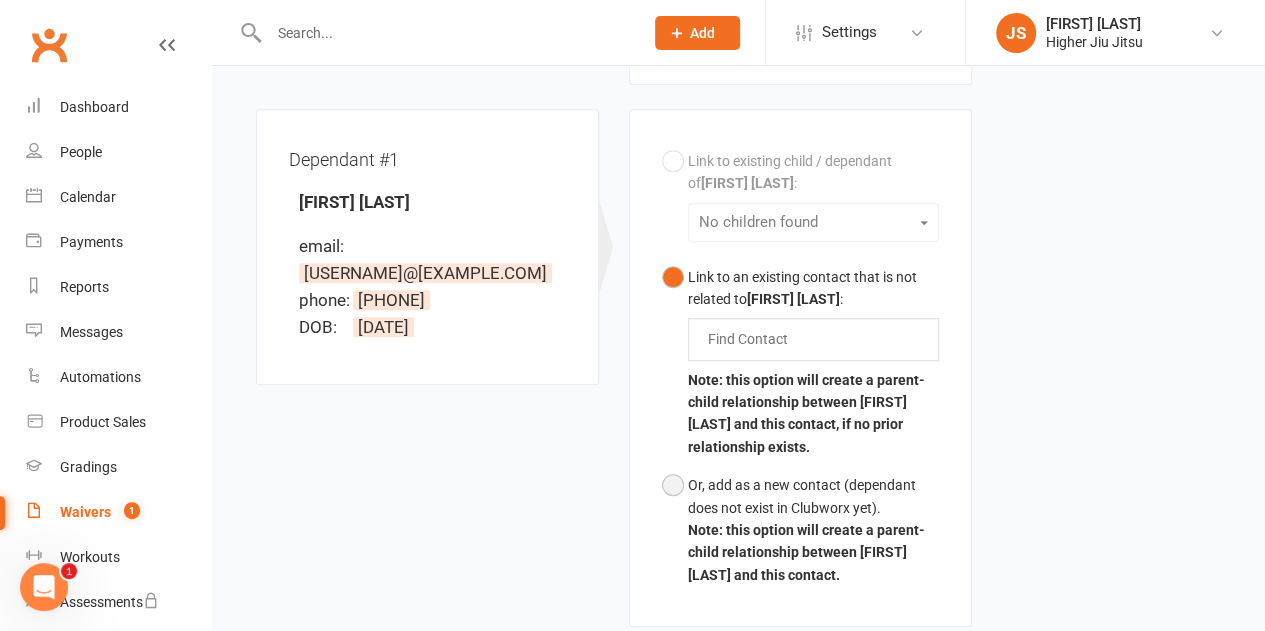 scroll, scrollTop: 600, scrollLeft: 0, axis: vertical 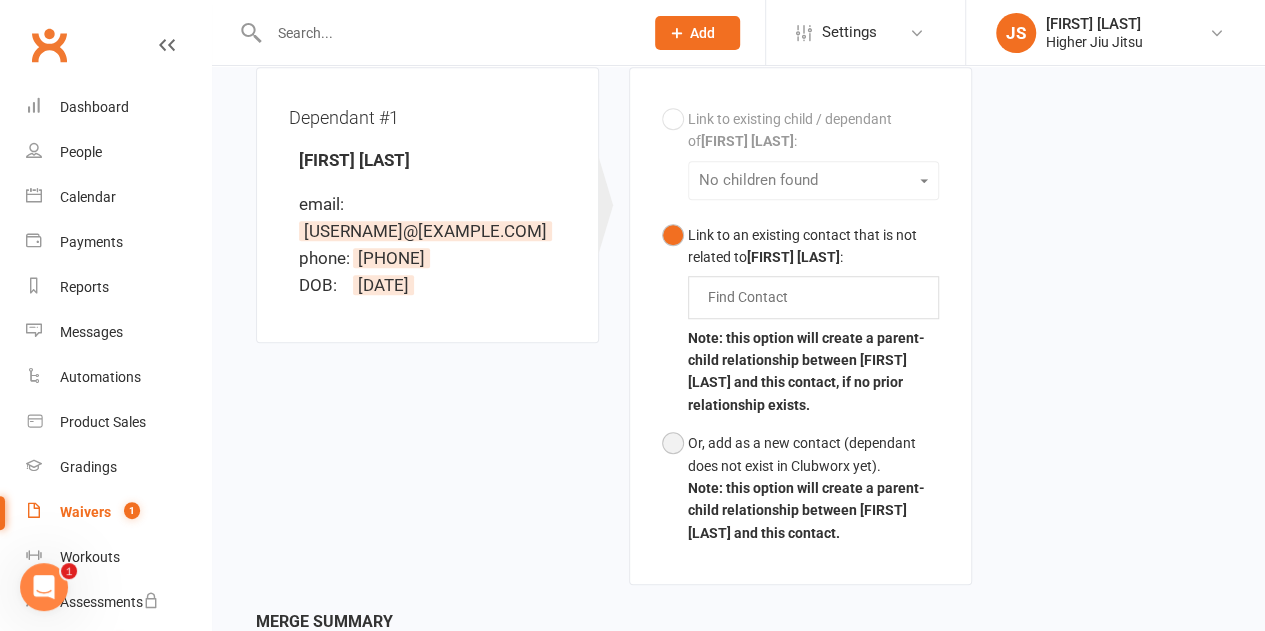 click on "Or, add as a new contact (dependant does not exist in Clubworx yet)." at bounding box center [813, 454] 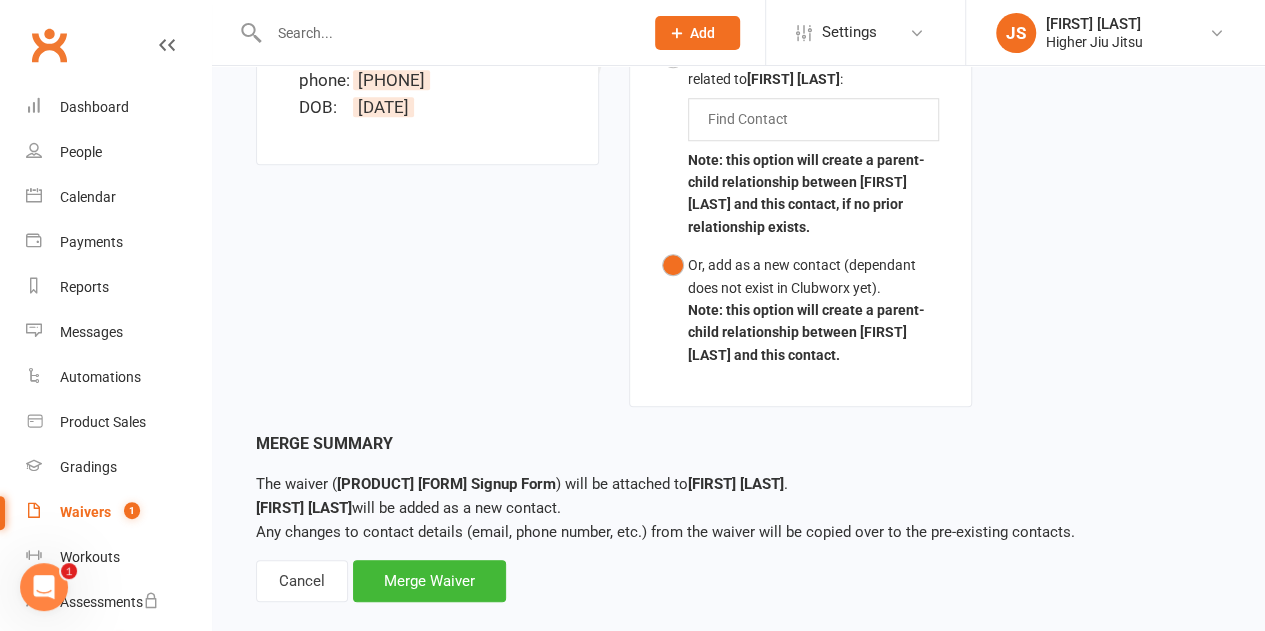 scroll, scrollTop: 780, scrollLeft: 0, axis: vertical 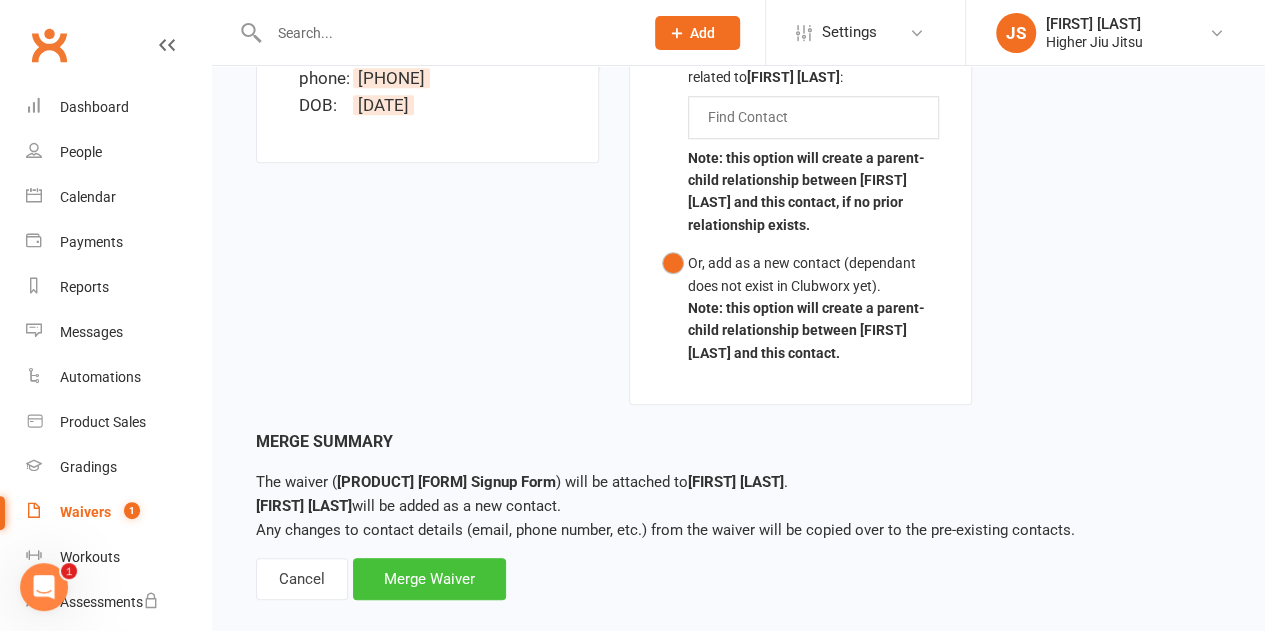 click on "Merge Waiver" at bounding box center (429, 579) 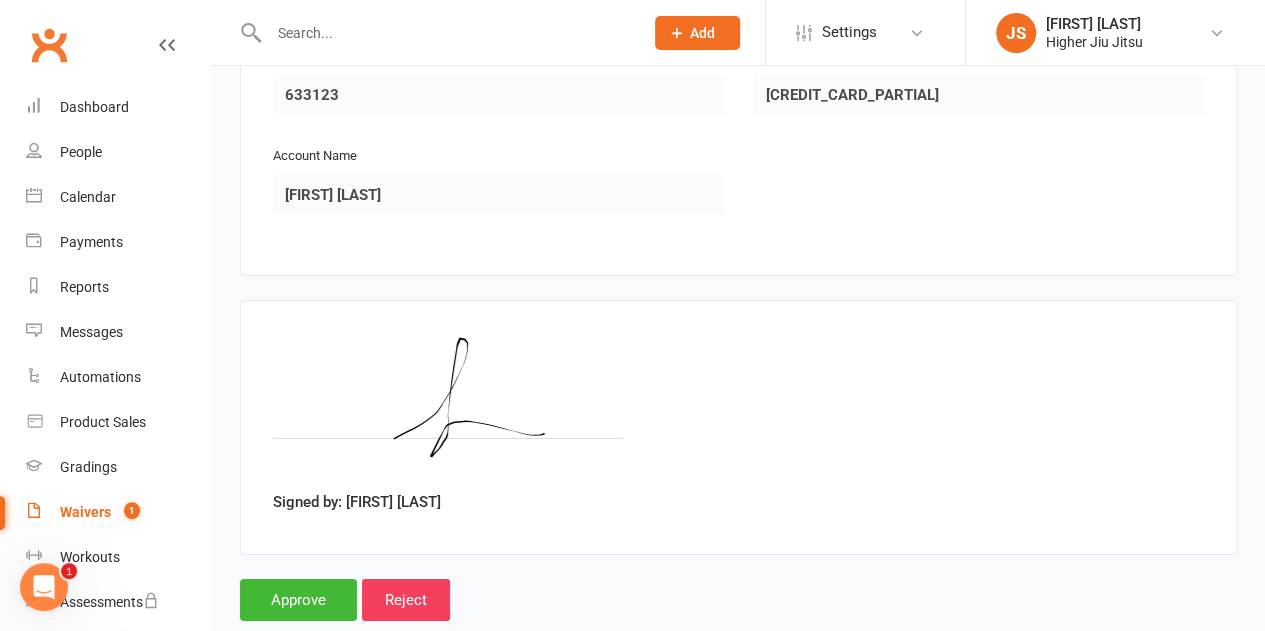 scroll, scrollTop: 3240, scrollLeft: 0, axis: vertical 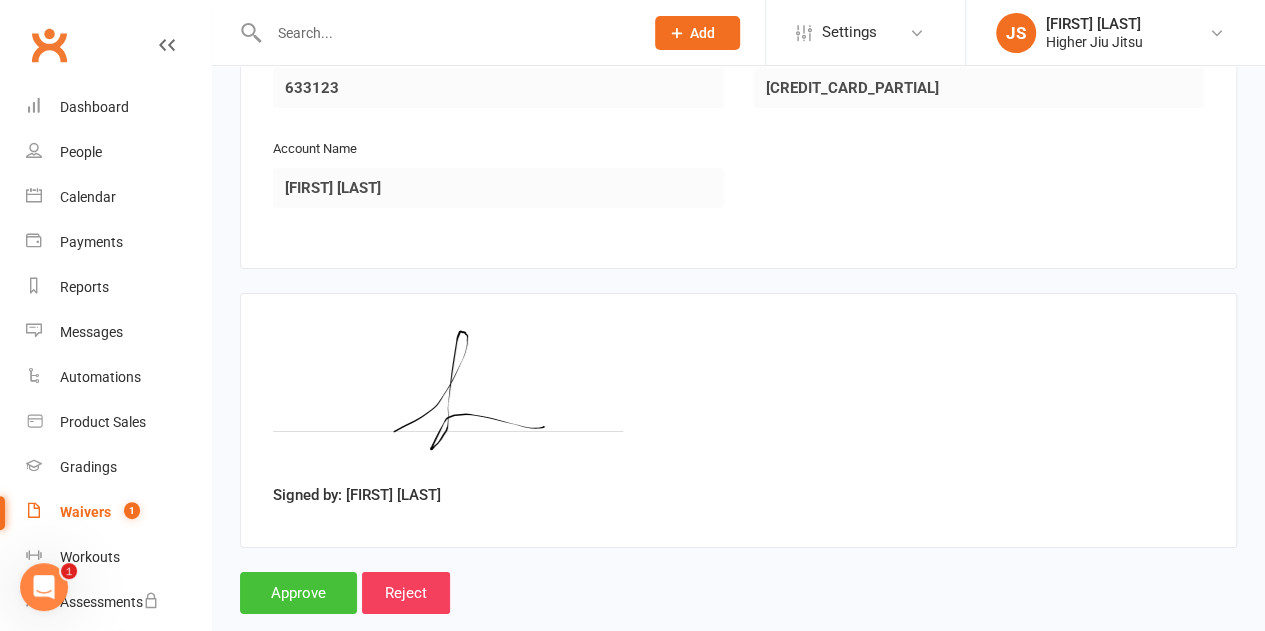 click on "Approve" at bounding box center (298, 593) 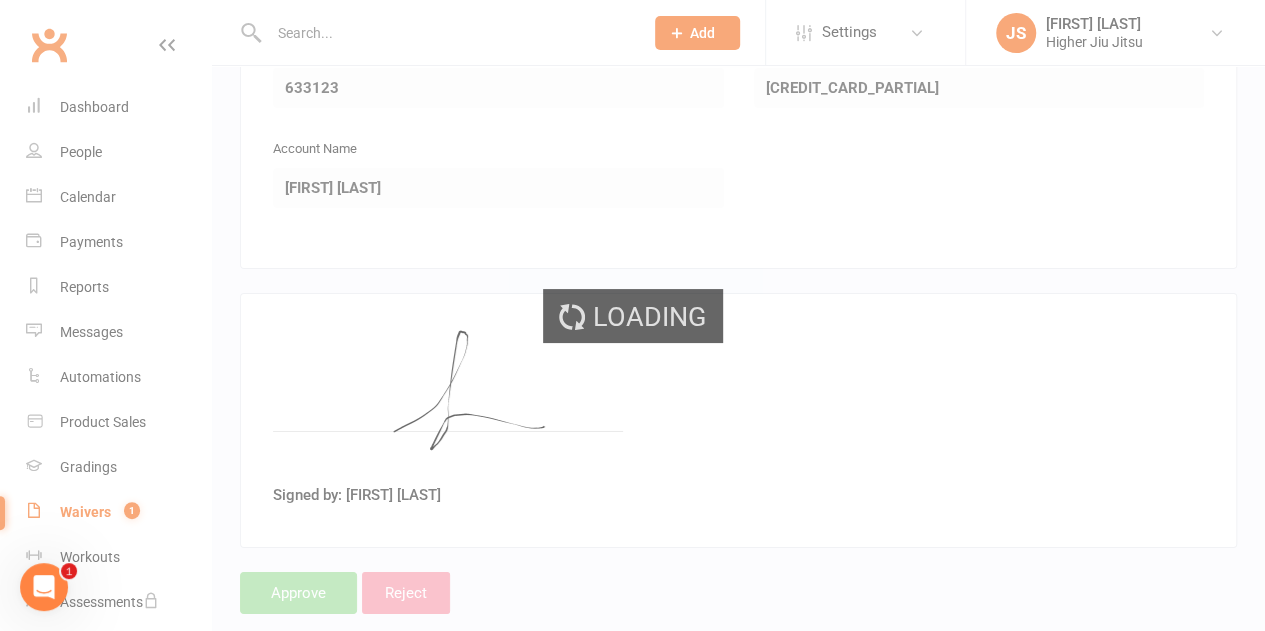 scroll, scrollTop: 0, scrollLeft: 0, axis: both 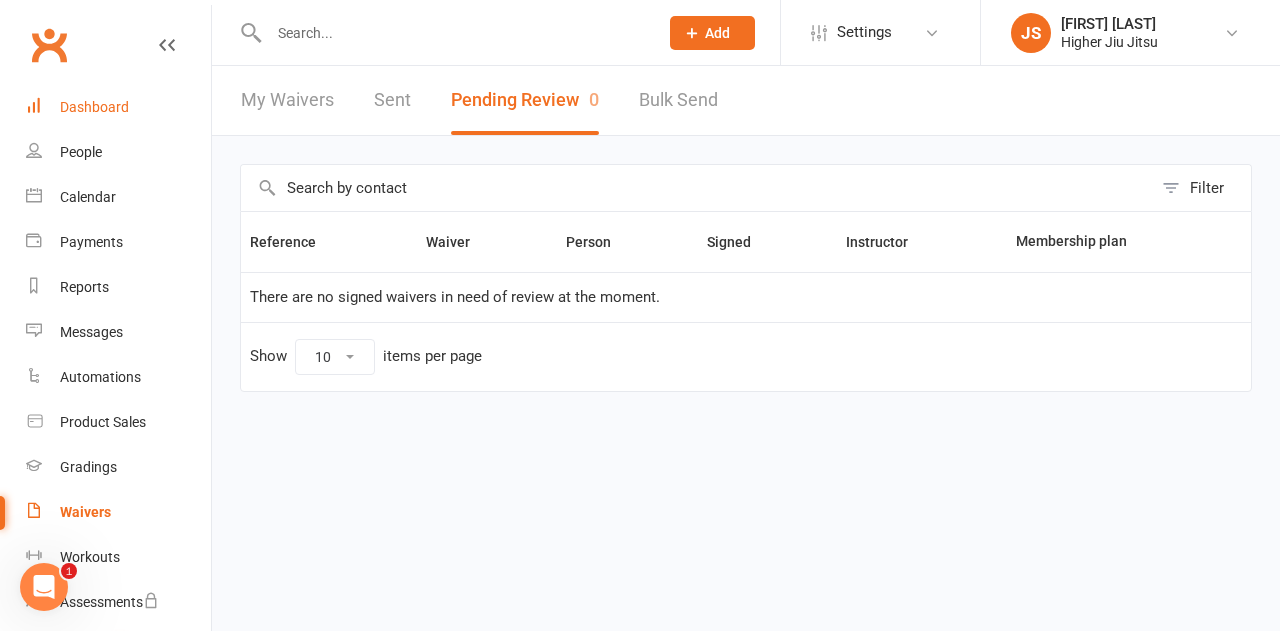 click on "Dashboard" at bounding box center (94, 107) 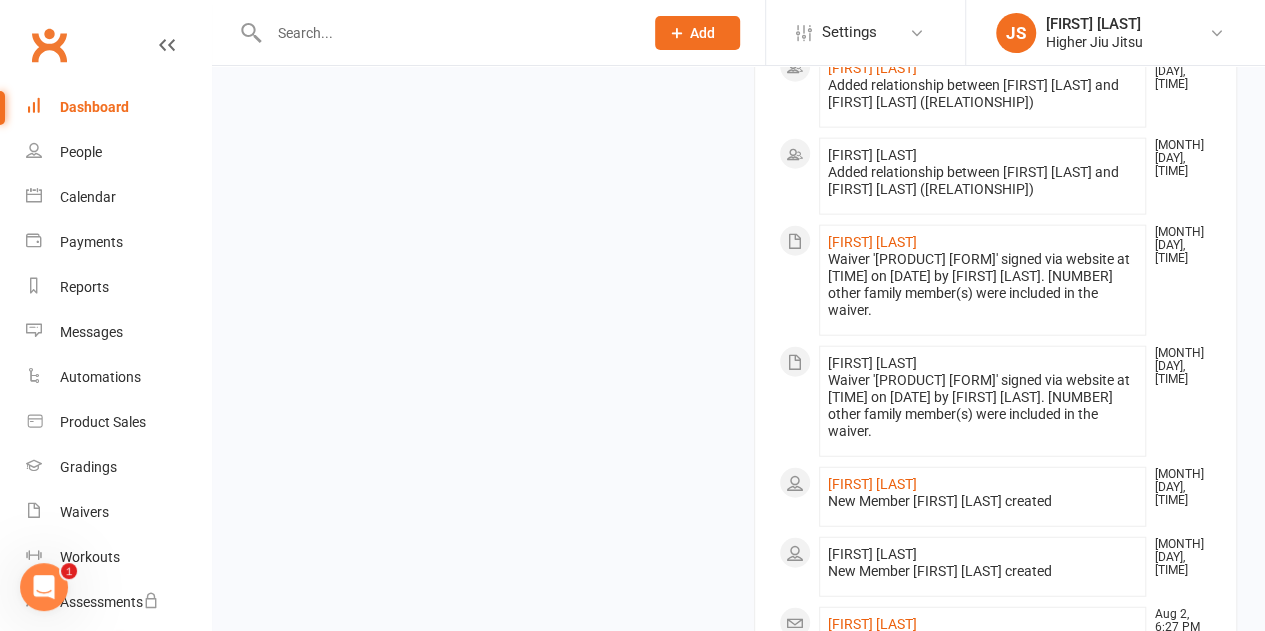 scroll, scrollTop: 2400, scrollLeft: 0, axis: vertical 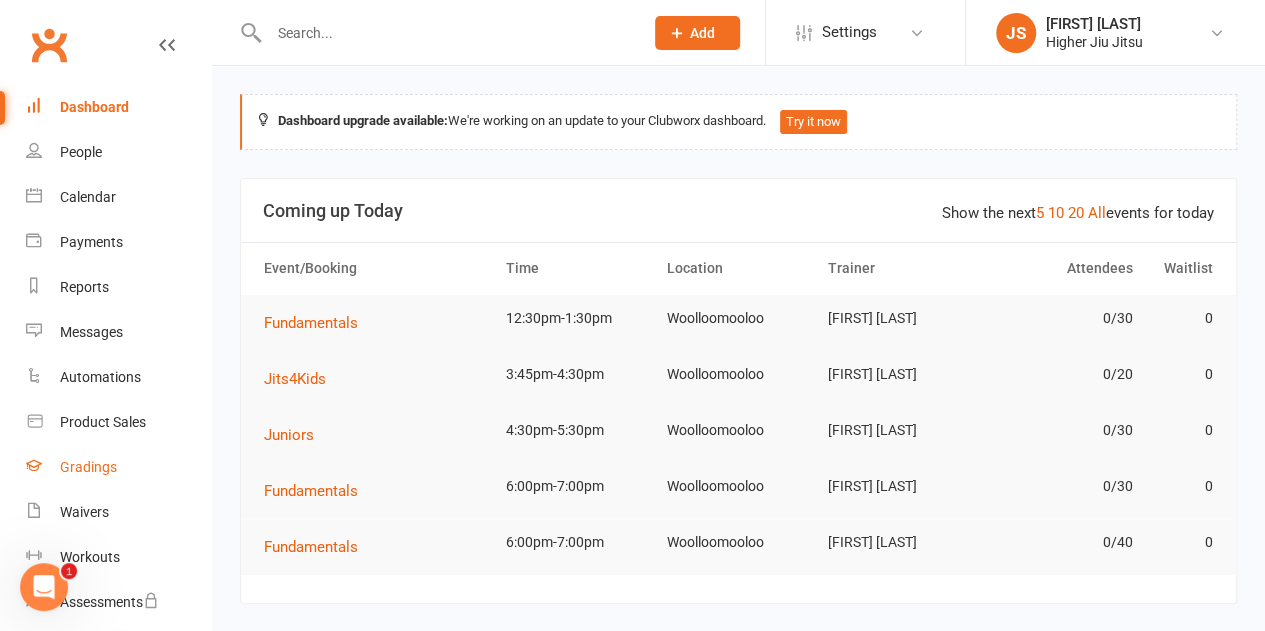 click on "Gradings" at bounding box center (88, 467) 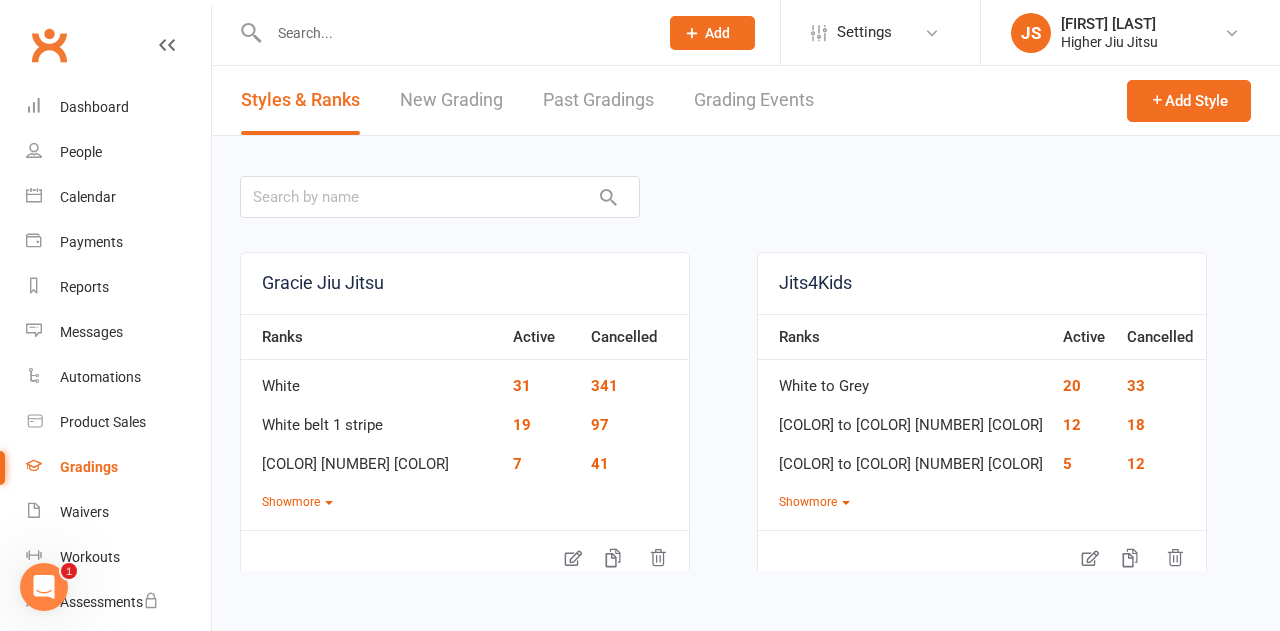 click on "New Grading" at bounding box center [451, 100] 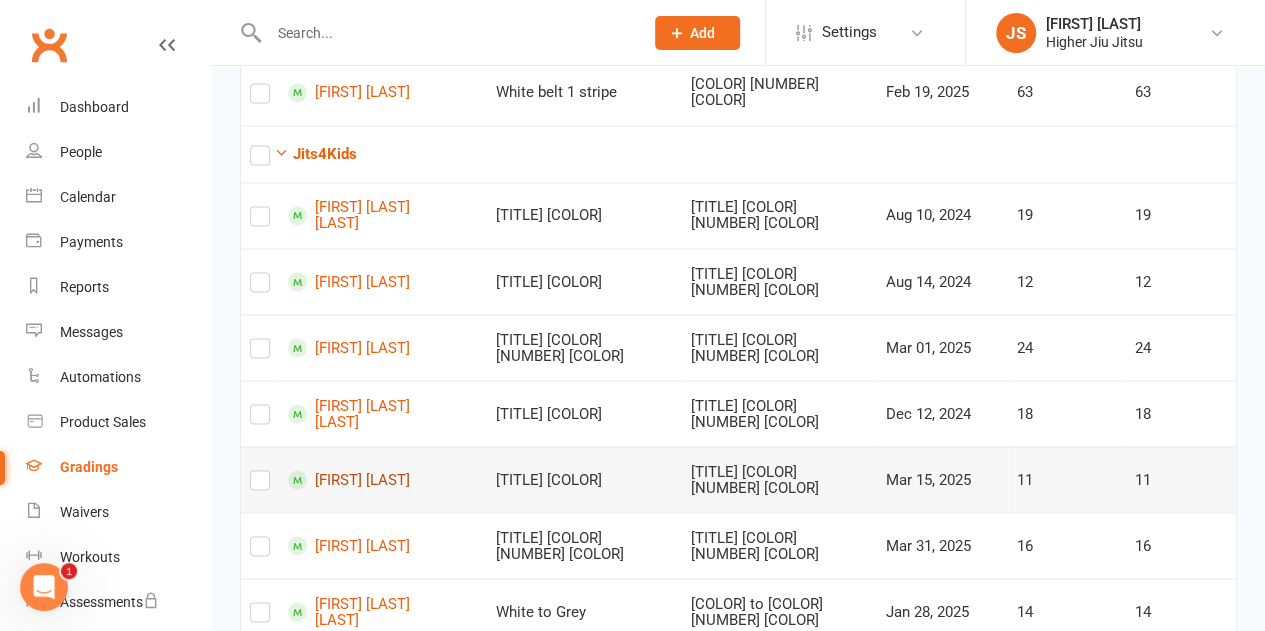 scroll, scrollTop: 1563, scrollLeft: 0, axis: vertical 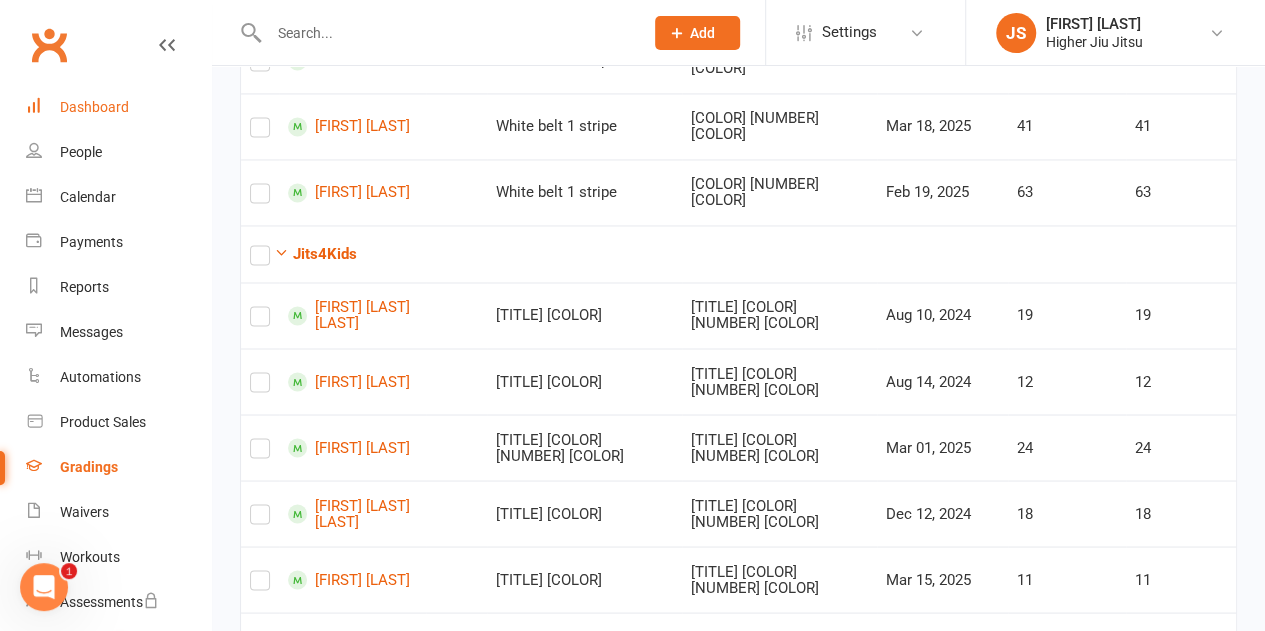 click on "Dashboard" at bounding box center (94, 107) 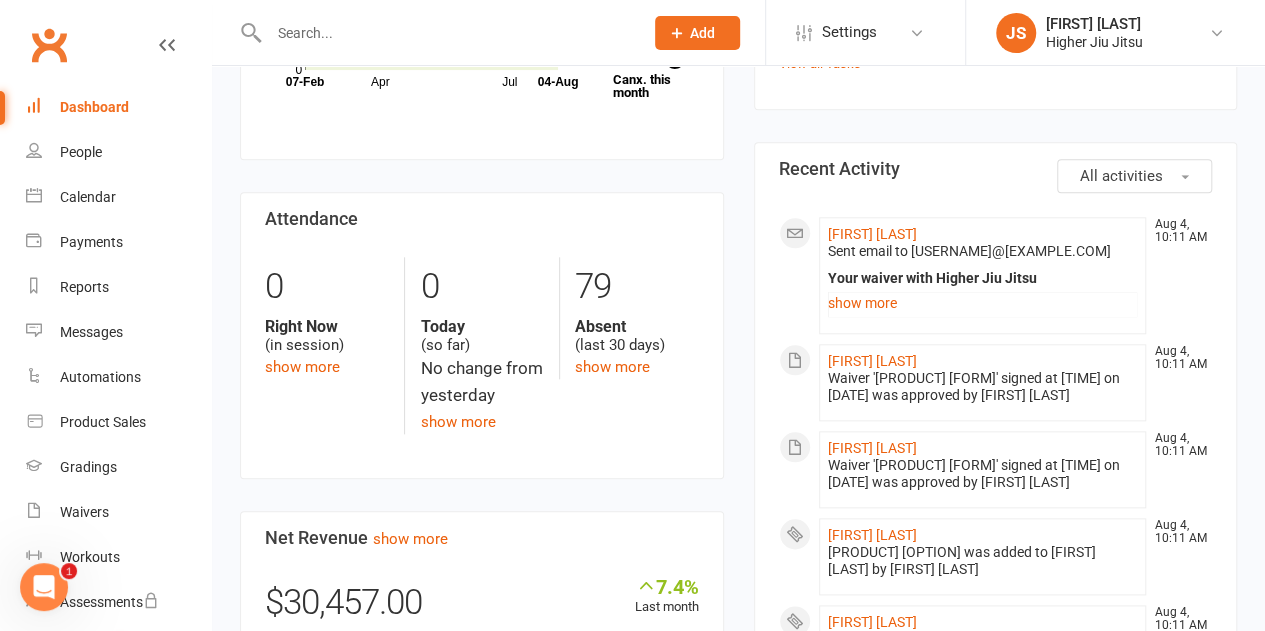scroll, scrollTop: 900, scrollLeft: 0, axis: vertical 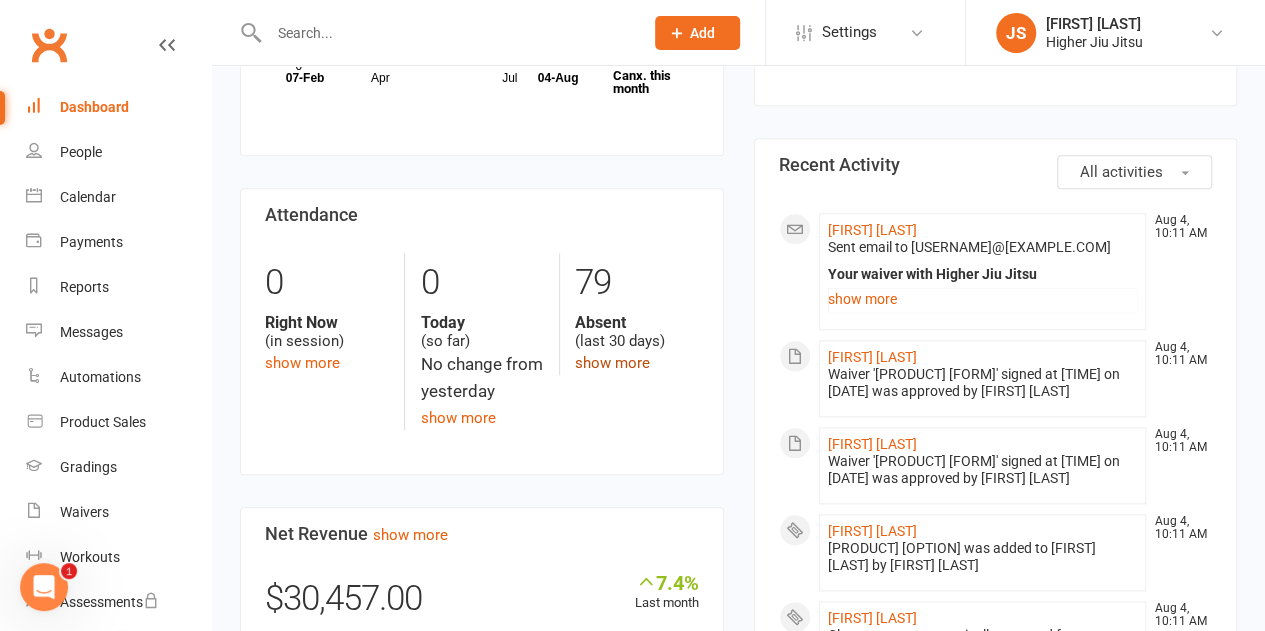 click on "show more" 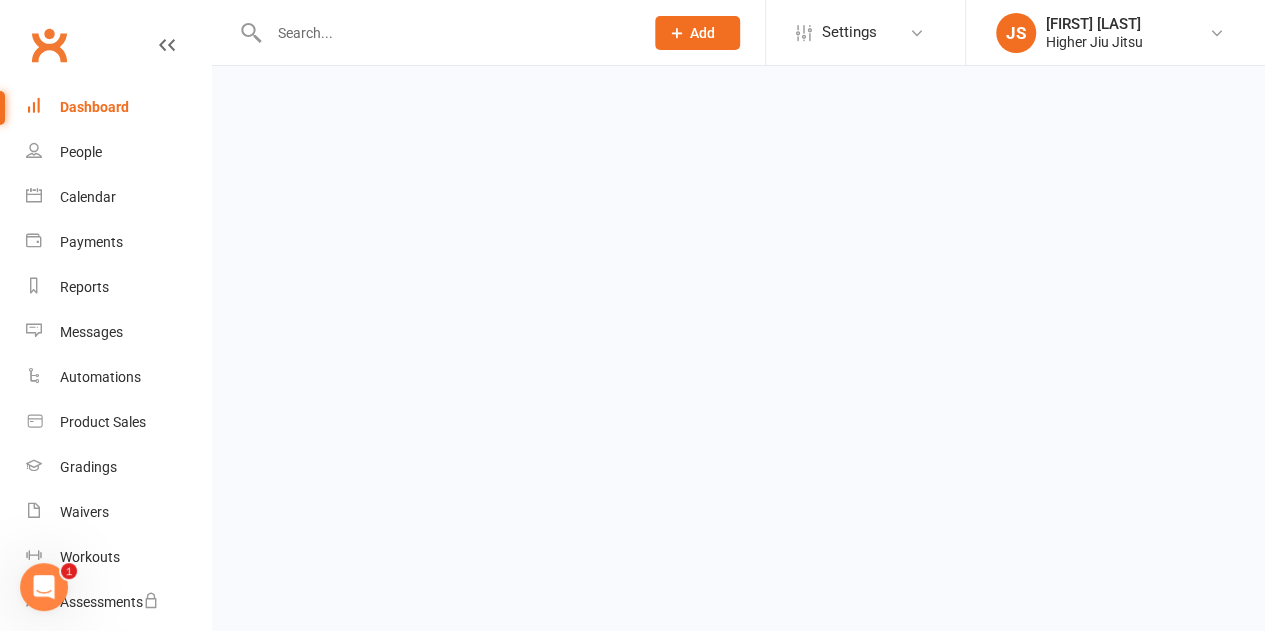 scroll, scrollTop: 0, scrollLeft: 0, axis: both 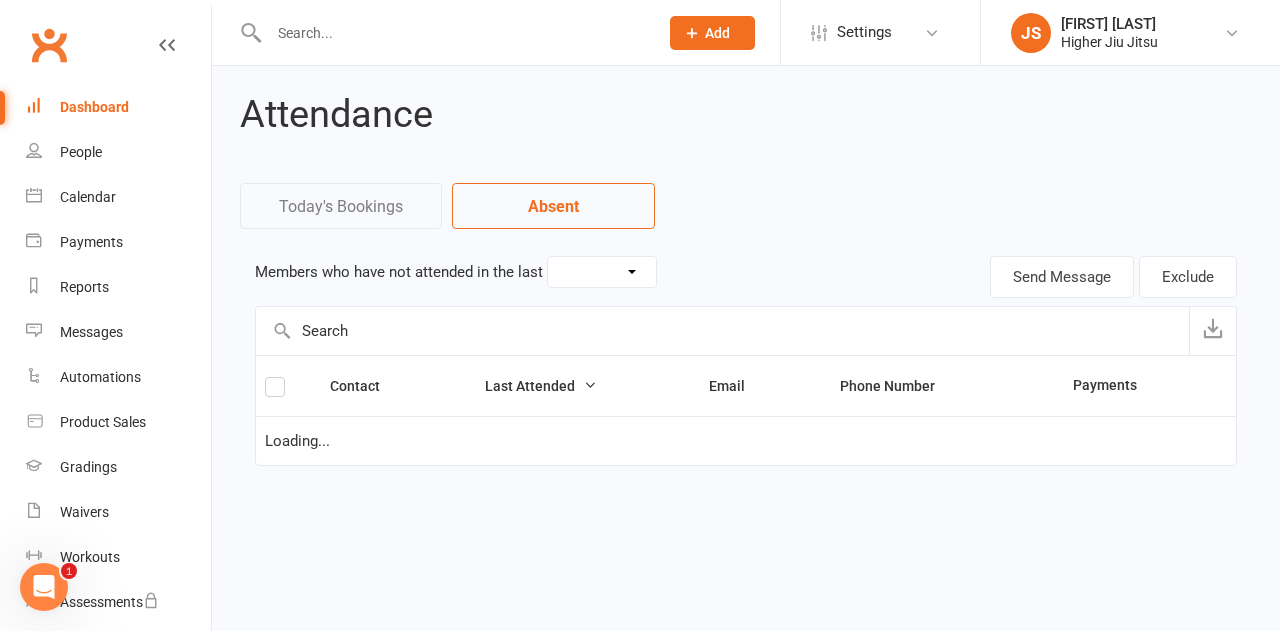 select on "30" 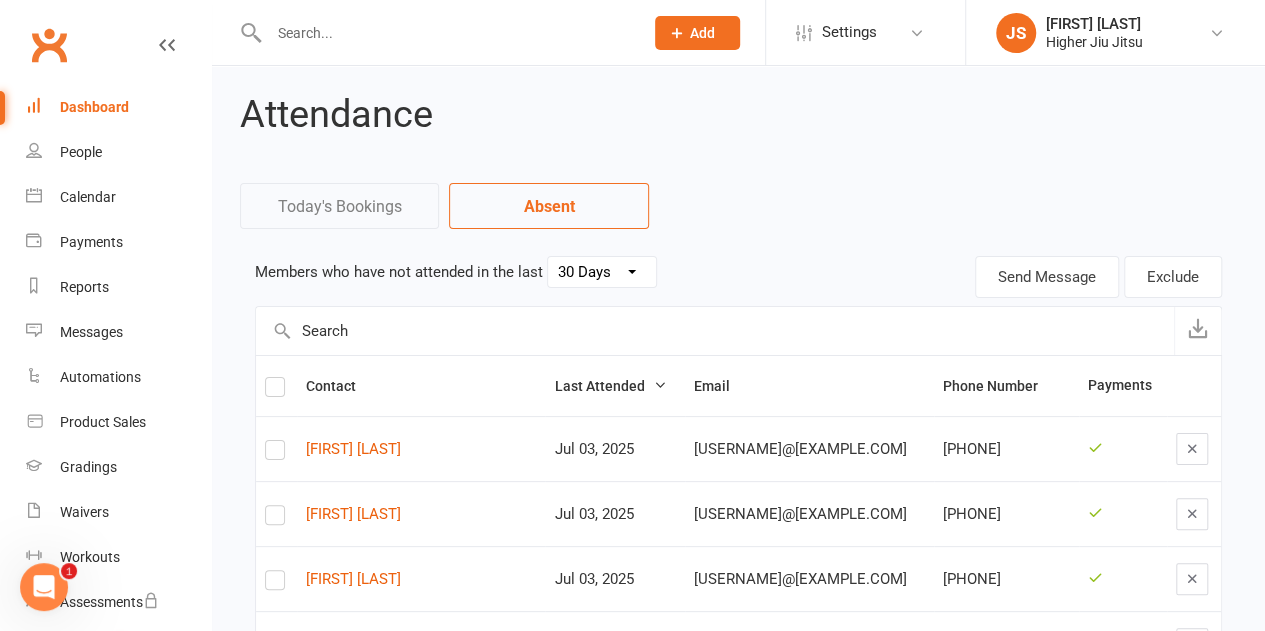 click at bounding box center [446, 33] 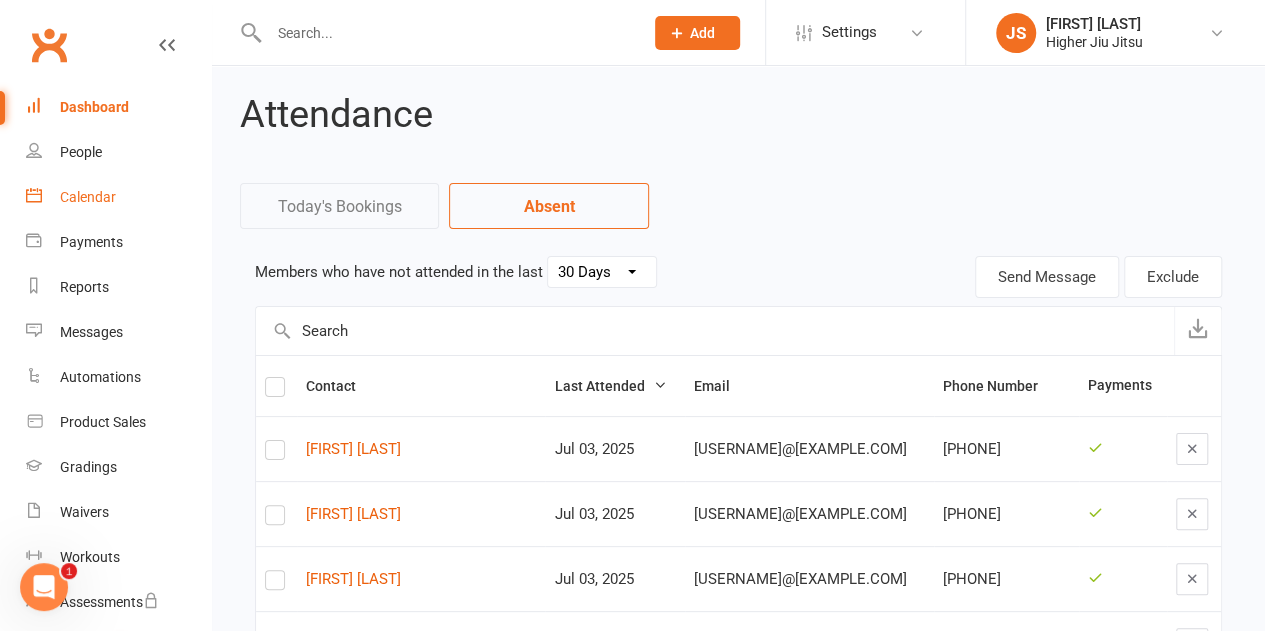 click on "Calendar" at bounding box center [88, 197] 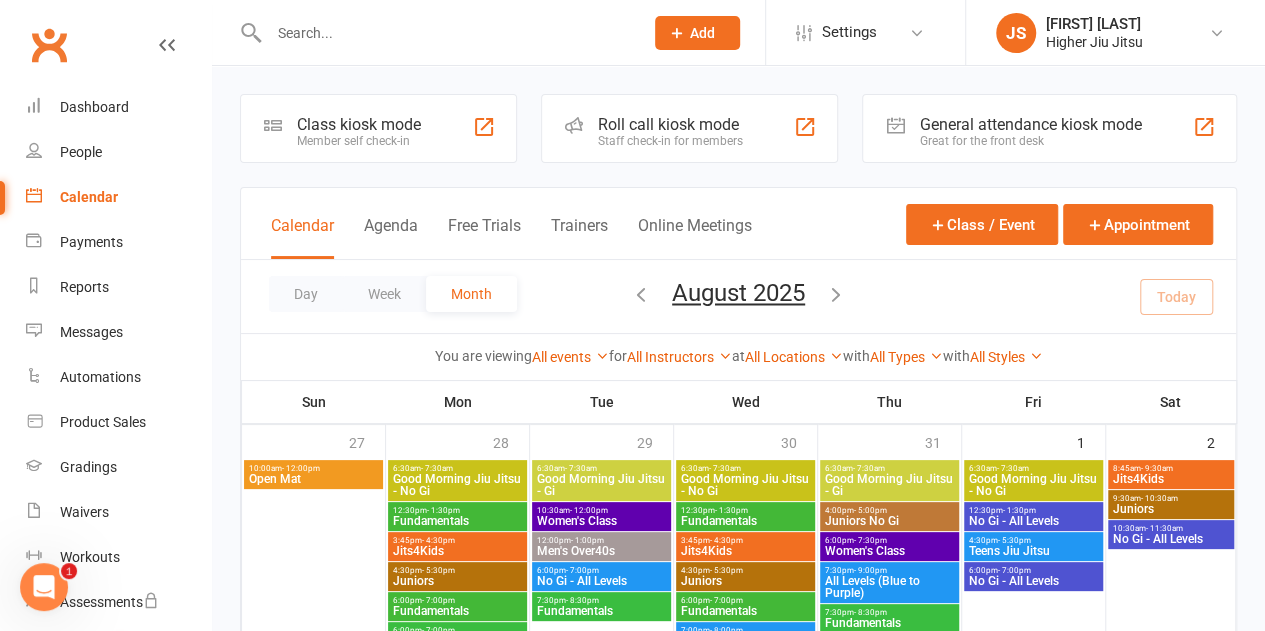 click on "Staff check-in for members" at bounding box center (670, 141) 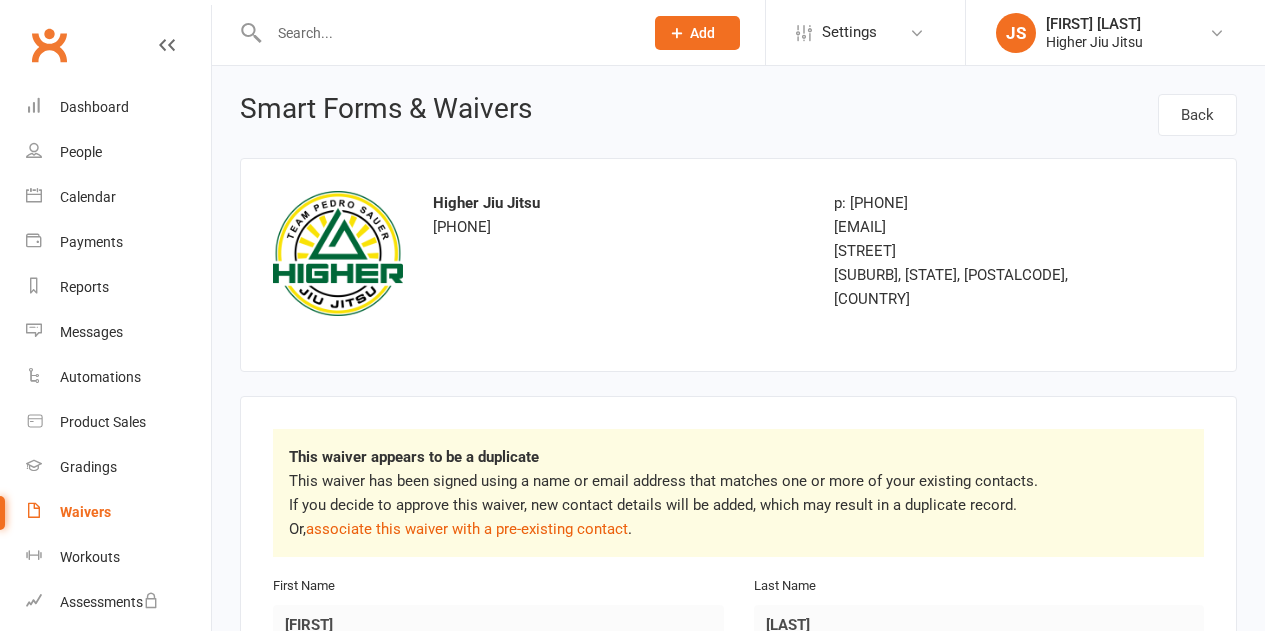 scroll, scrollTop: 0, scrollLeft: 0, axis: both 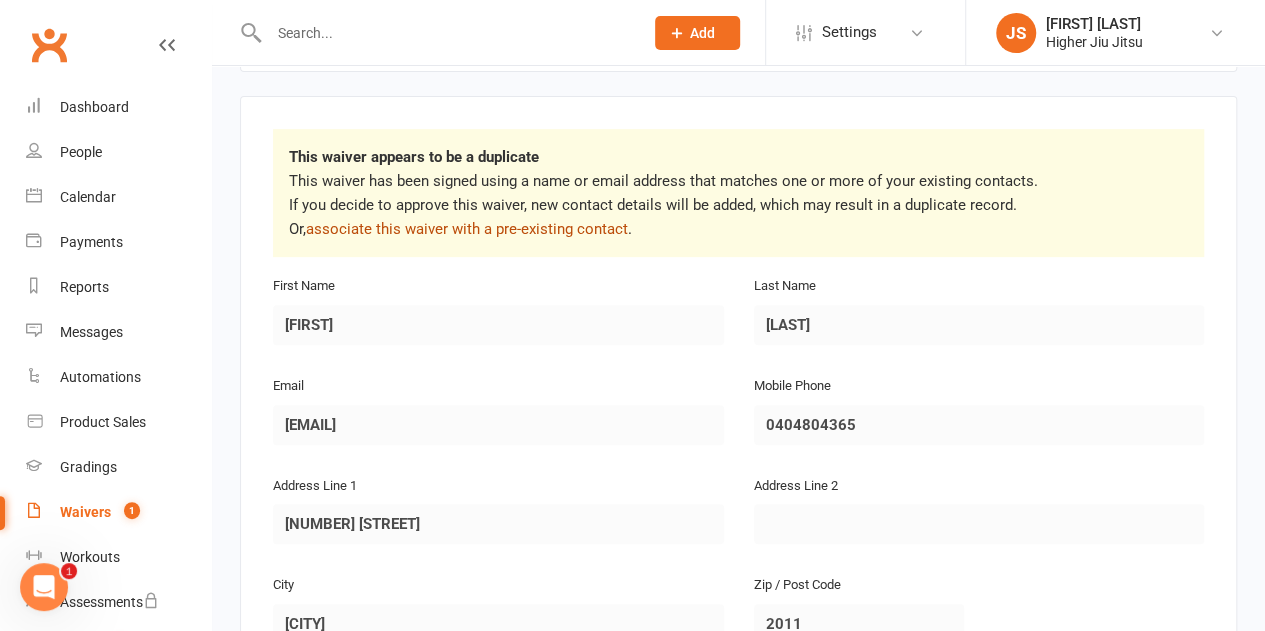 click on "associate this waiver with a pre-existing contact" at bounding box center (467, 229) 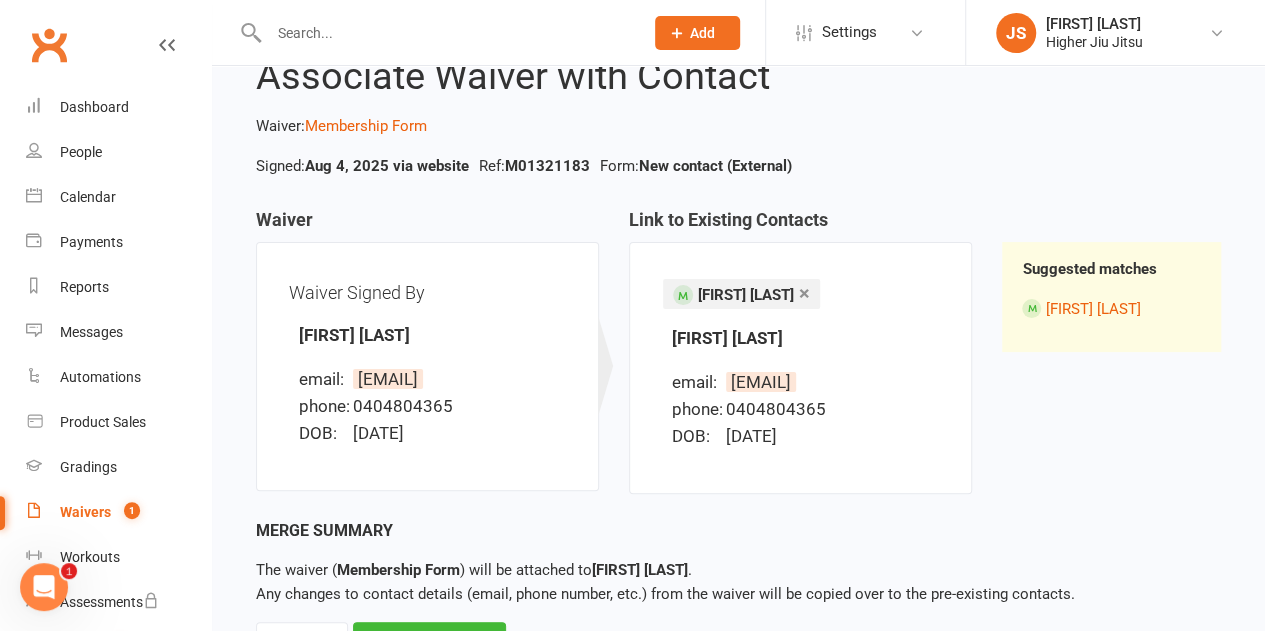 scroll, scrollTop: 190, scrollLeft: 0, axis: vertical 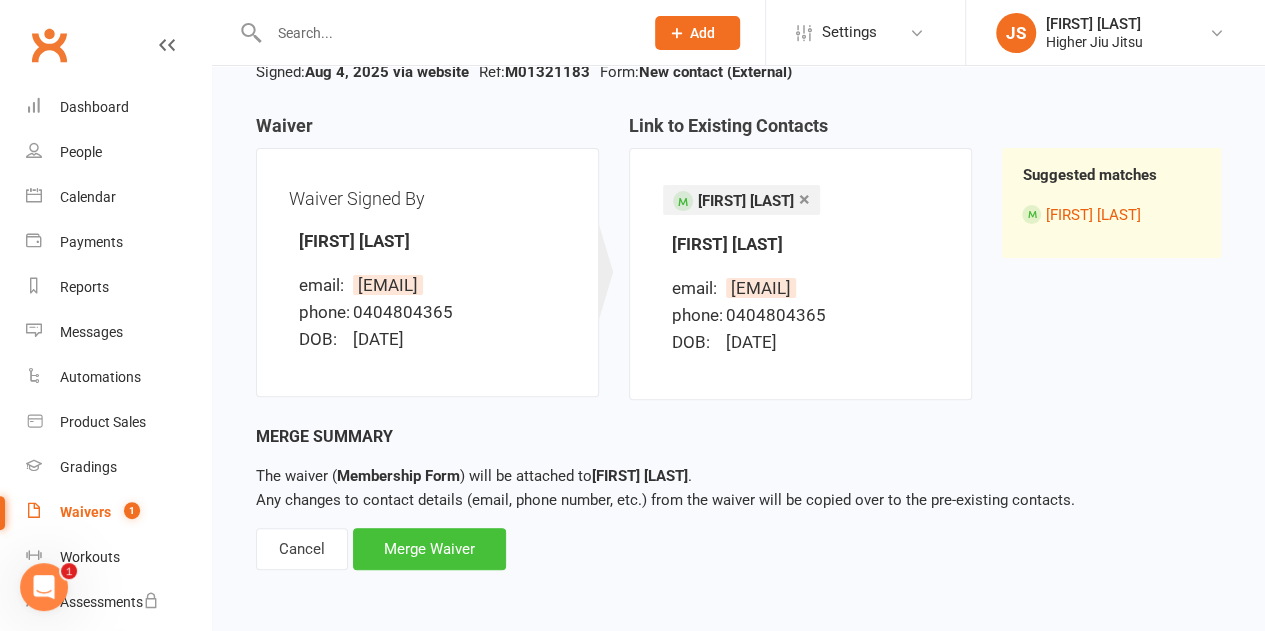 click on "Merge Waiver" at bounding box center [429, 549] 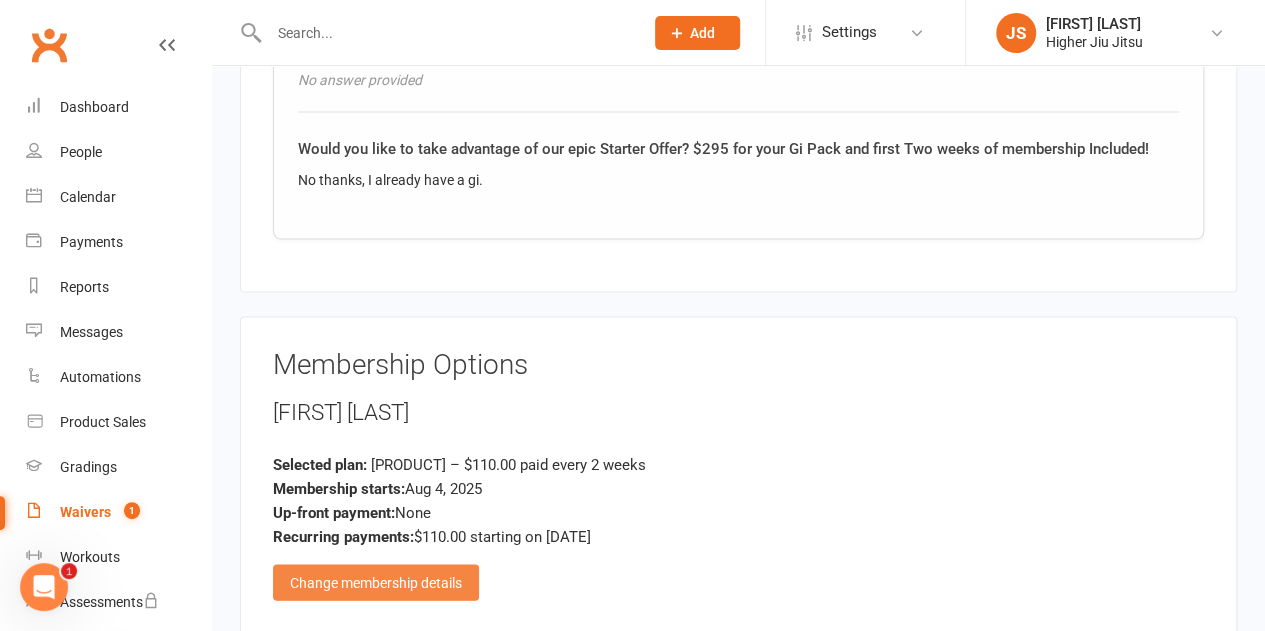 scroll, scrollTop: 1900, scrollLeft: 0, axis: vertical 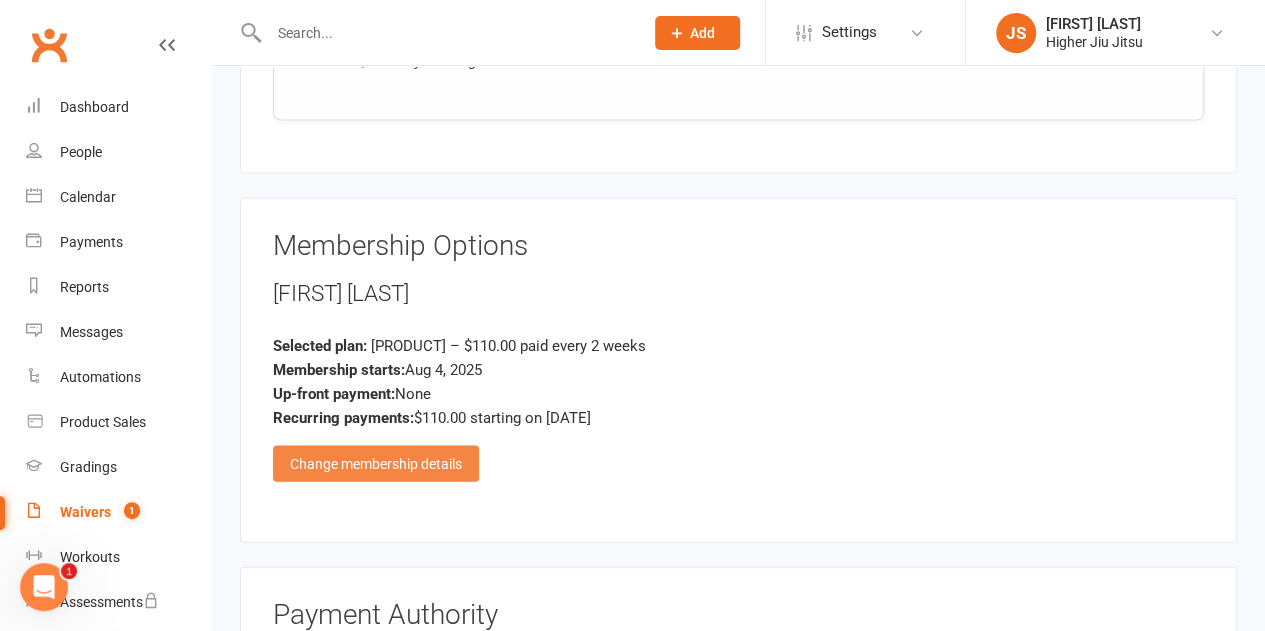 click on "Change membership details" at bounding box center (376, 464) 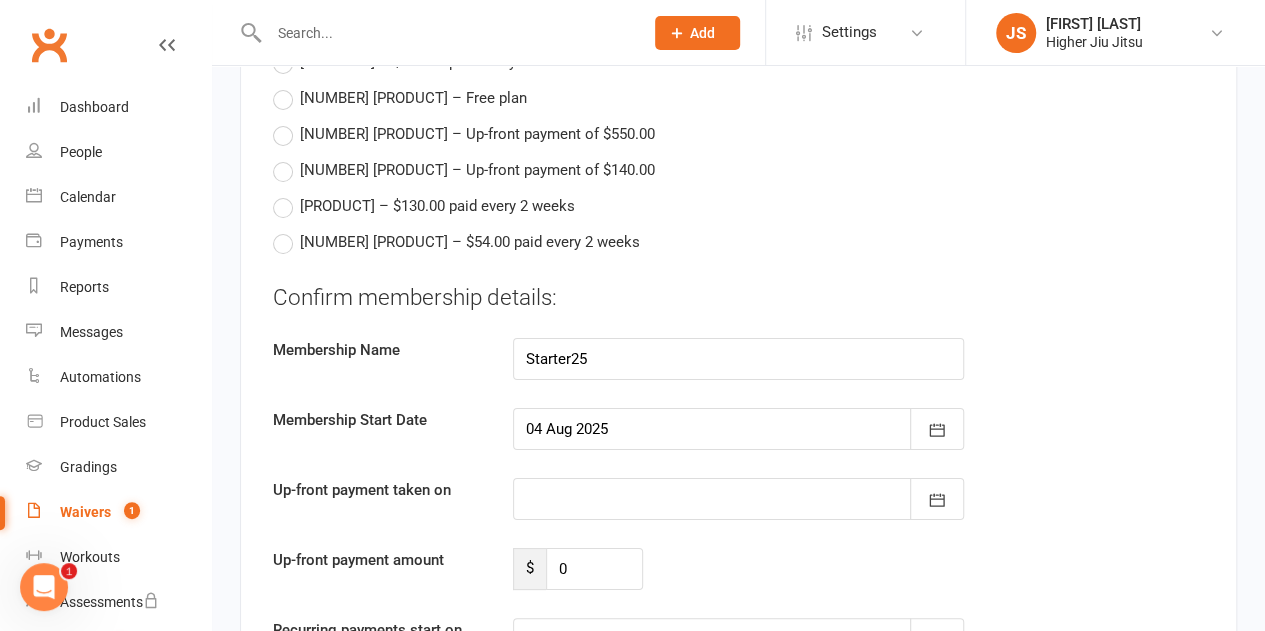 scroll, scrollTop: 3900, scrollLeft: 0, axis: vertical 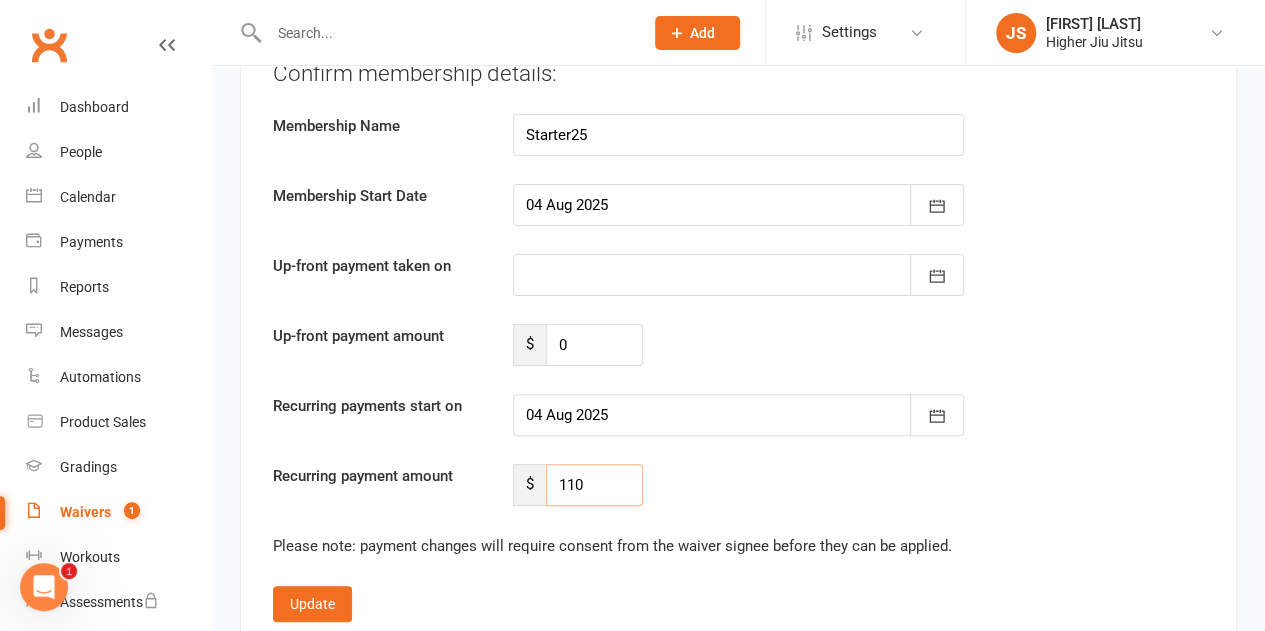 drag, startPoint x: 584, startPoint y: 451, endPoint x: 570, endPoint y: 448, distance: 14.3178215 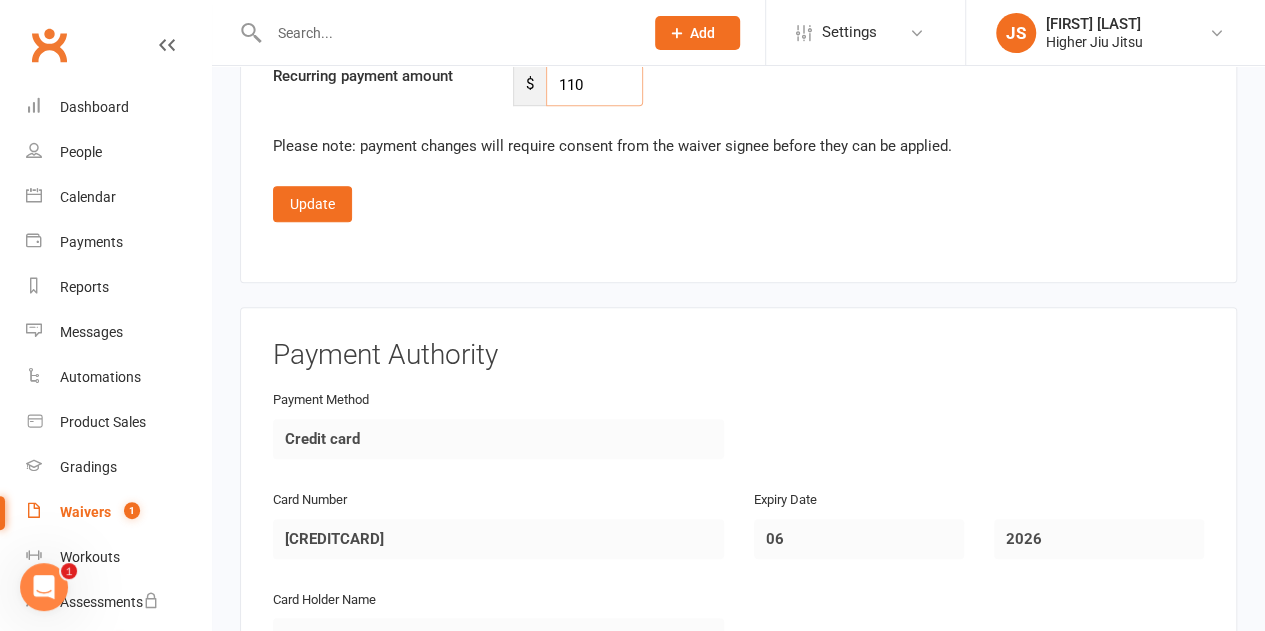 scroll, scrollTop: 4200, scrollLeft: 0, axis: vertical 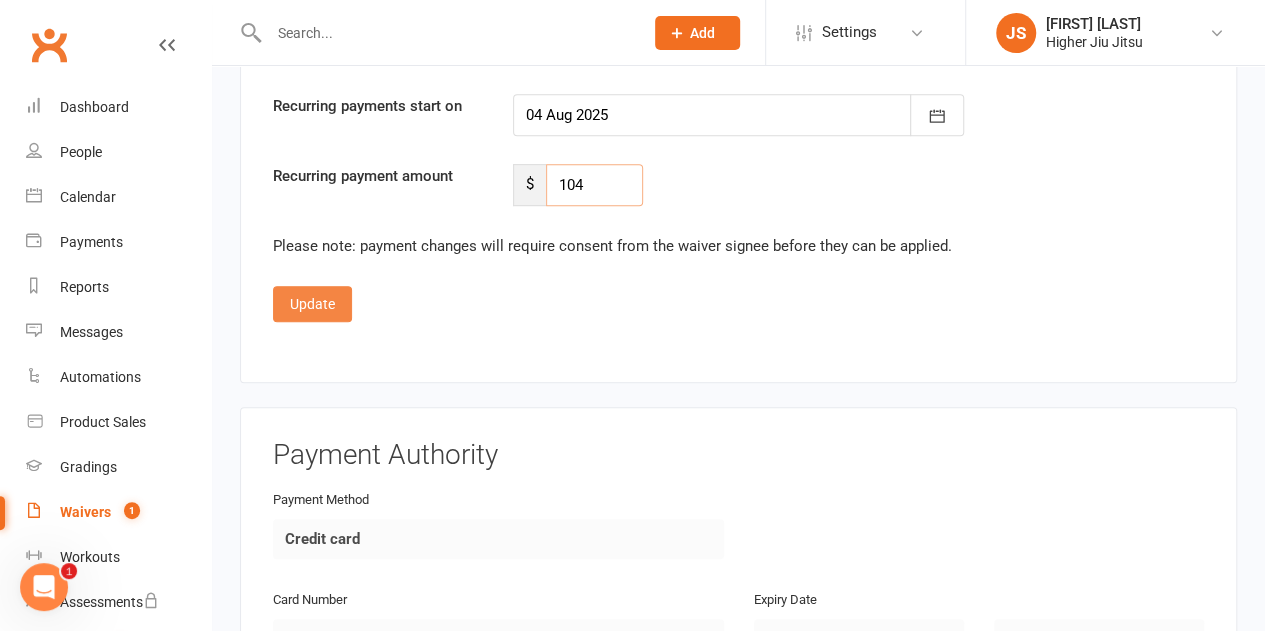 type on "104" 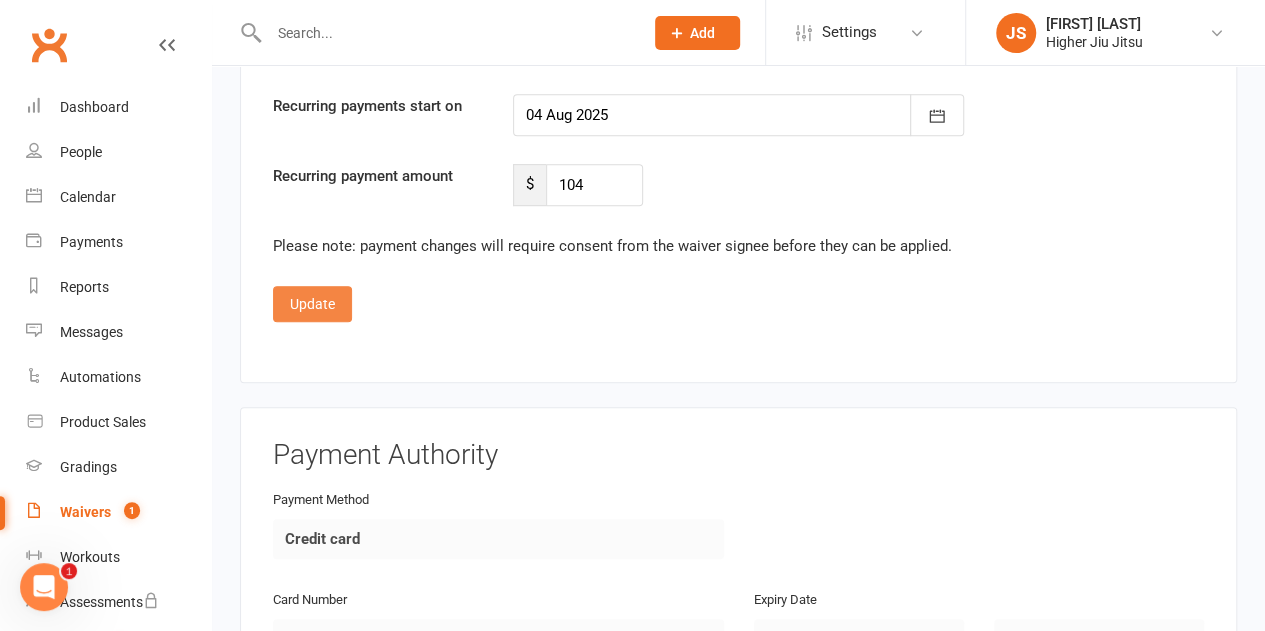 click on "Update" at bounding box center [312, 304] 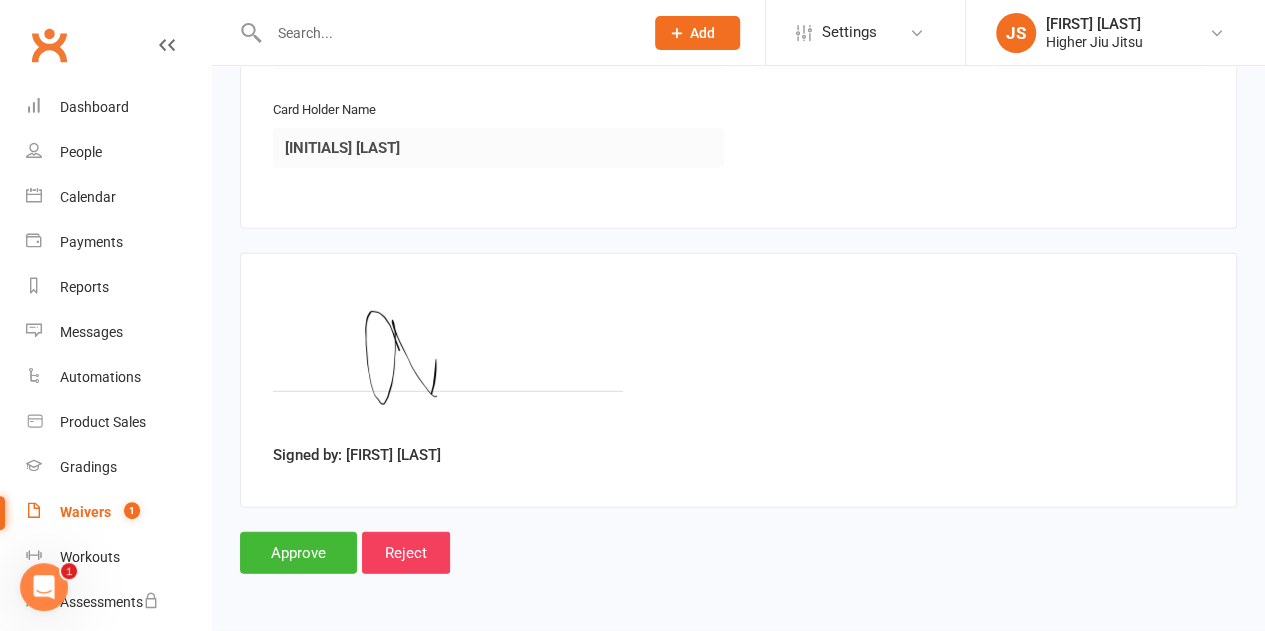 scroll, scrollTop: 2616, scrollLeft: 0, axis: vertical 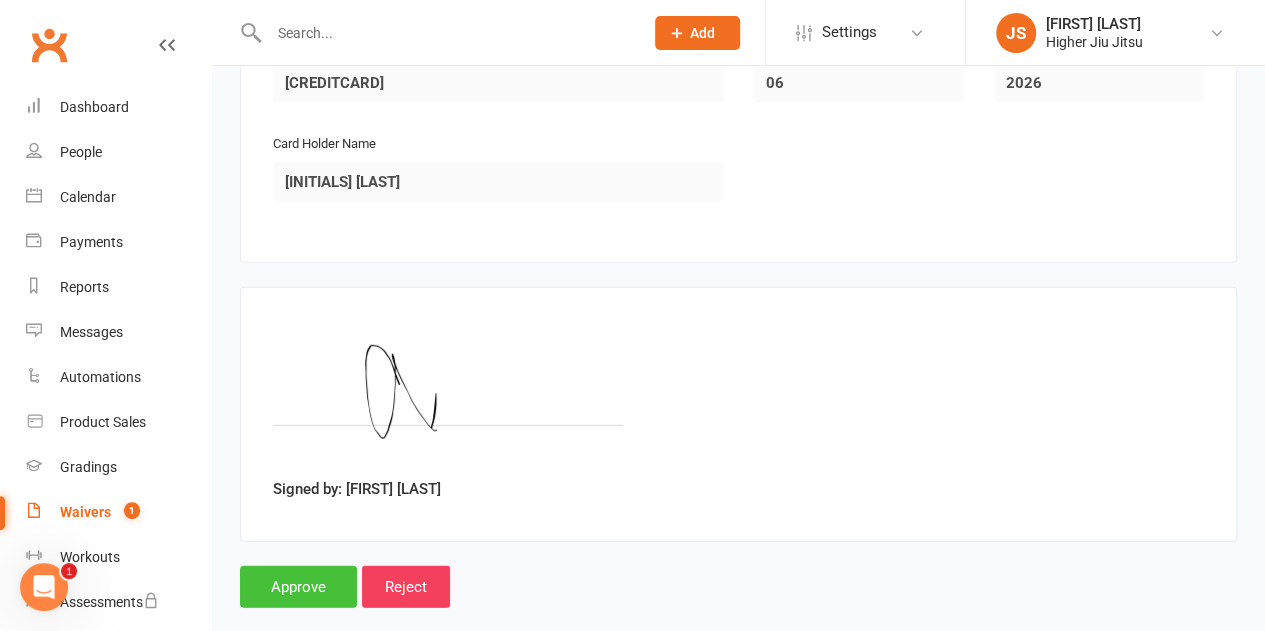 click on "Approve" at bounding box center [298, 587] 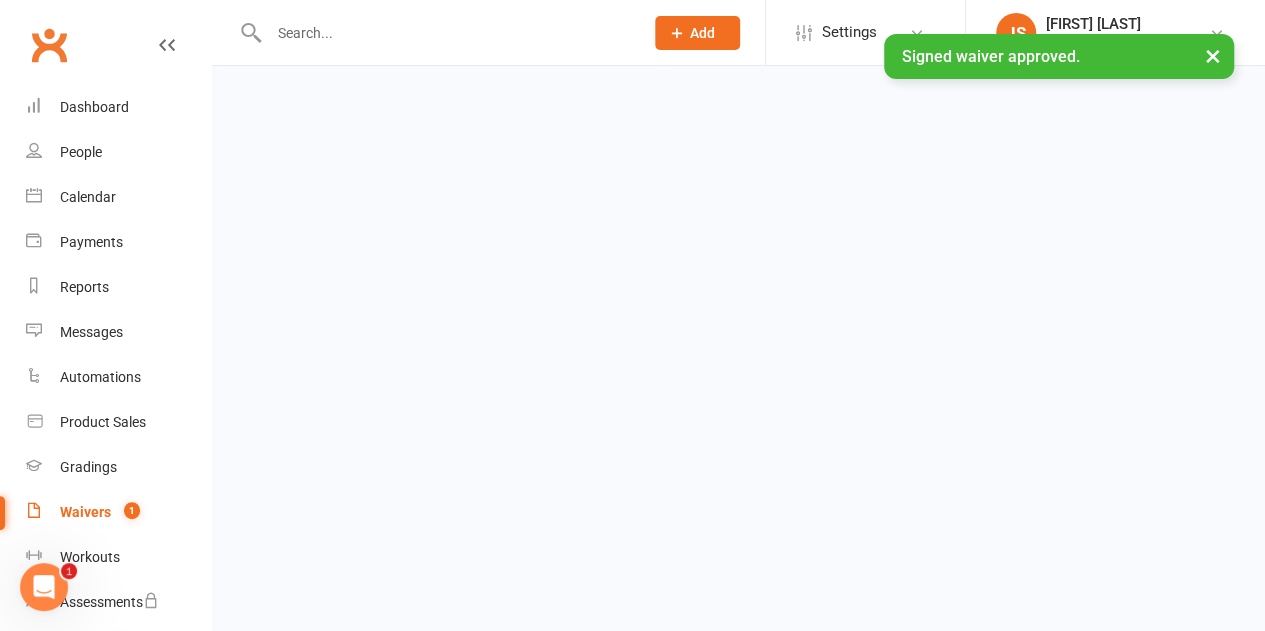 scroll, scrollTop: 0, scrollLeft: 0, axis: both 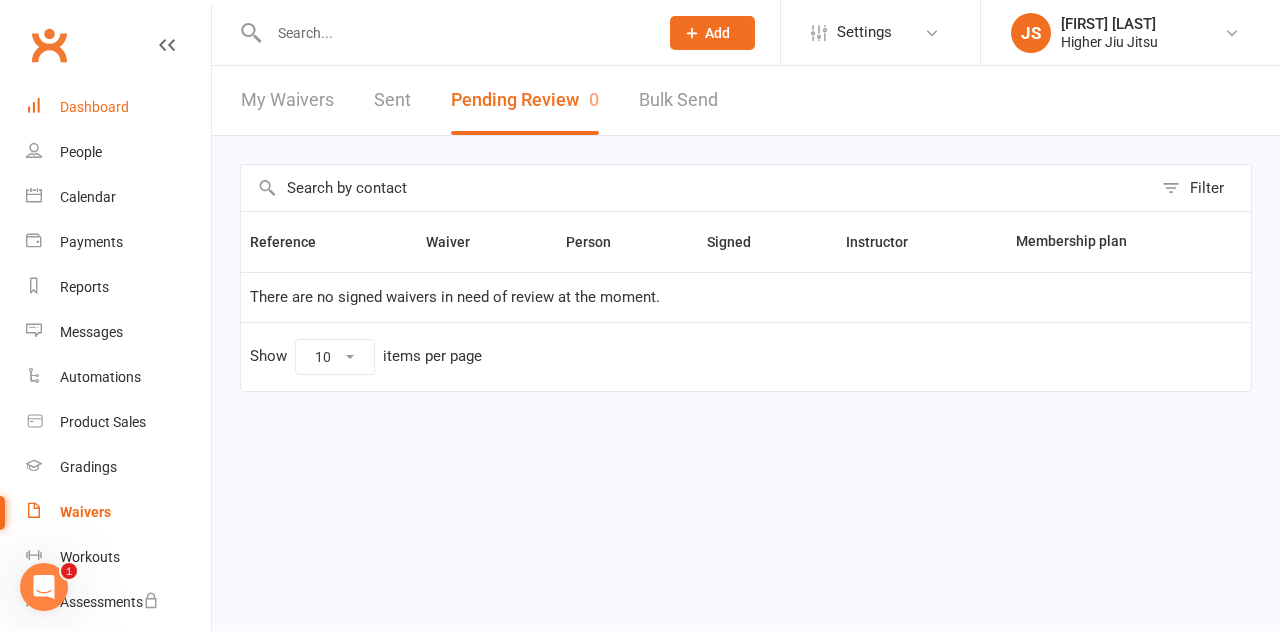 click on "Dashboard" at bounding box center (94, 107) 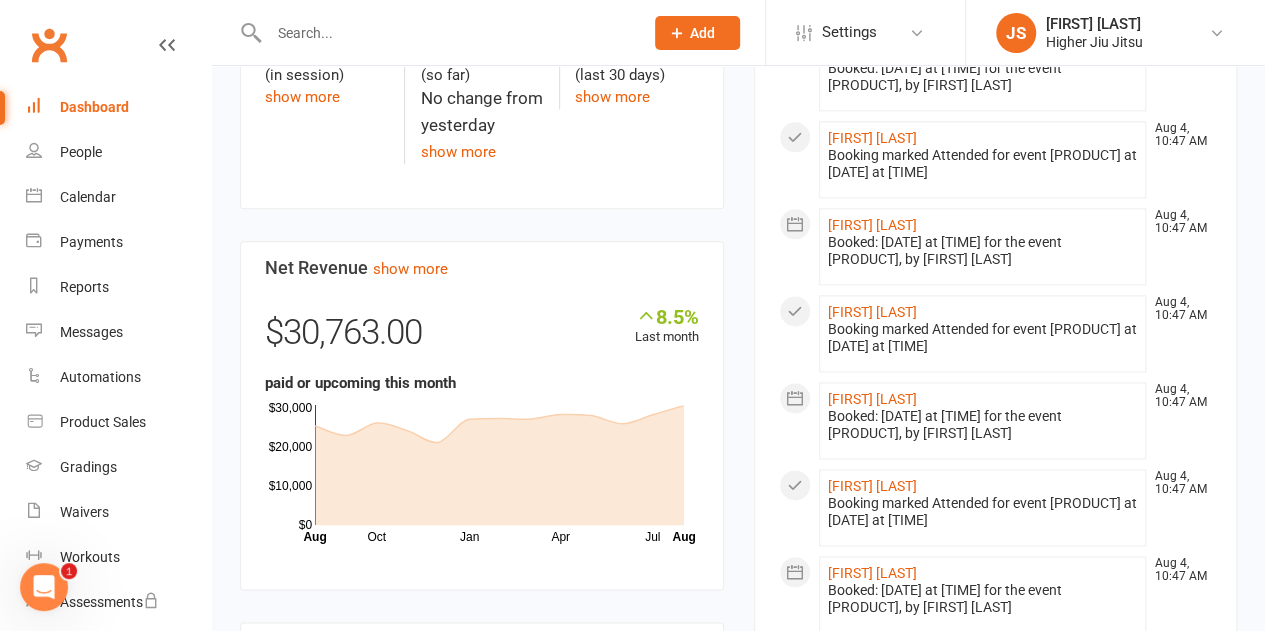 scroll, scrollTop: 1000, scrollLeft: 0, axis: vertical 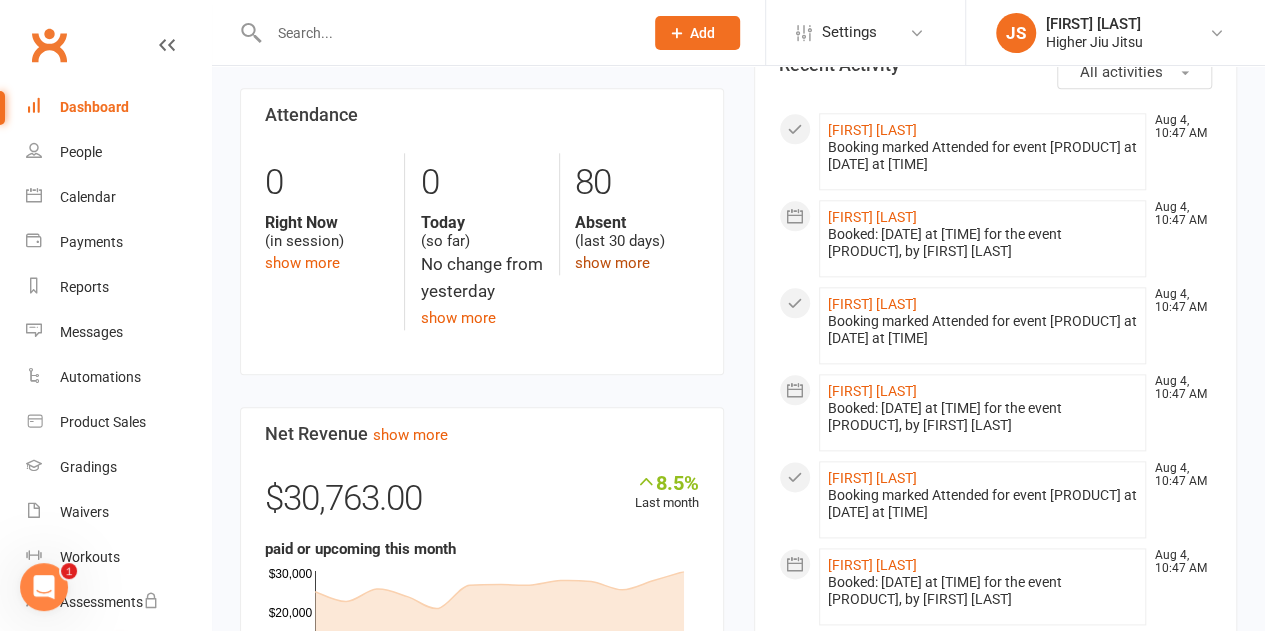 click on "show more" 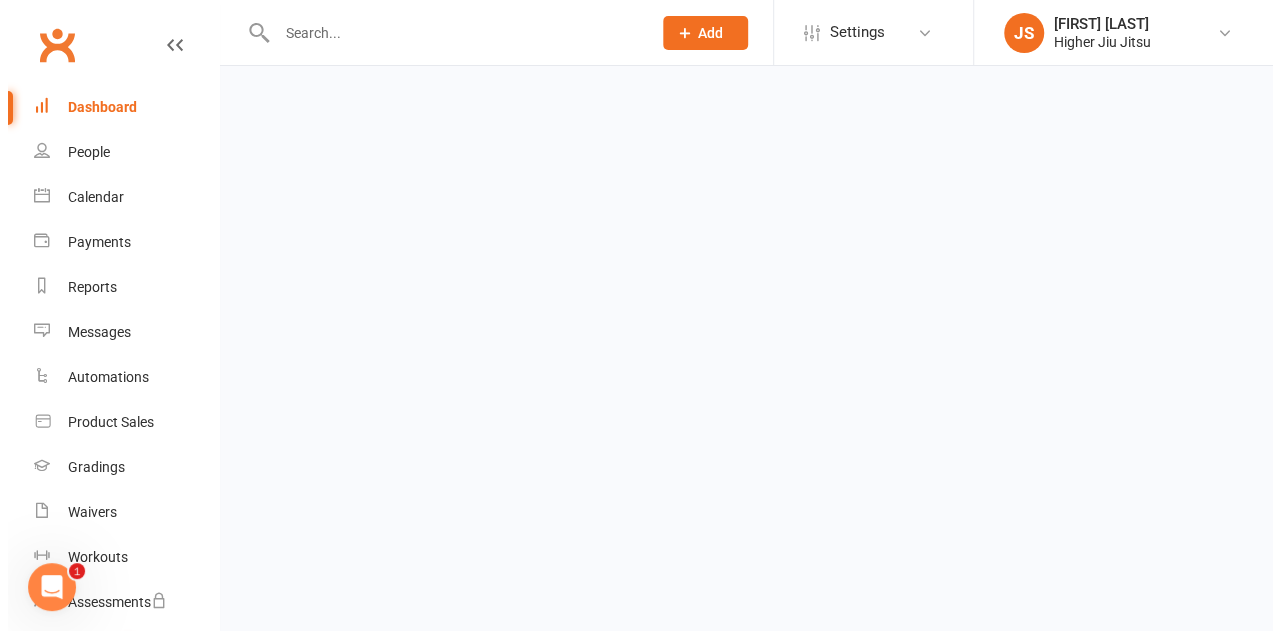 scroll, scrollTop: 0, scrollLeft: 0, axis: both 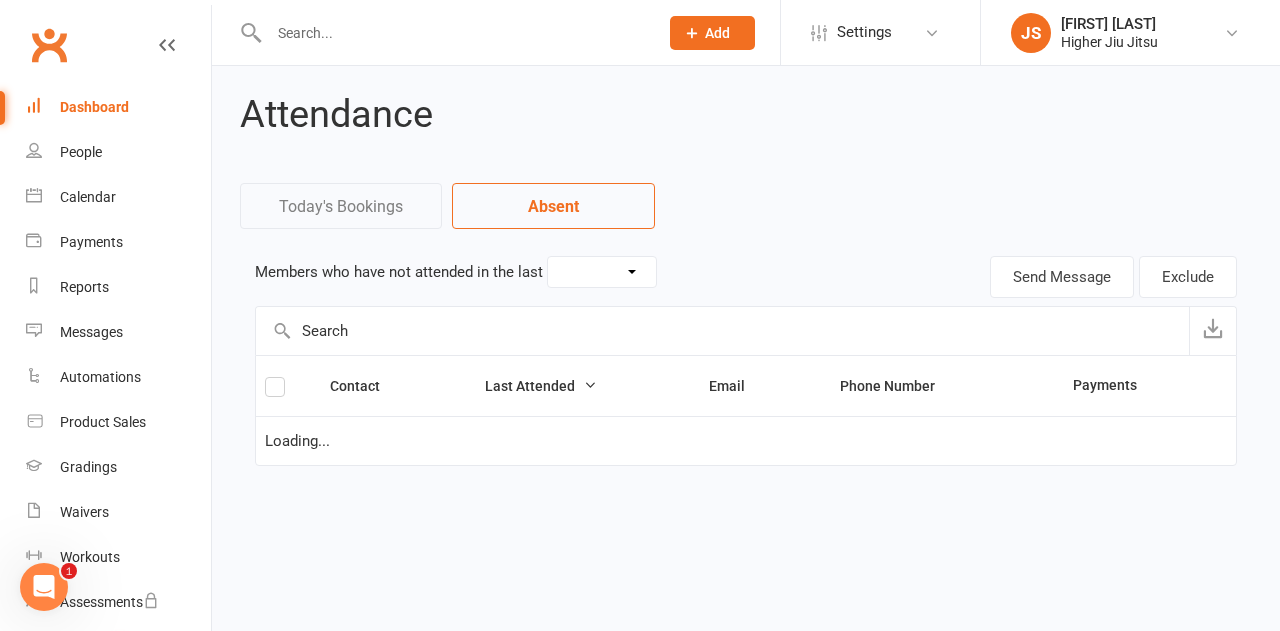 select on "30" 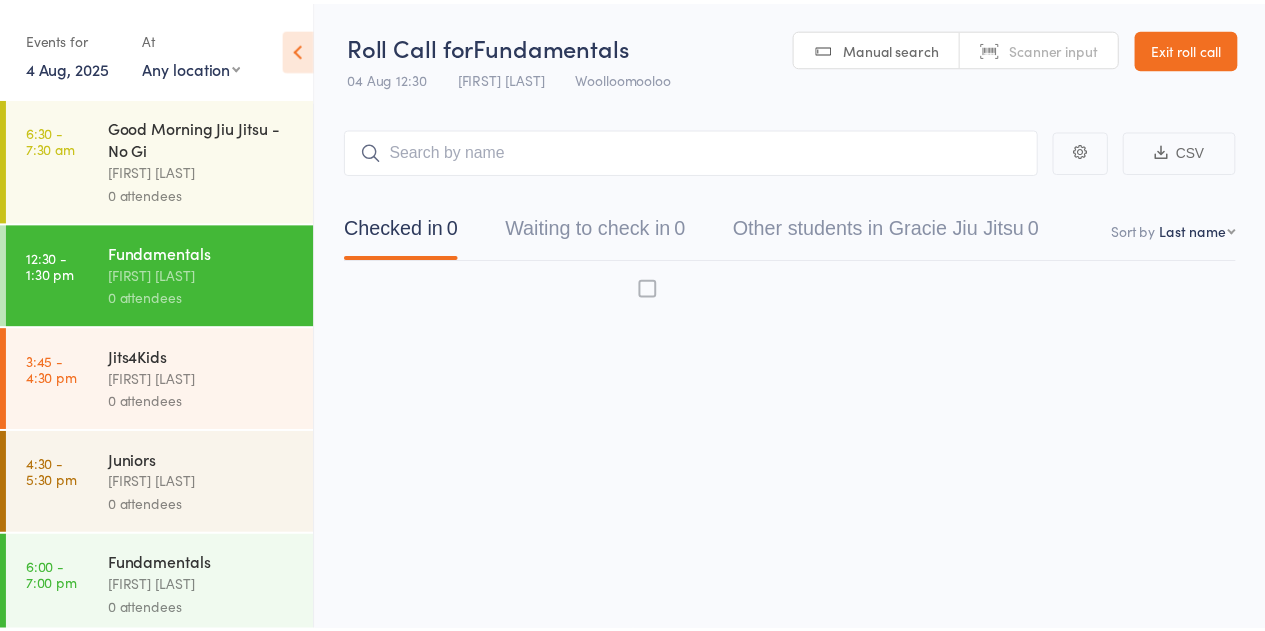 scroll, scrollTop: 0, scrollLeft: 0, axis: both 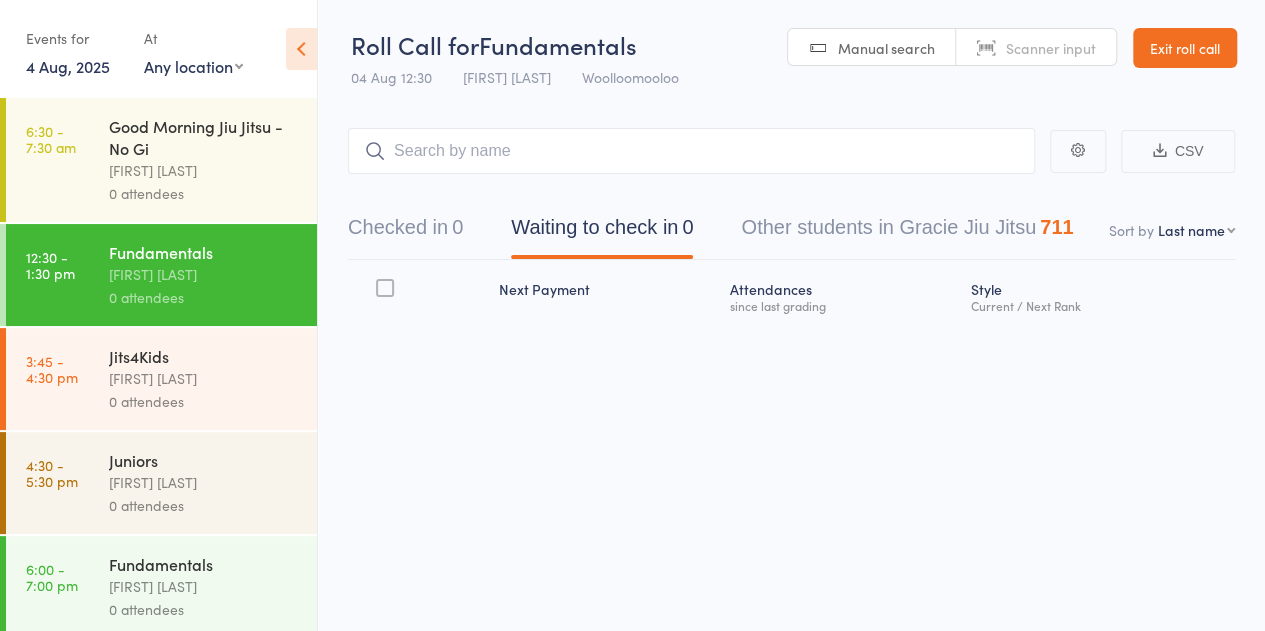 click on "4 Aug, 2025" at bounding box center (68, 66) 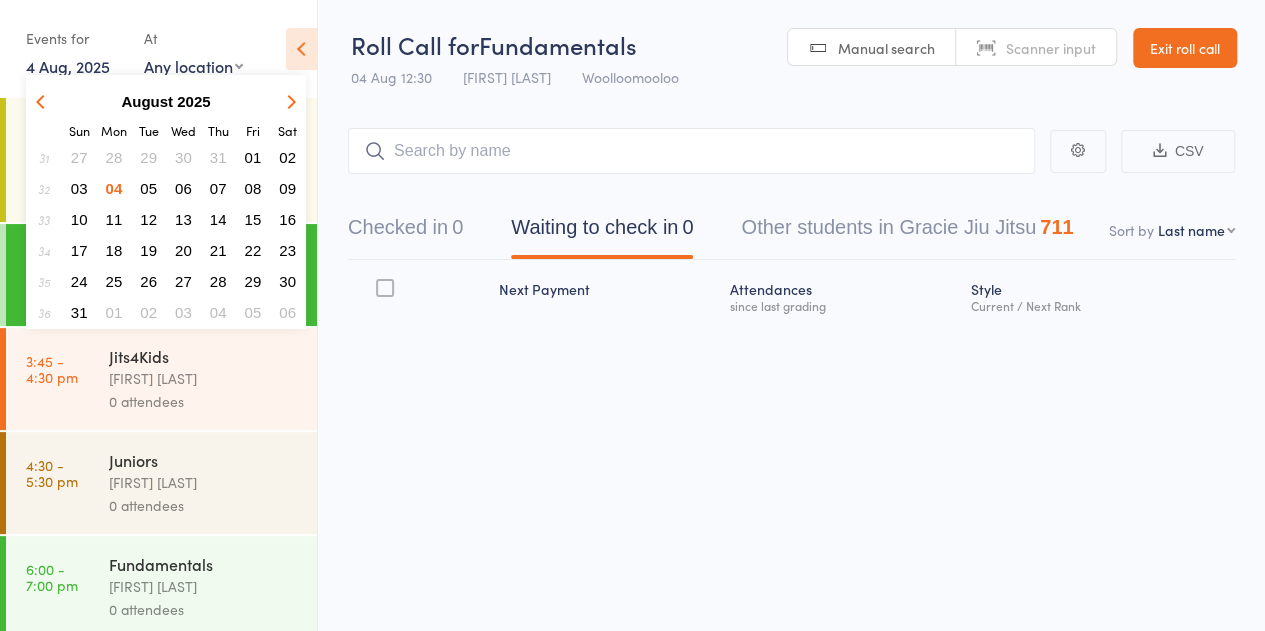 click on "30" at bounding box center [183, 157] 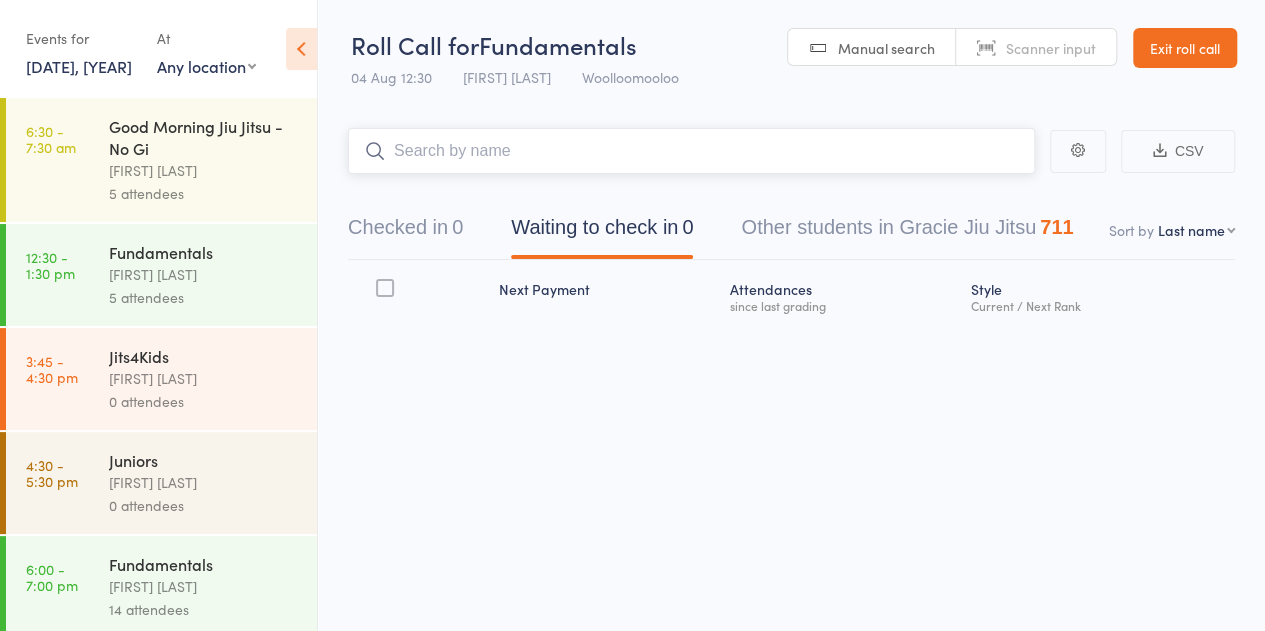 click at bounding box center [691, 151] 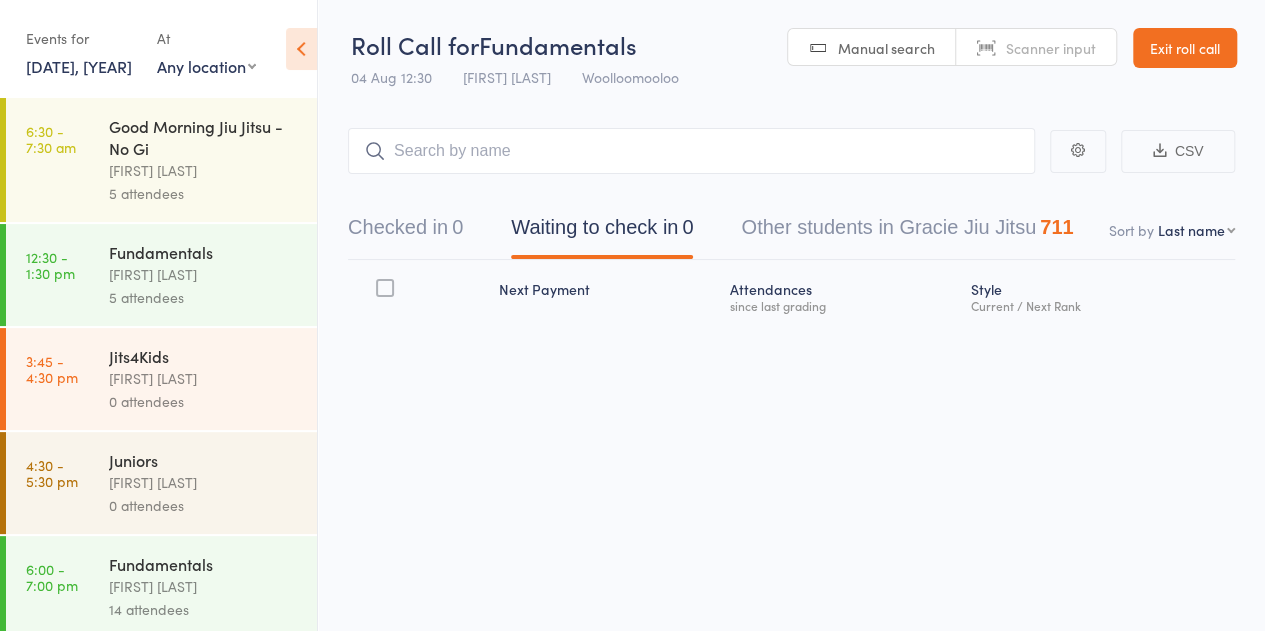 click on "Jits4Kids" at bounding box center (204, 356) 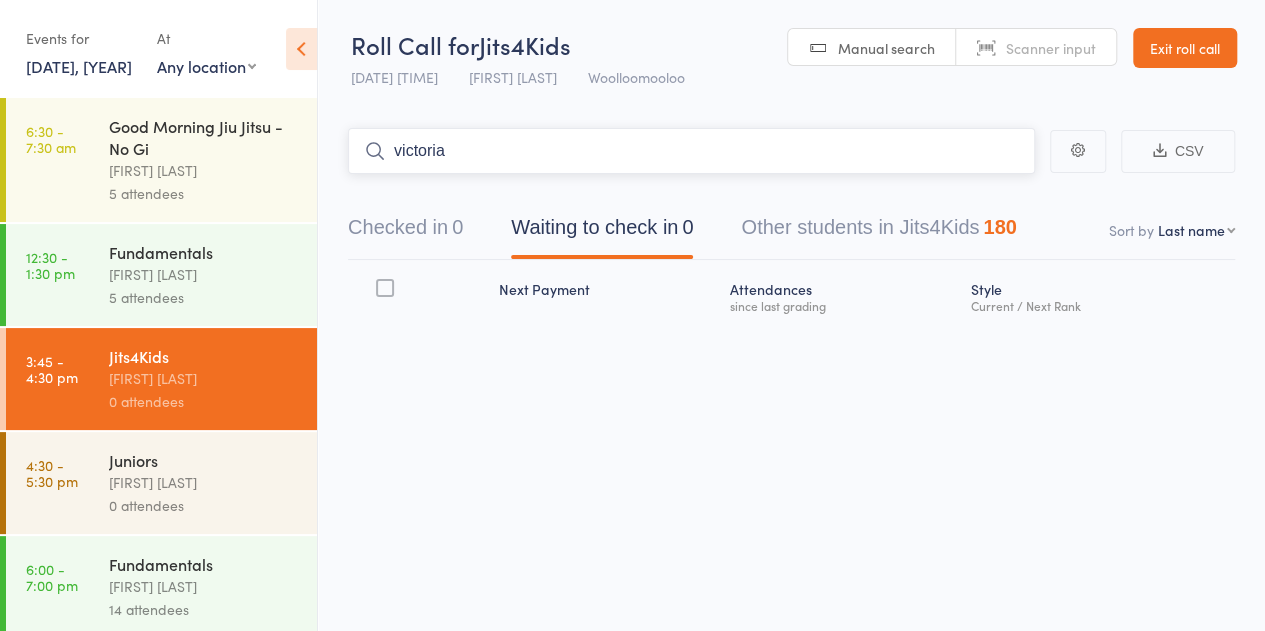 type on "victoria" 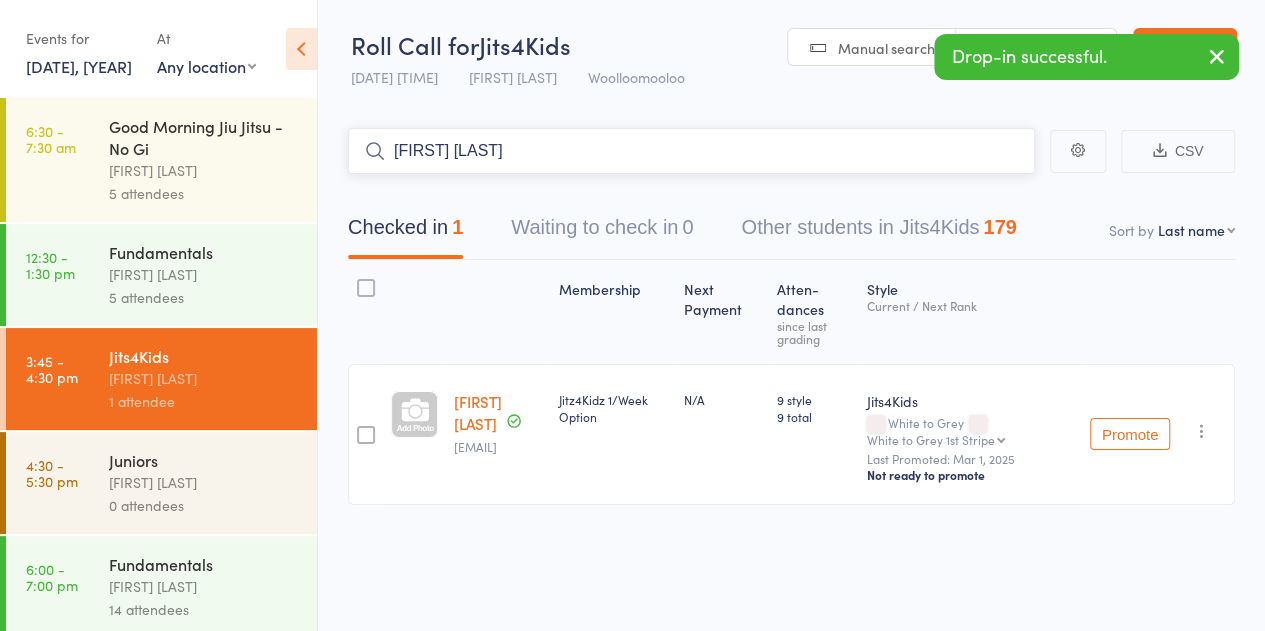 type on "valeria dong" 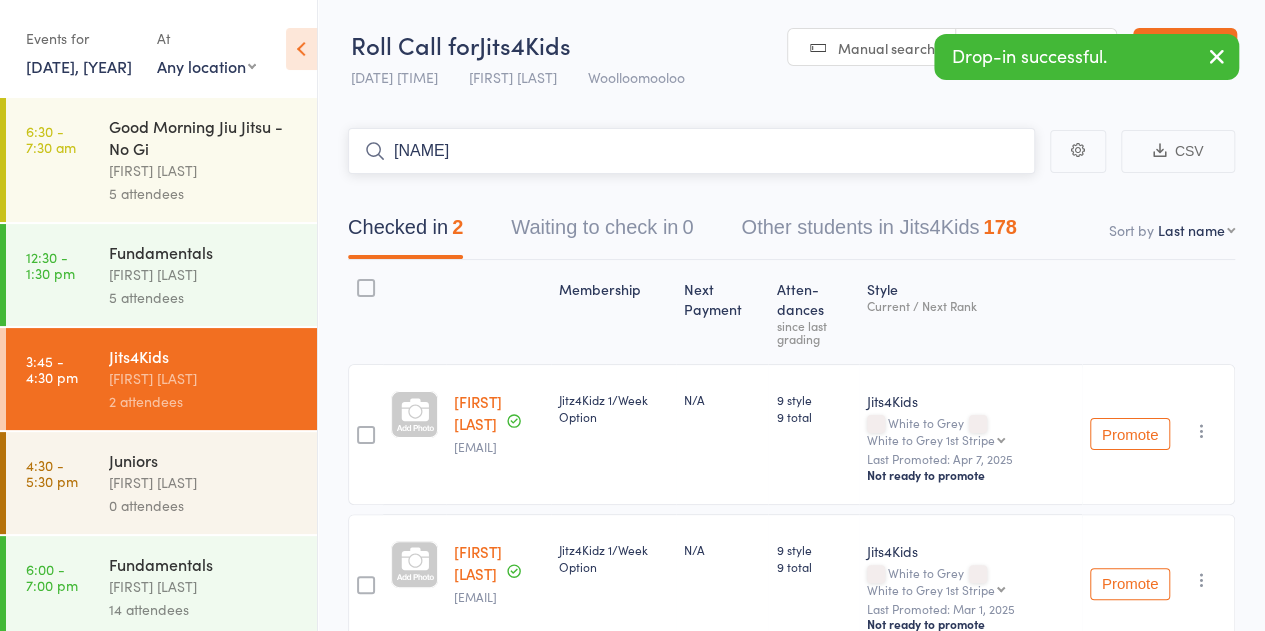 type on "beswald" 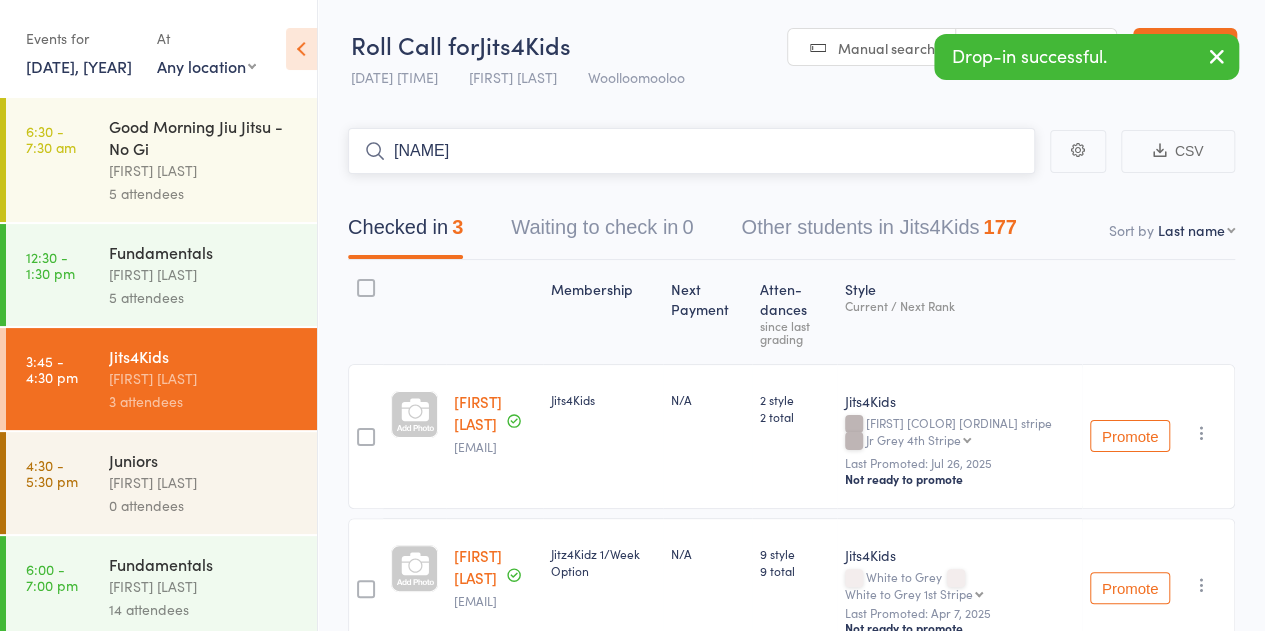 type on "beswald" 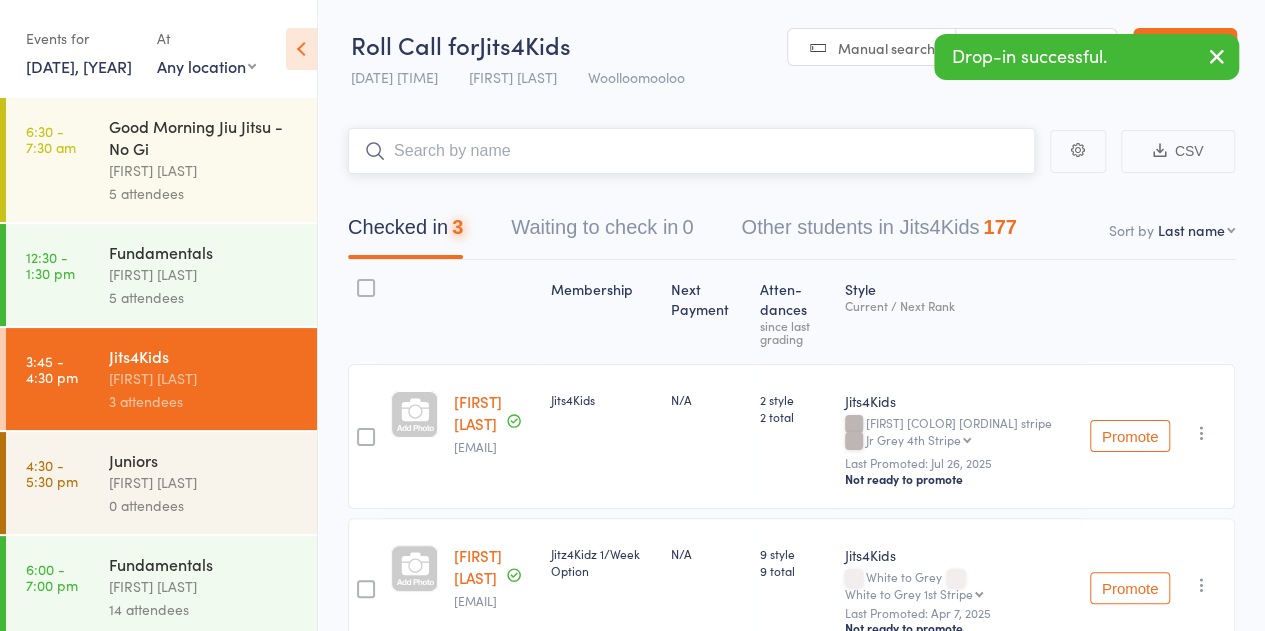 type on "c" 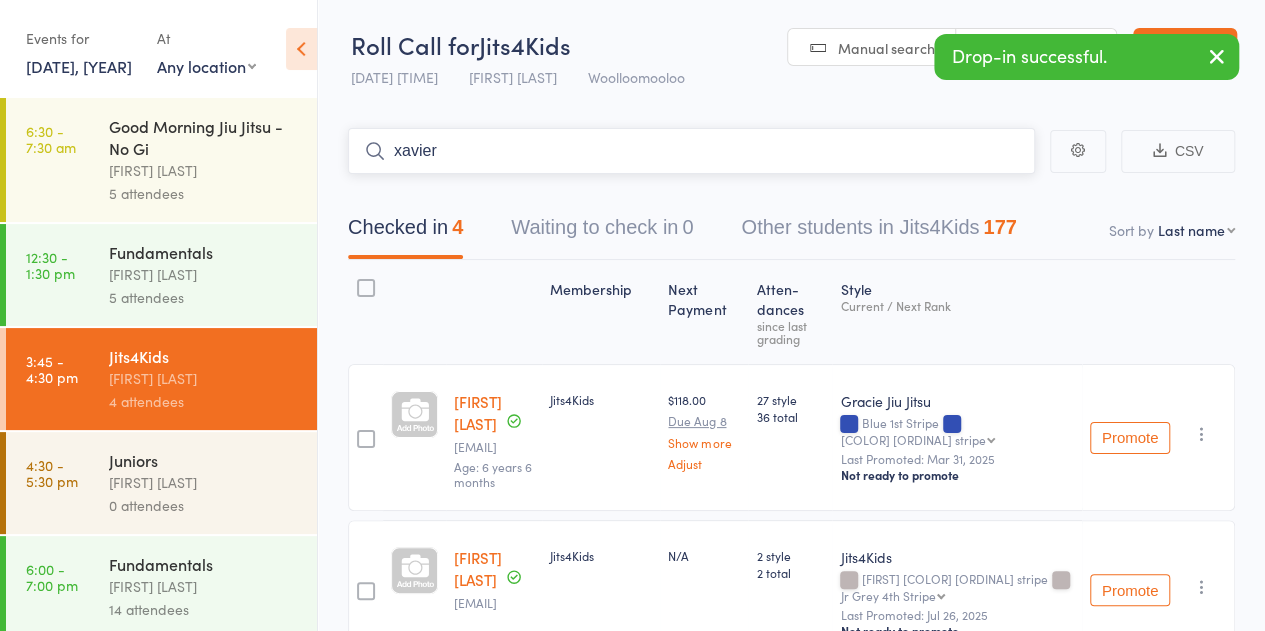 type on "xavier" 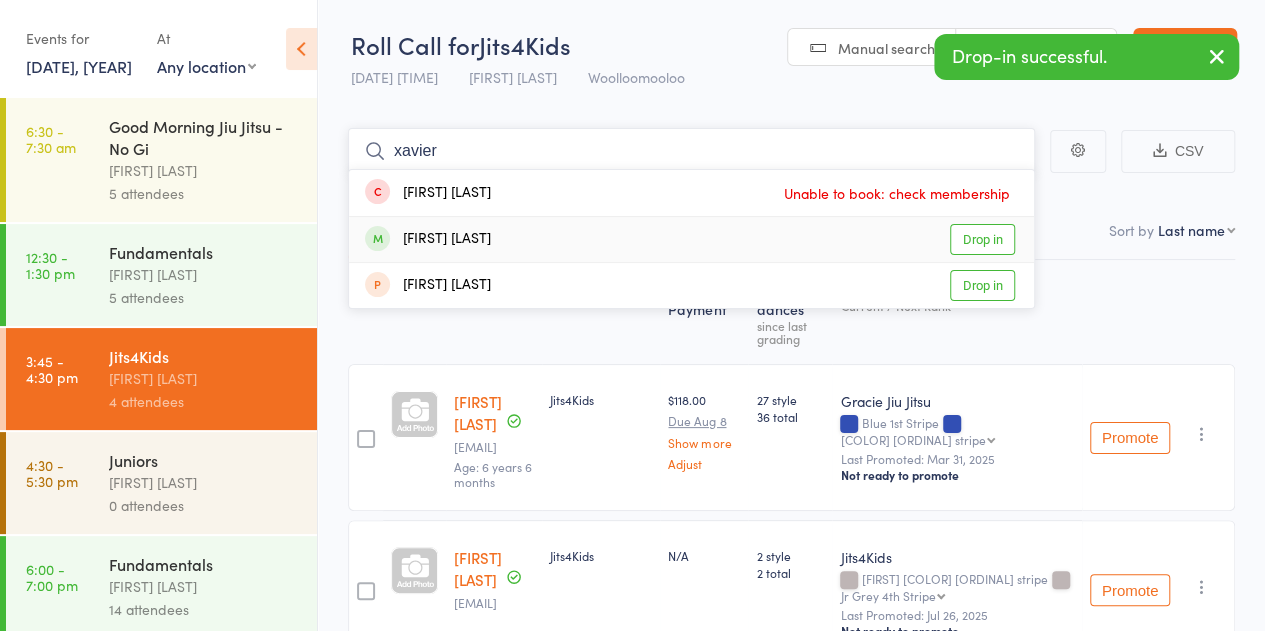 type 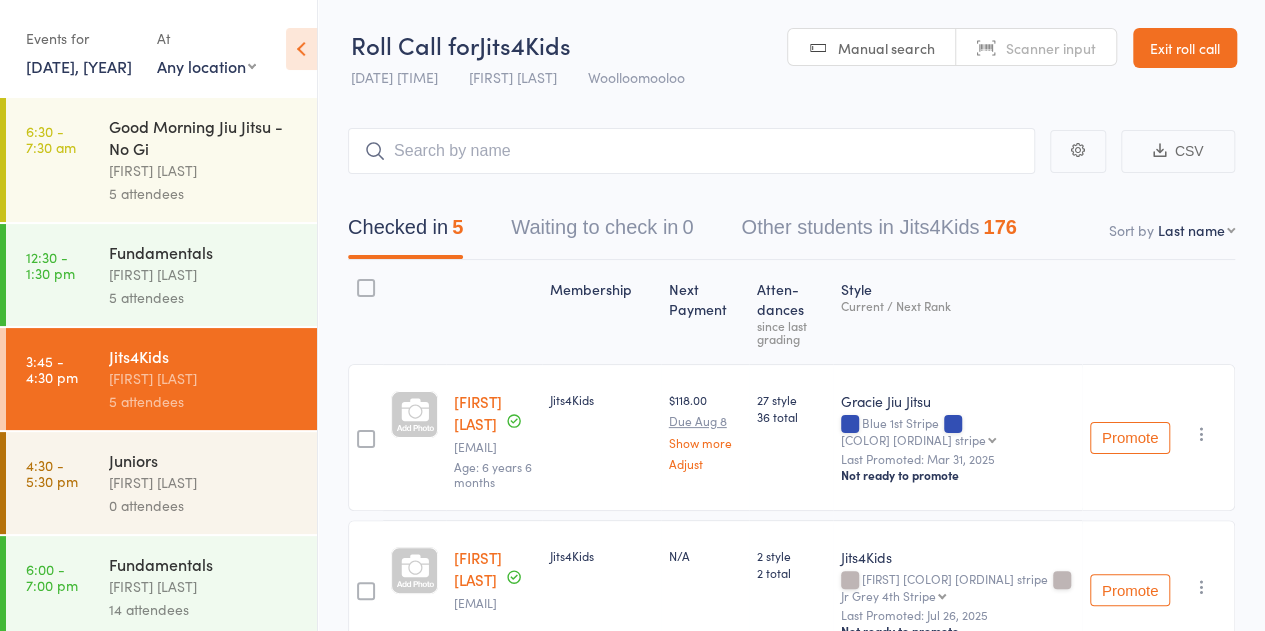 click on "30 Jul, 2025" at bounding box center (79, 66) 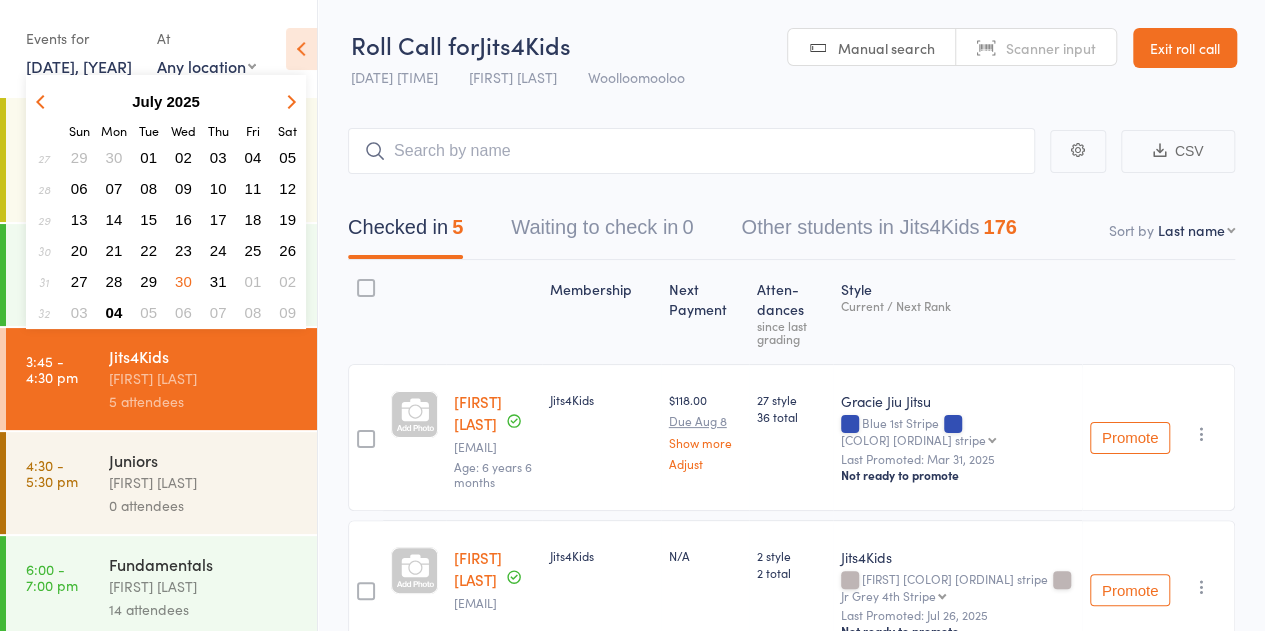 click on "04" at bounding box center [114, 312] 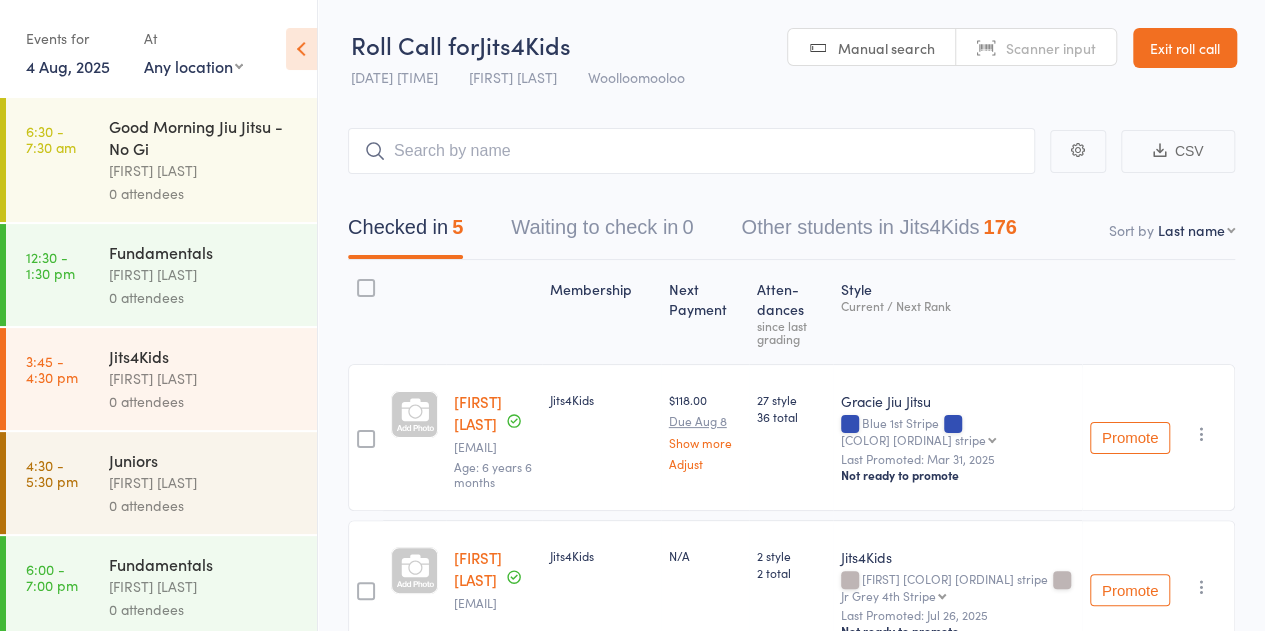 click on "[FIRST] [LAST]" at bounding box center [204, 170] 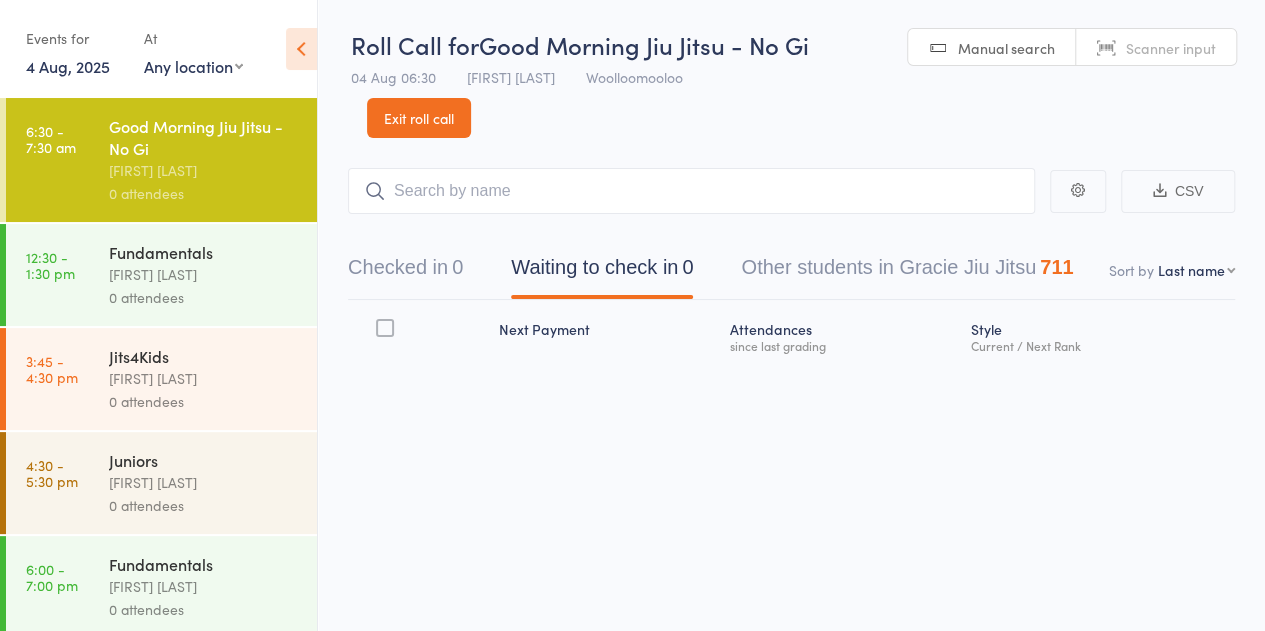 click on "Exit roll call" at bounding box center (419, 118) 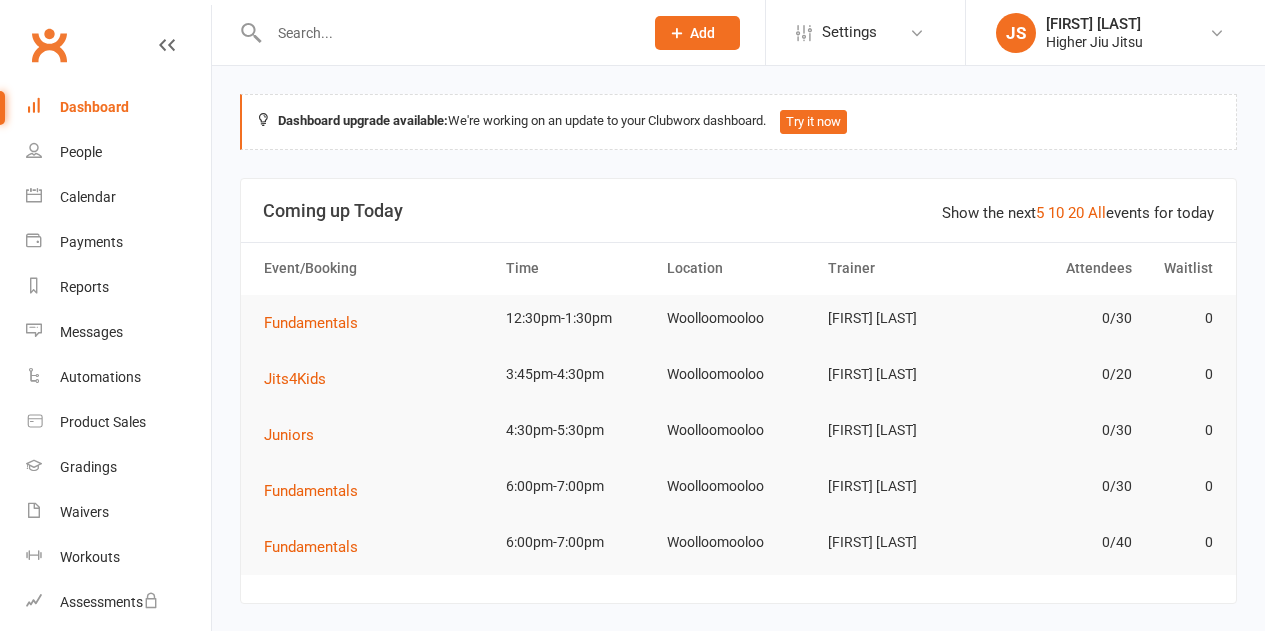 scroll, scrollTop: 0, scrollLeft: 0, axis: both 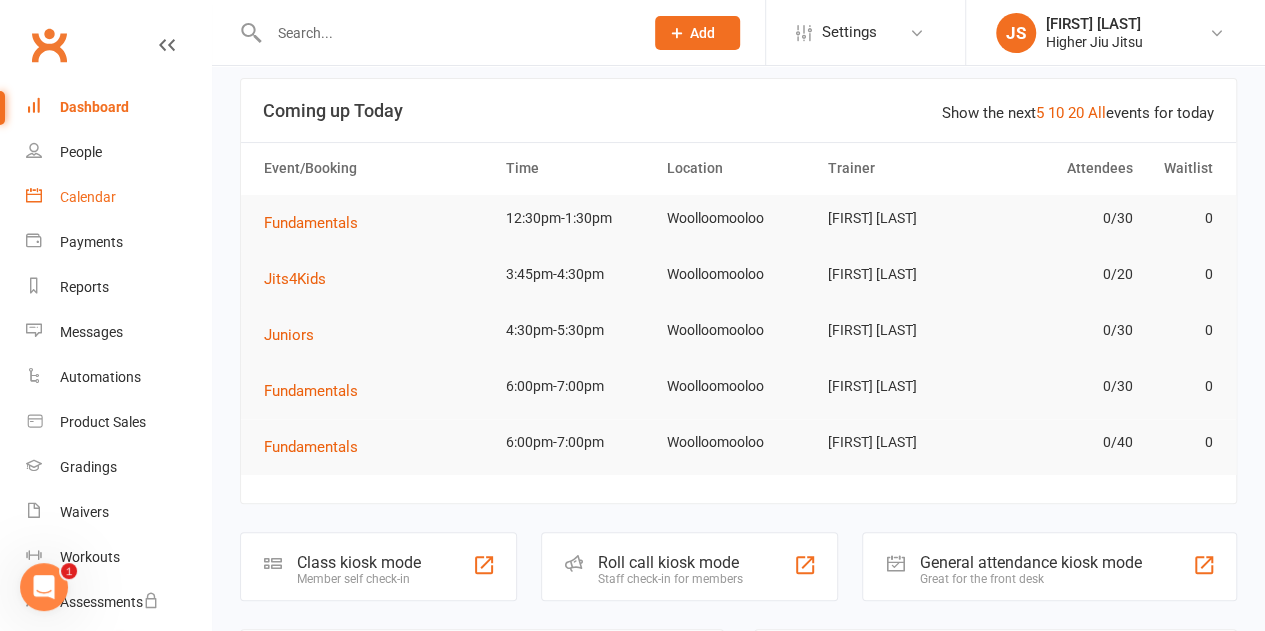 click on "Calendar" at bounding box center (88, 197) 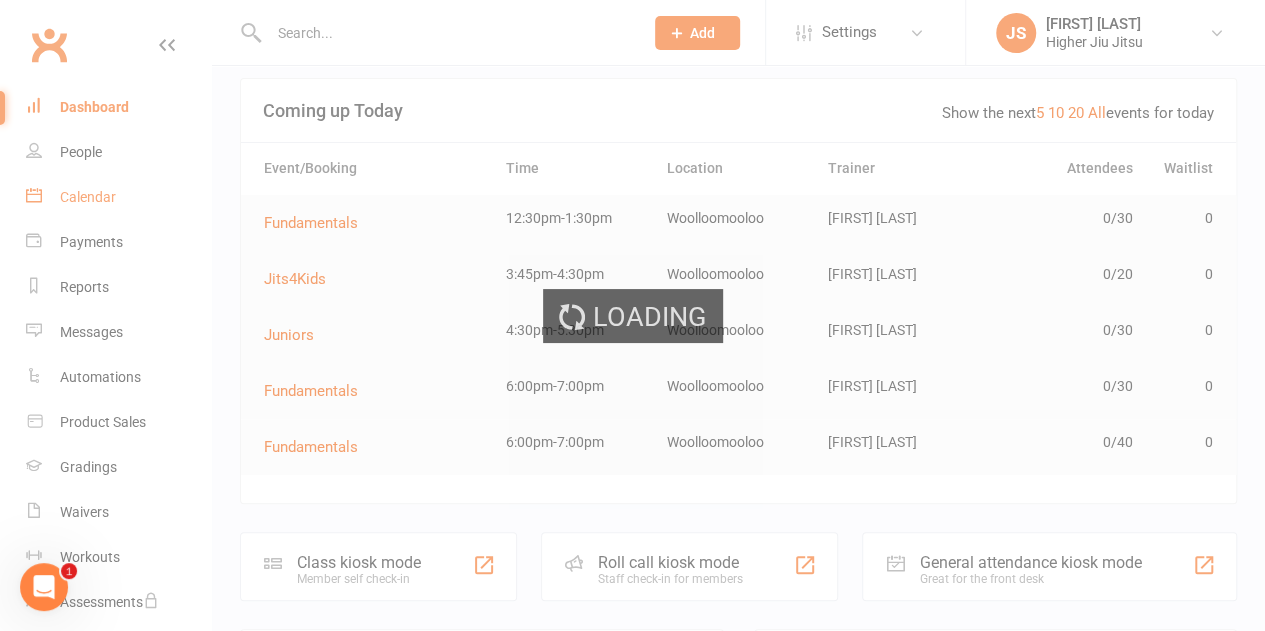 scroll, scrollTop: 0, scrollLeft: 0, axis: both 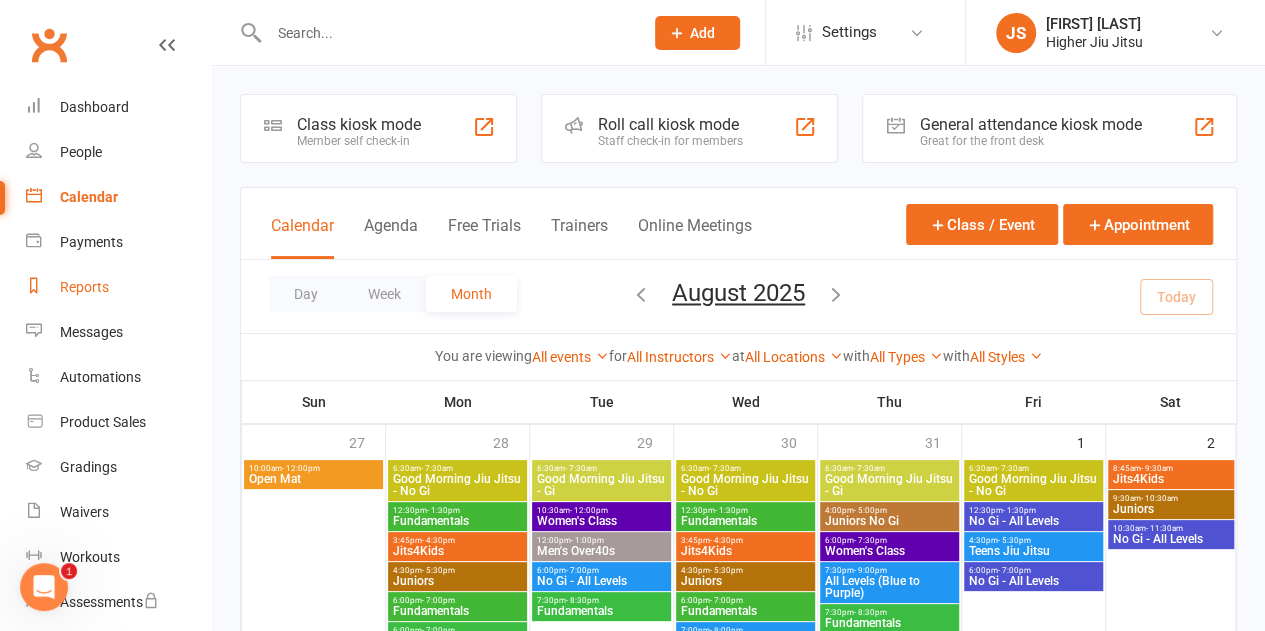click on "Reports" at bounding box center (118, 287) 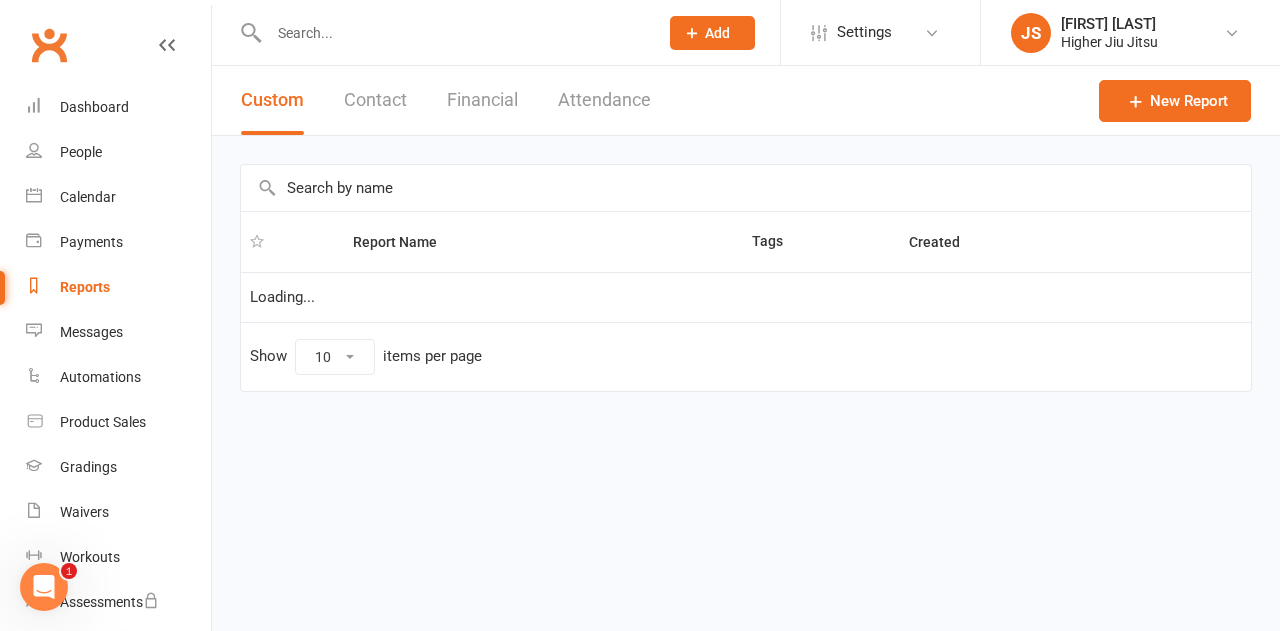 select on "25" 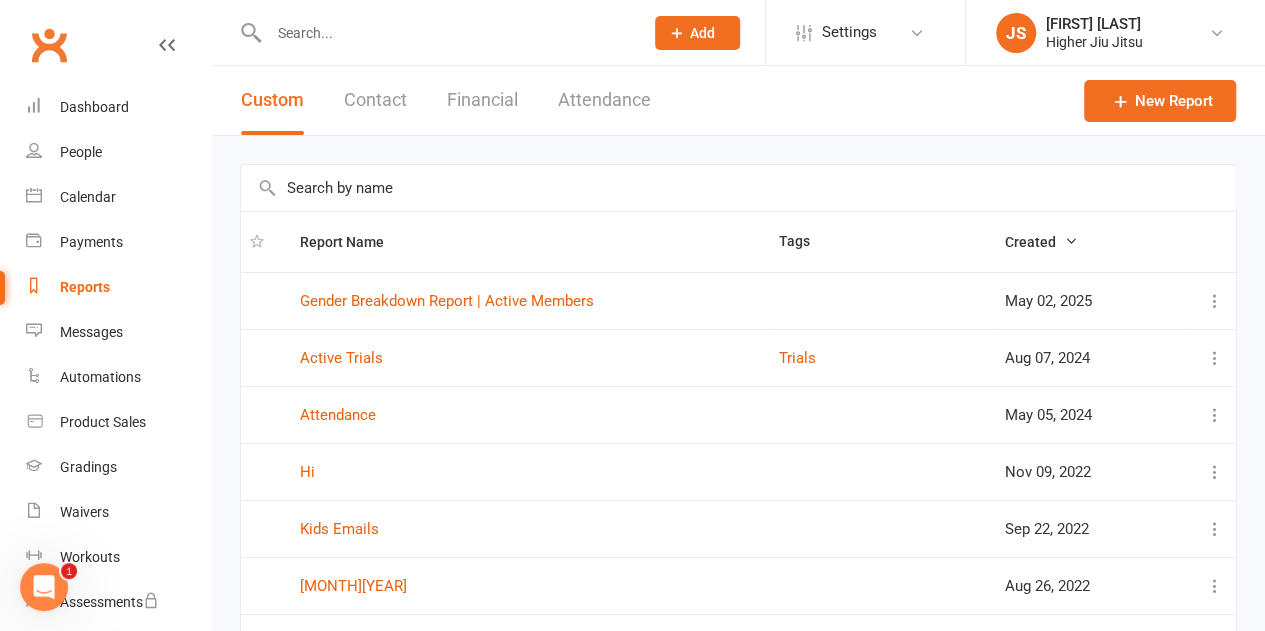 click on "Attendance" at bounding box center (604, 100) 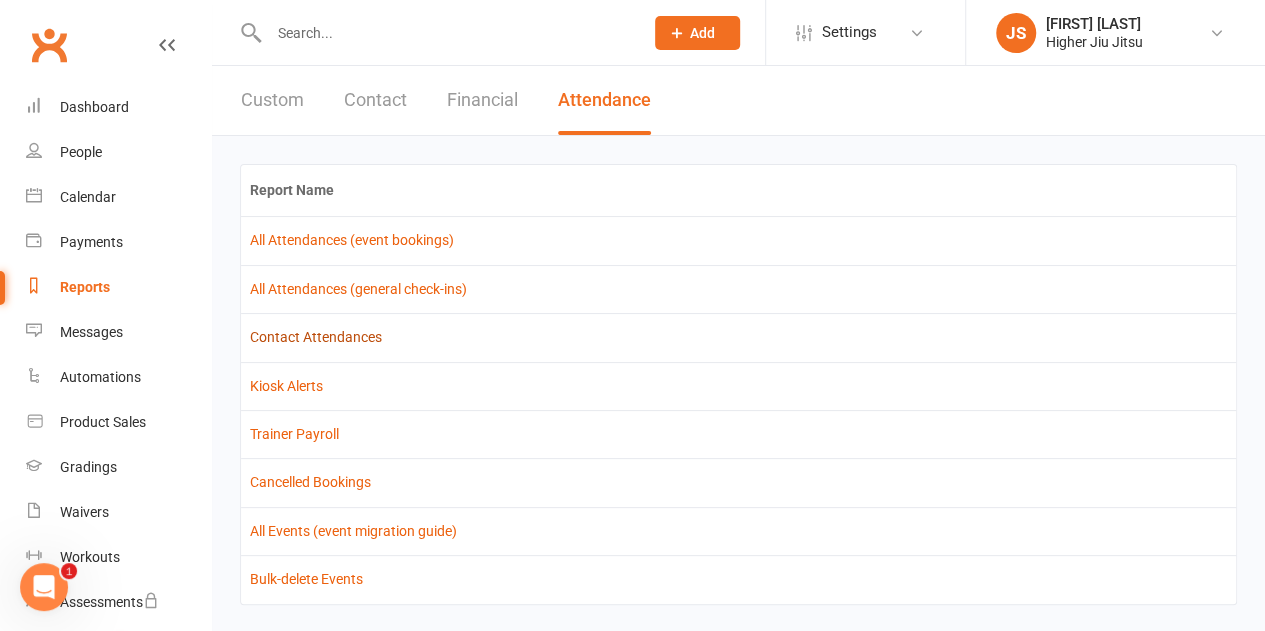 click on "Contact Attendances" at bounding box center (316, 337) 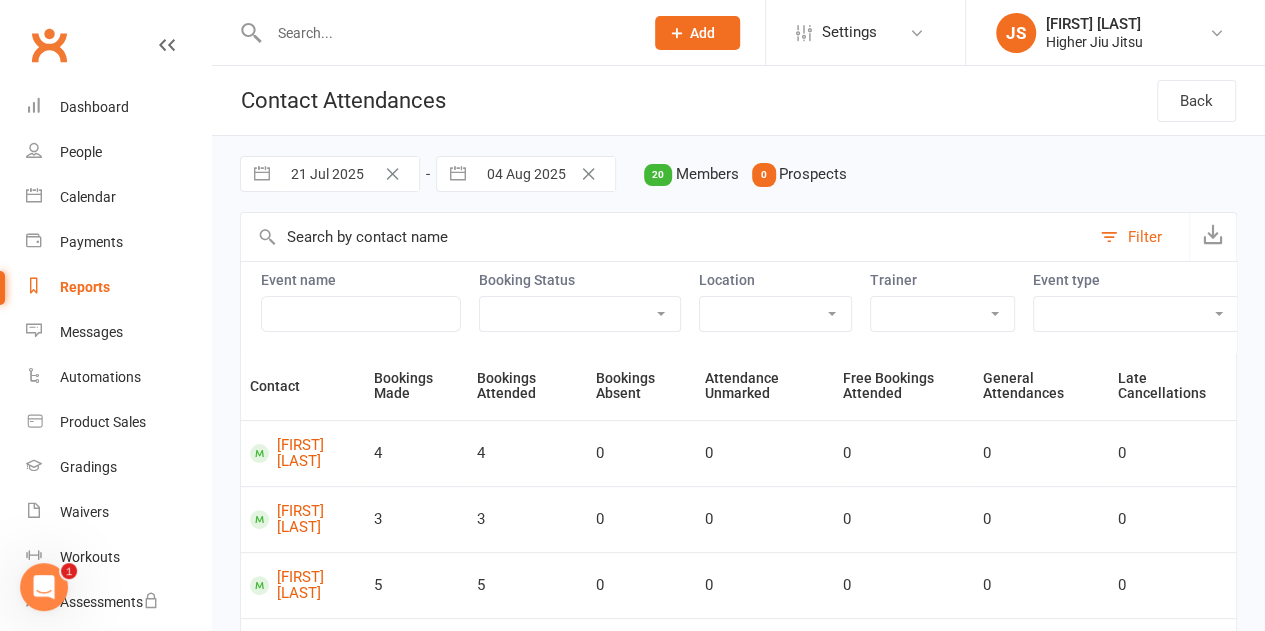 click on "Class Meeting Open Mat Private School Holiday Program Seminar" at bounding box center [1136, 314] 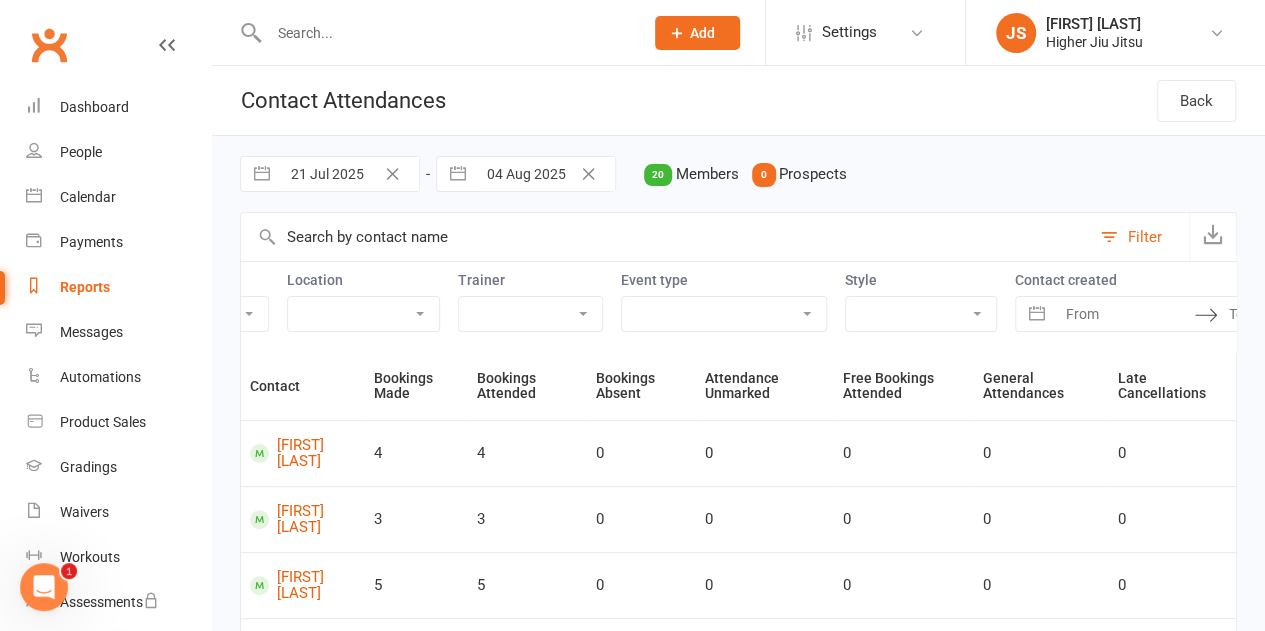 scroll, scrollTop: 0, scrollLeft: 435, axis: horizontal 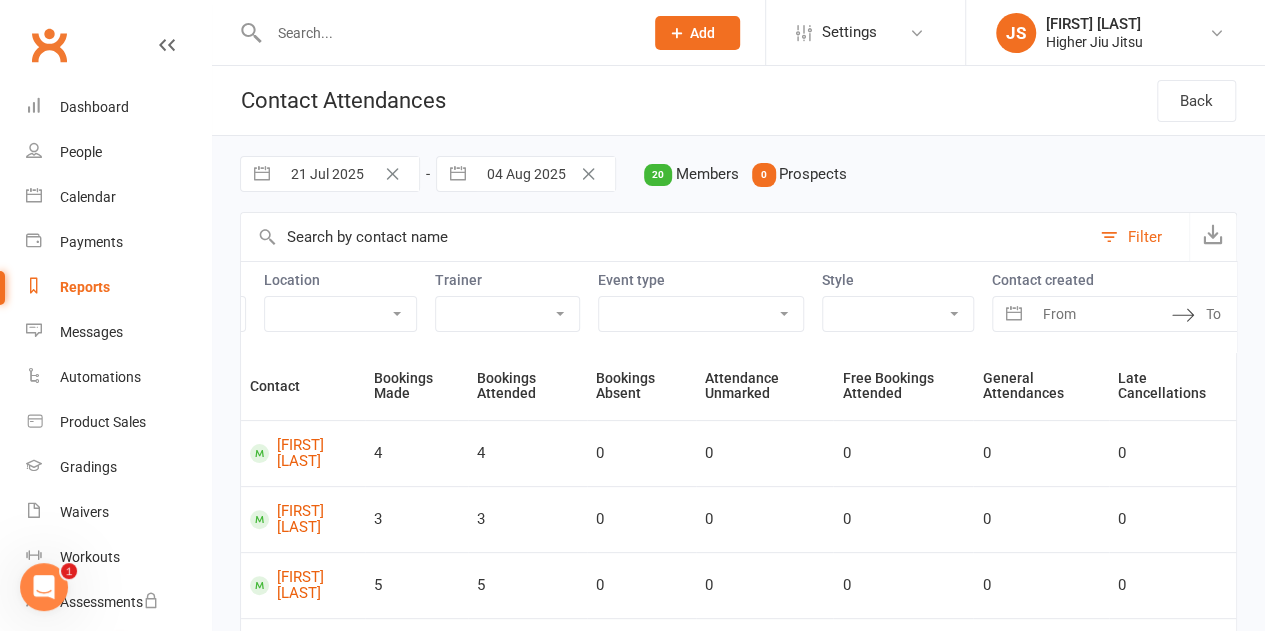 click on "Gracie Jiu Jitsu Jits4Kids" at bounding box center [898, 314] 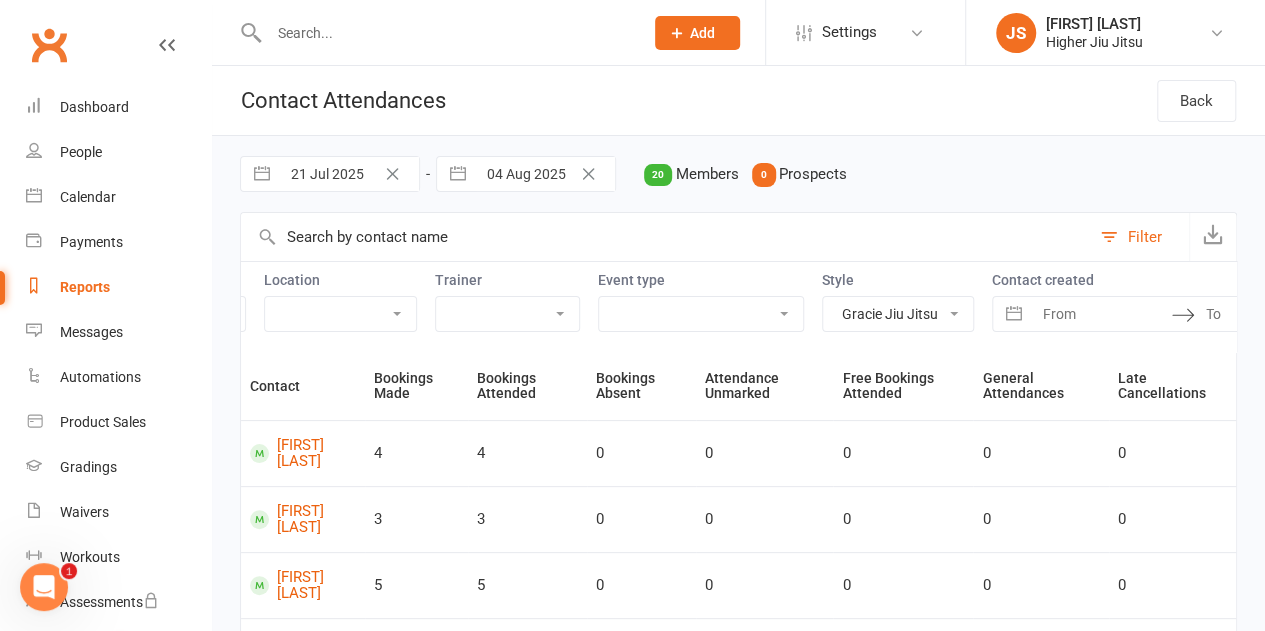 click on "Gracie Jiu Jitsu Jits4Kids" at bounding box center [898, 314] 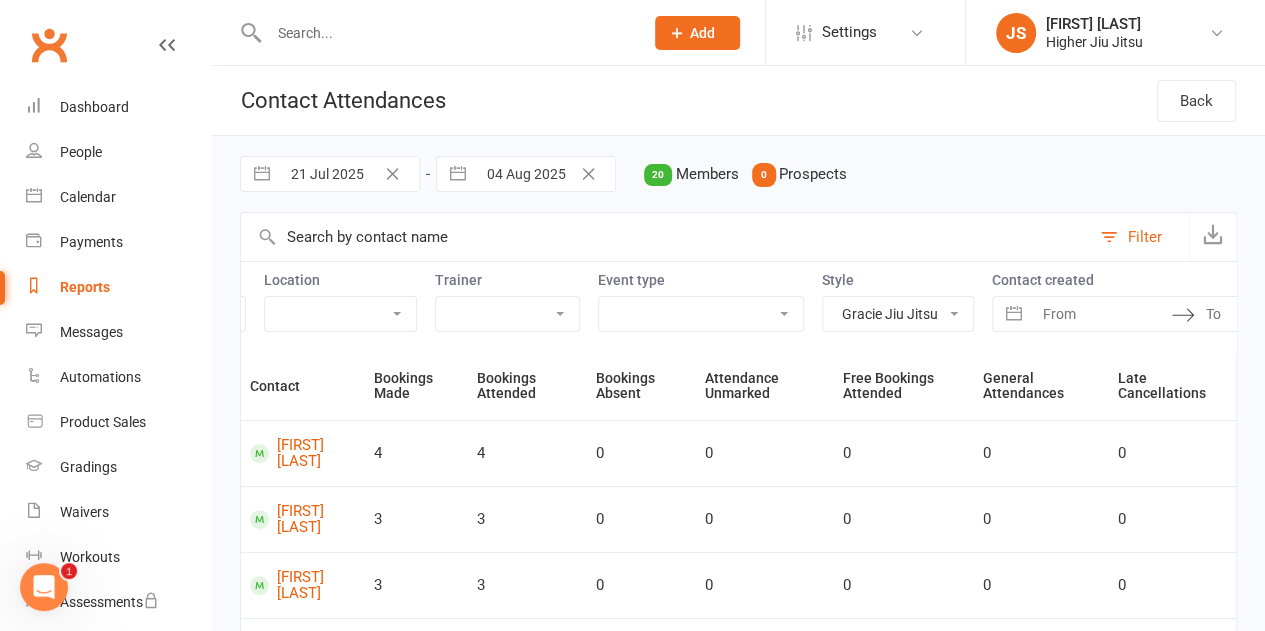 click on "Filter" at bounding box center [1145, 237] 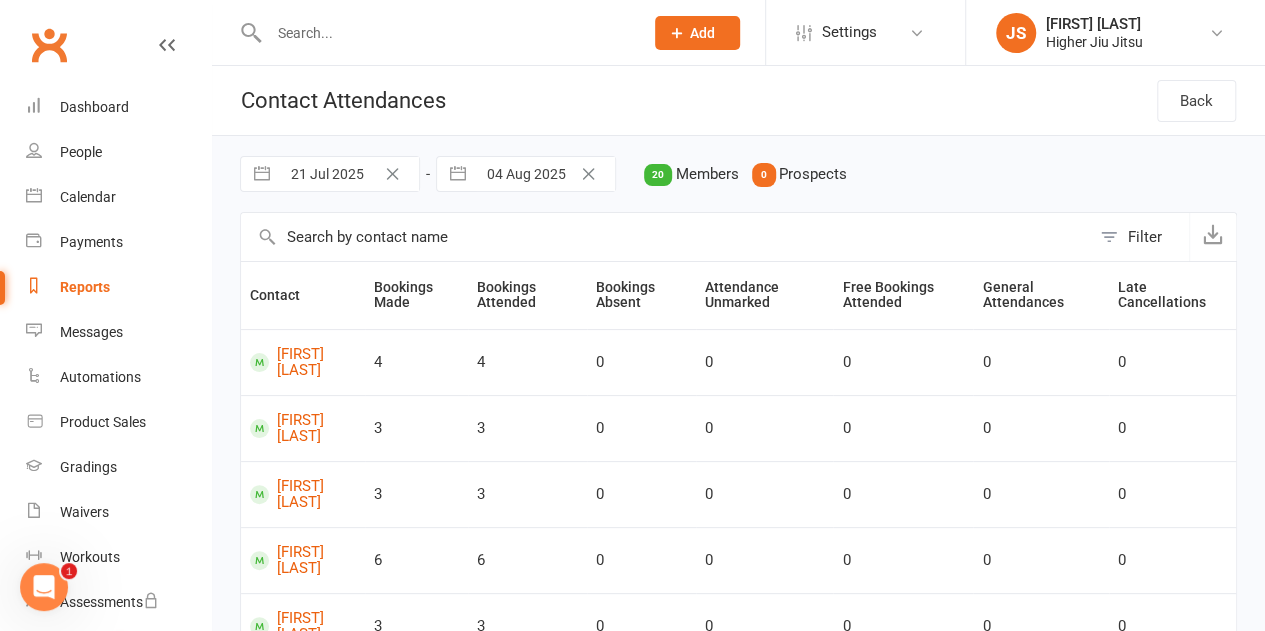 click on "21 Jul 2025" at bounding box center [349, 174] 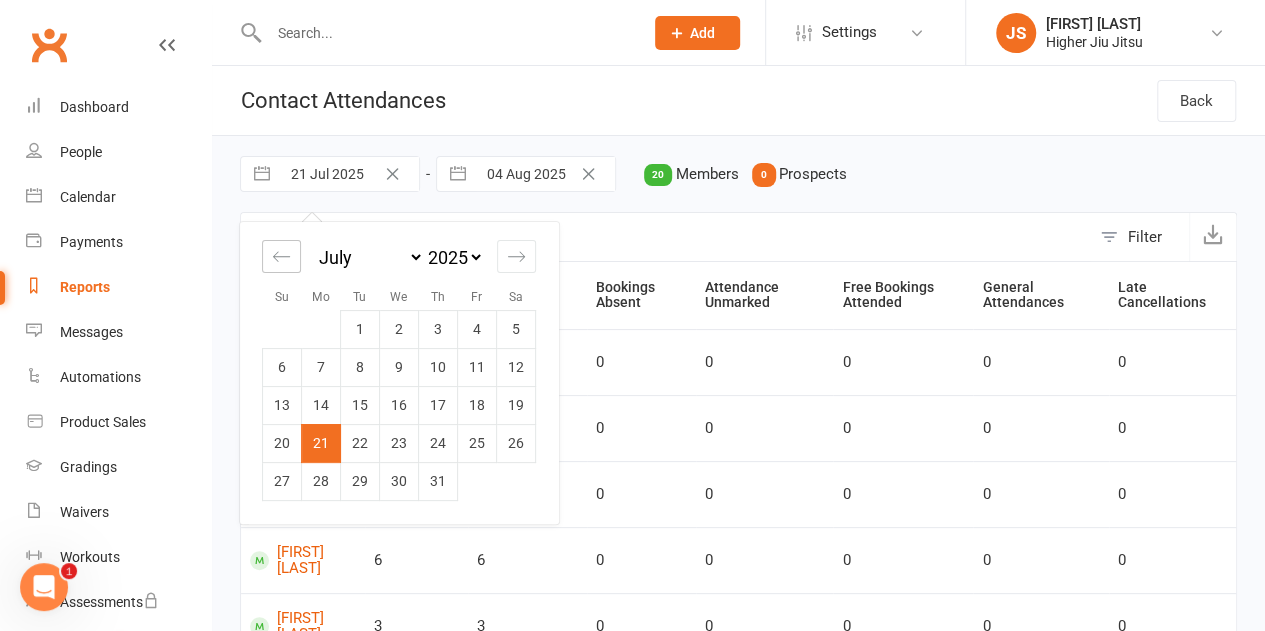click 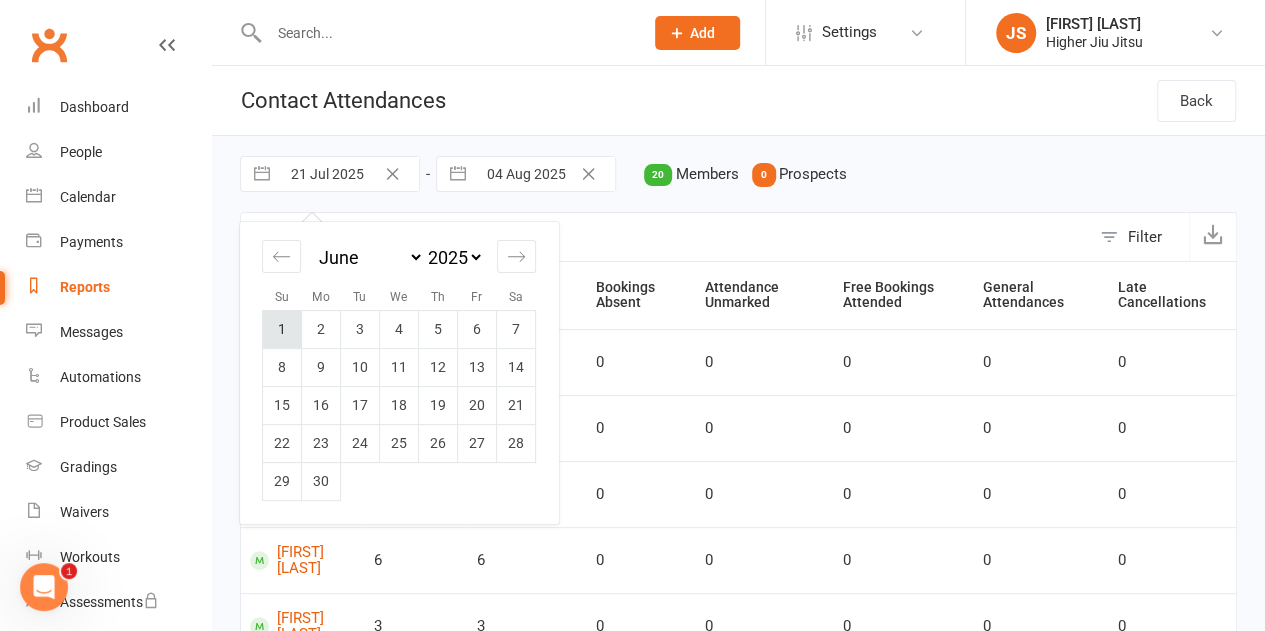 click on "1" at bounding box center (282, 329) 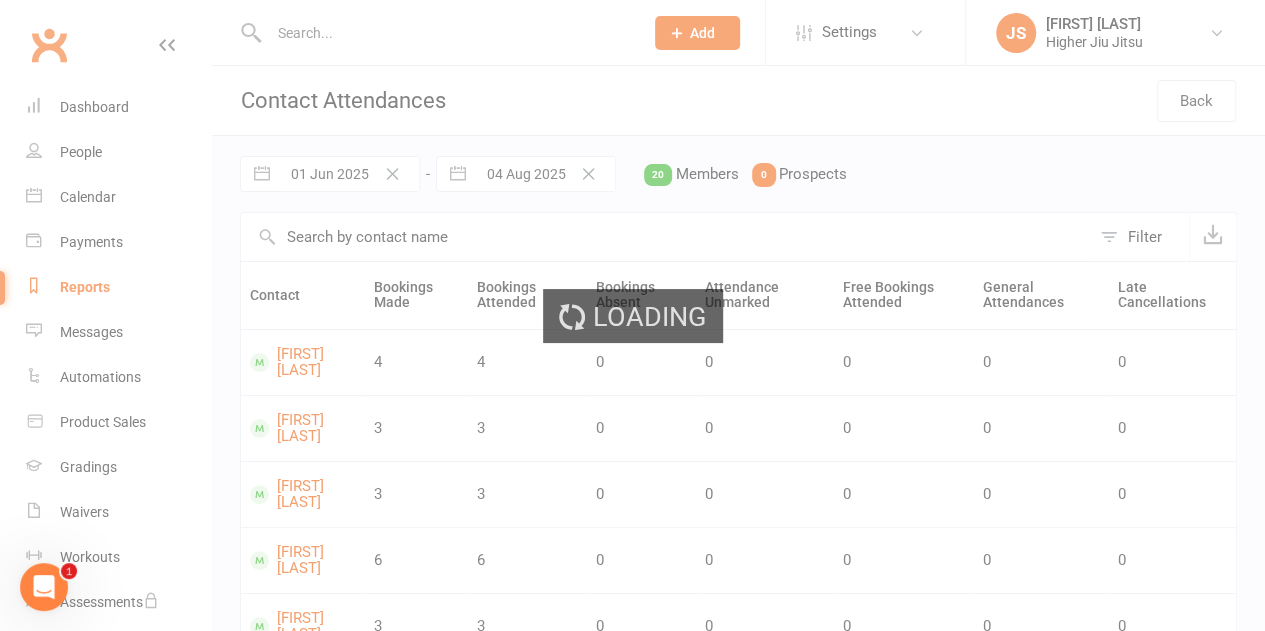 click on "Loading" at bounding box center [632, 315] 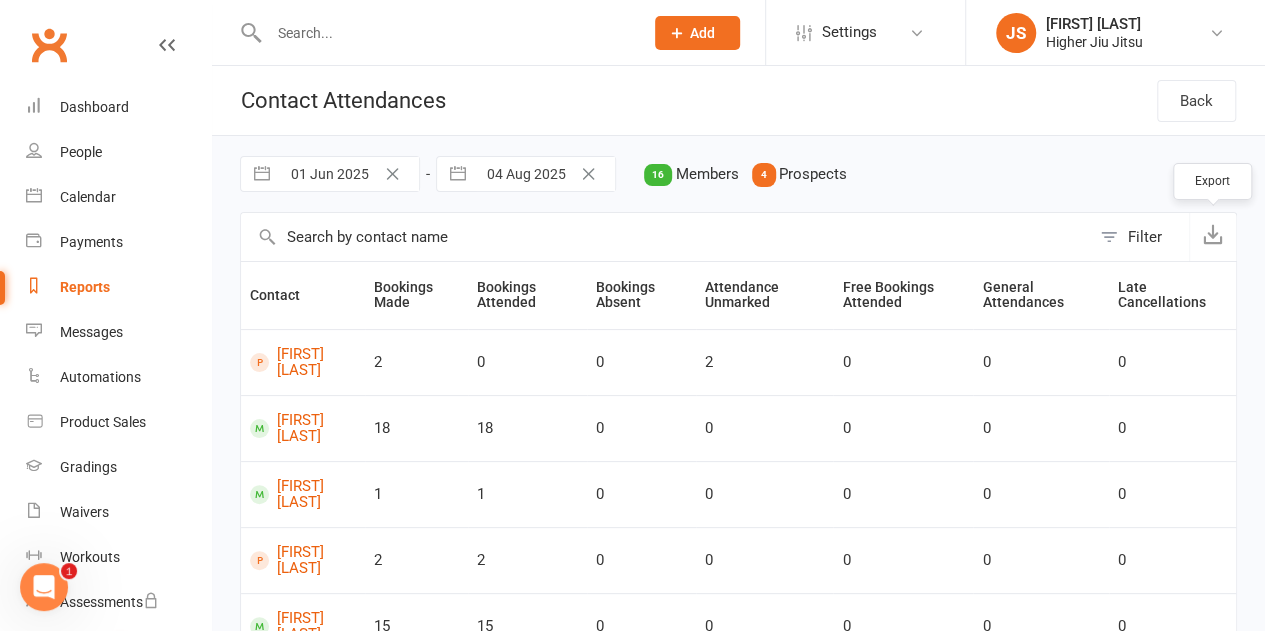 click at bounding box center [1213, 234] 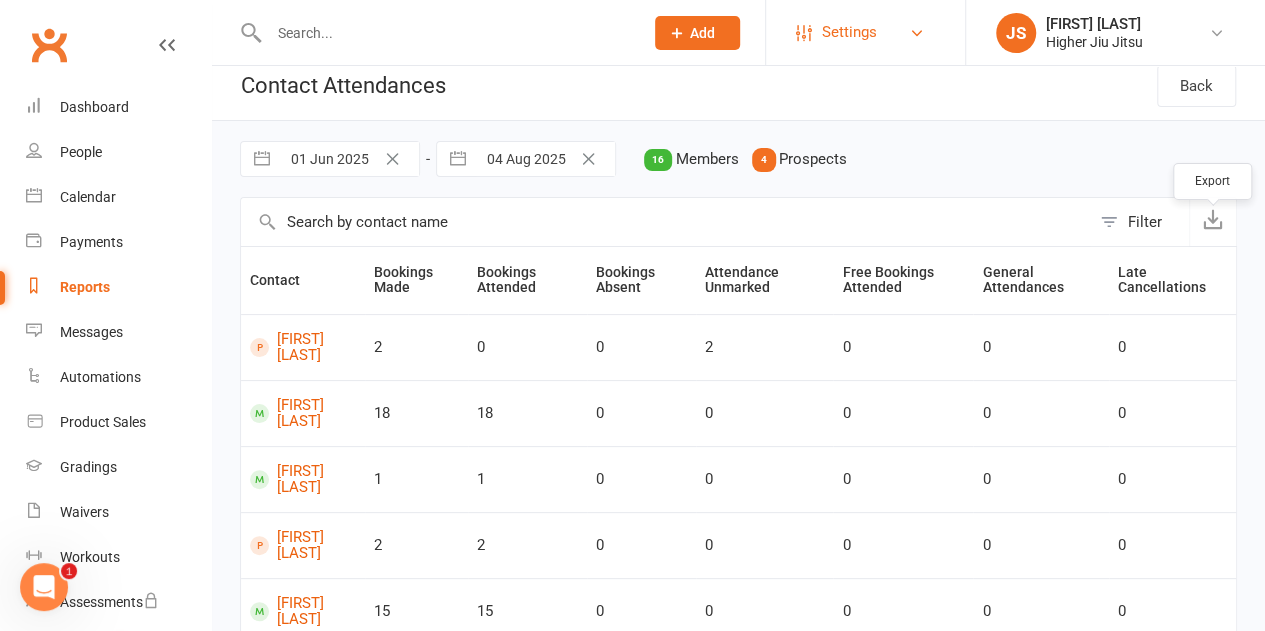 scroll, scrollTop: 100, scrollLeft: 0, axis: vertical 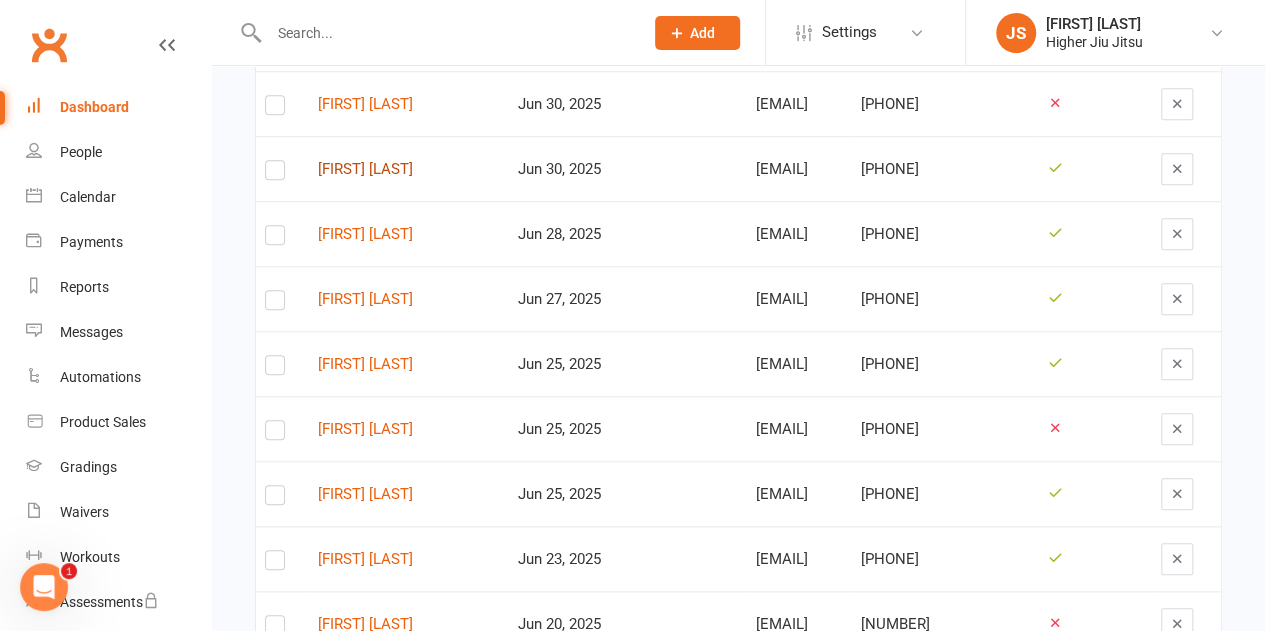 click on "[FIRST] [LAST]" at bounding box center [409, 169] 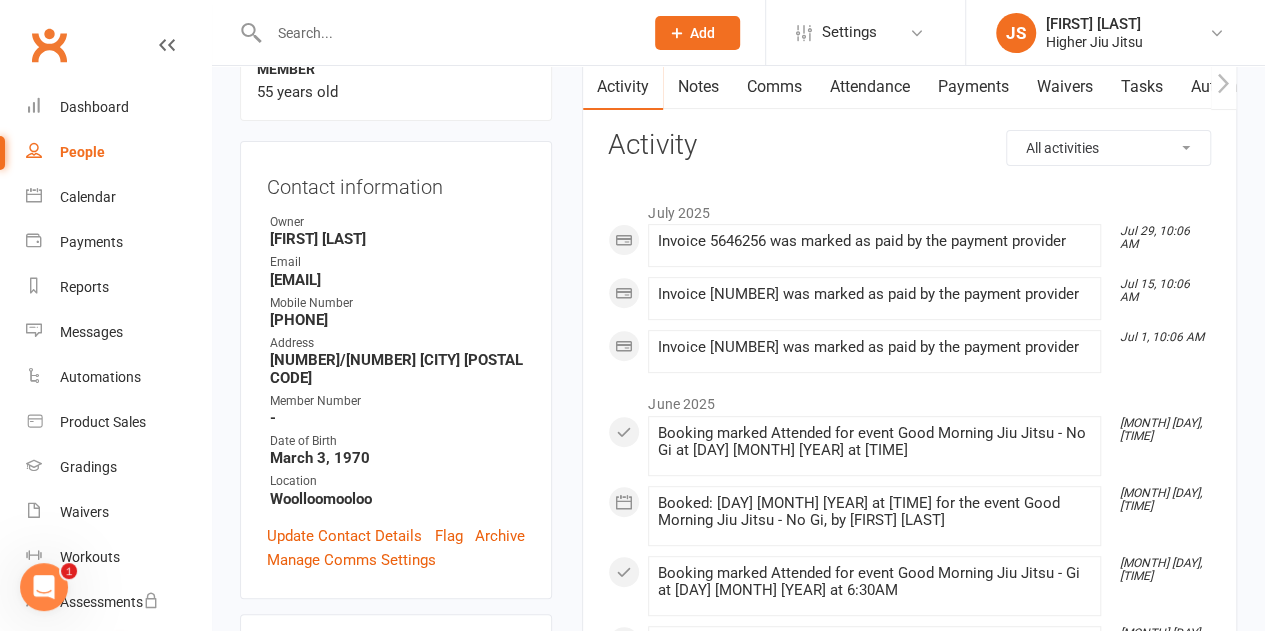 scroll, scrollTop: 200, scrollLeft: 0, axis: vertical 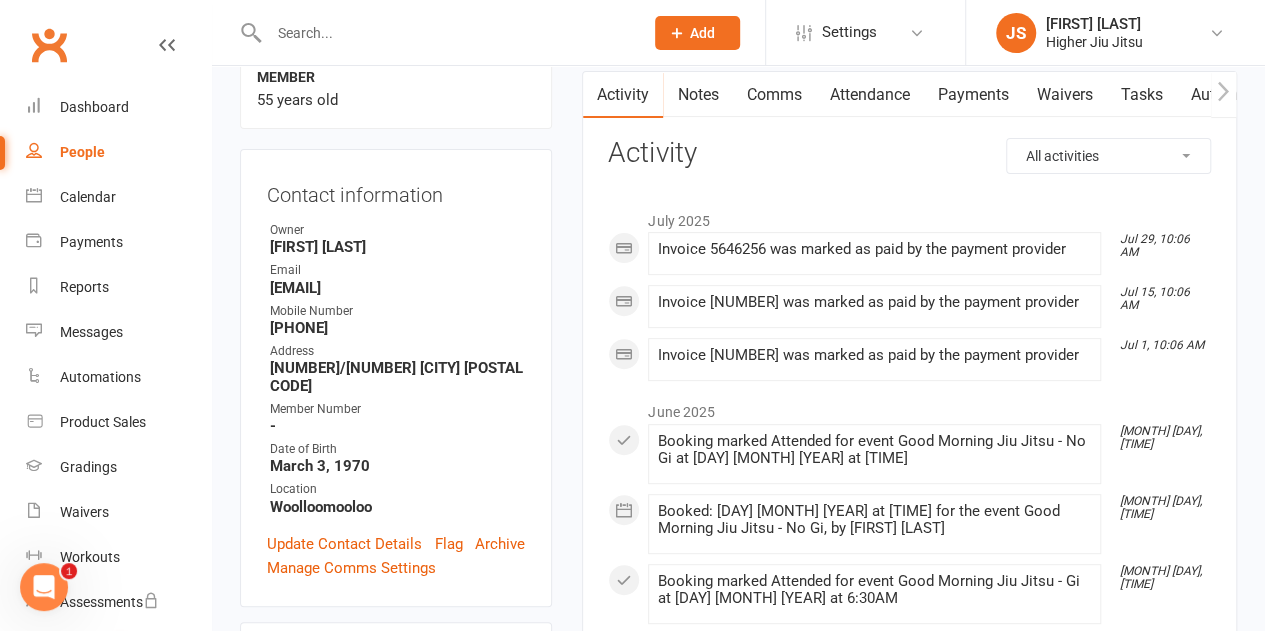 click on "Comms" at bounding box center [773, 95] 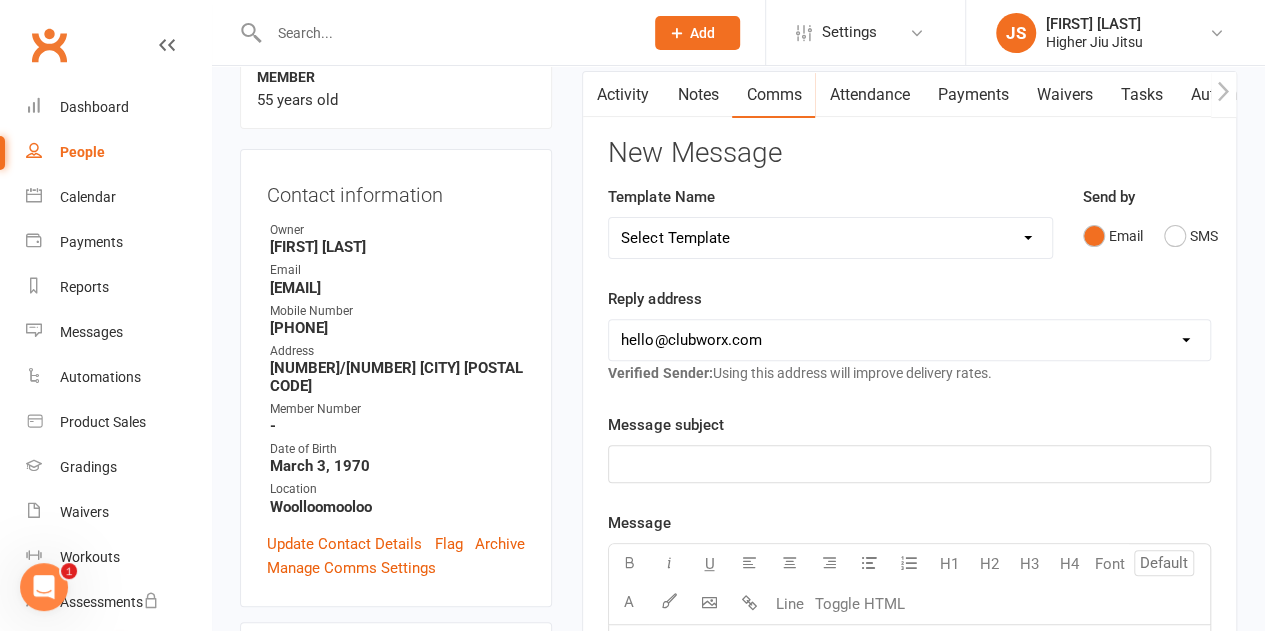 click on "[EMAIL] [EMAIL] [EMAIL]" at bounding box center (909, 340) 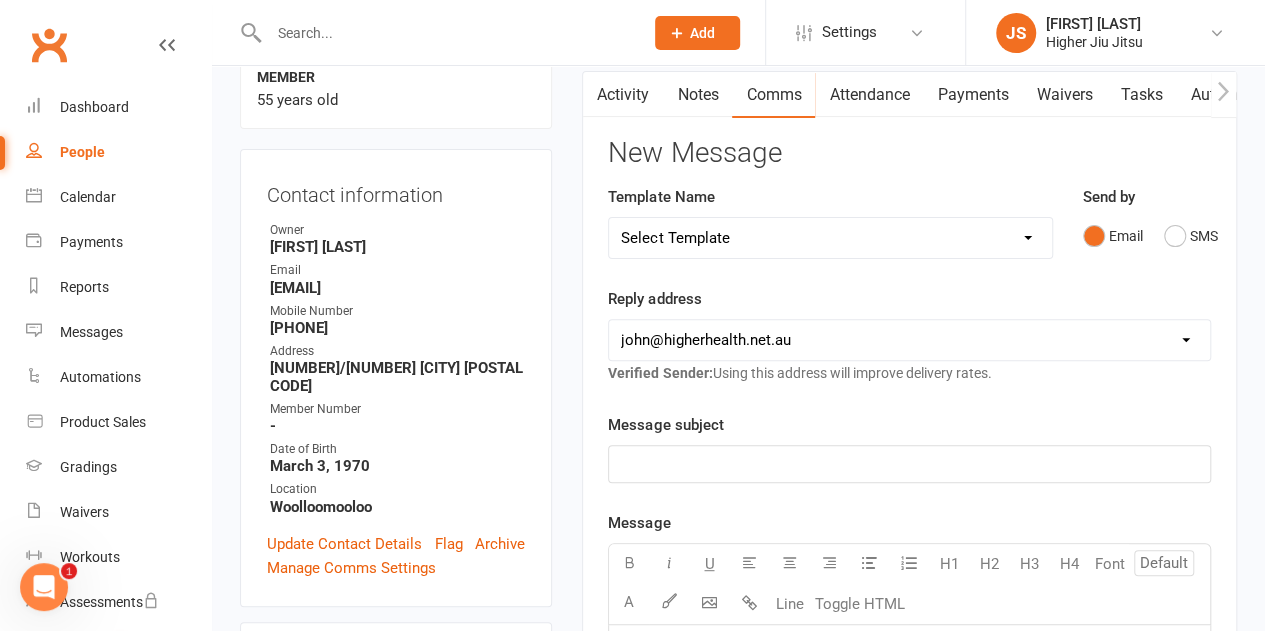 click on "[EMAIL] [EMAIL] [EMAIL]" at bounding box center [909, 340] 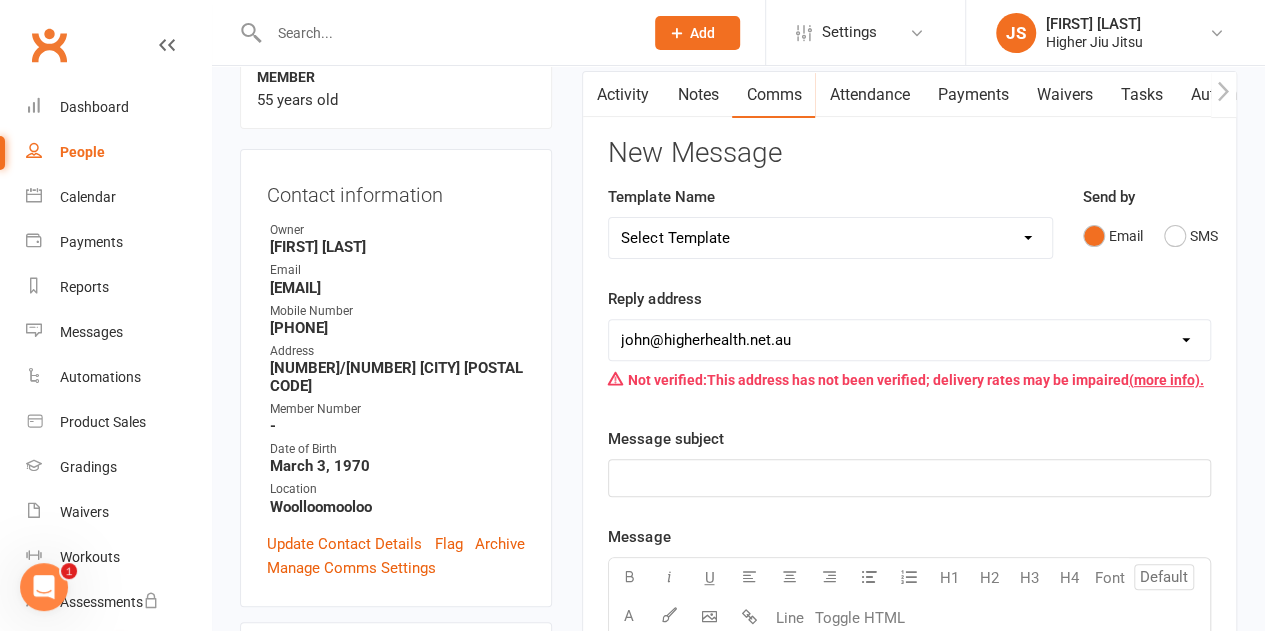 click on "﻿" 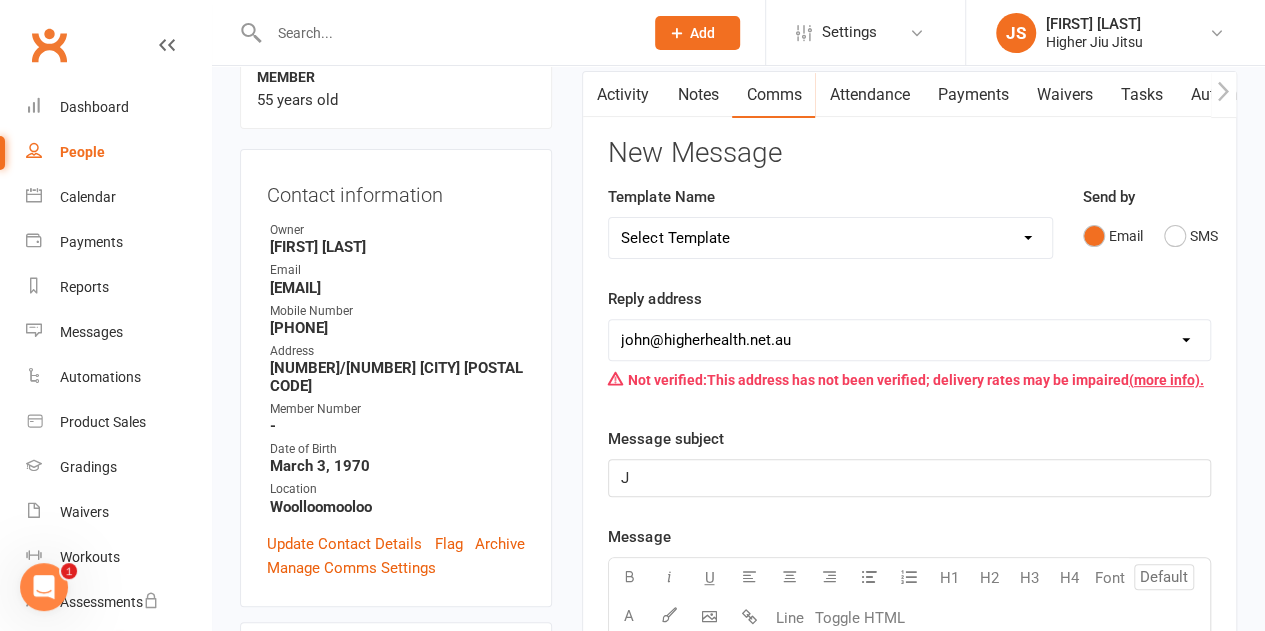 type 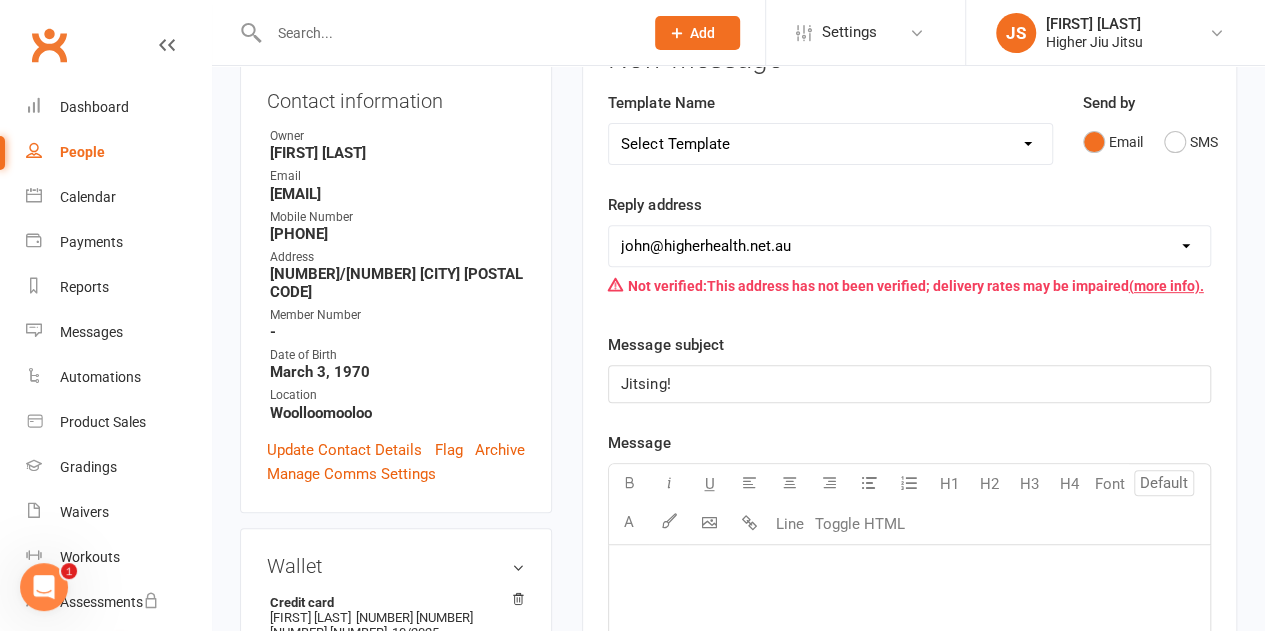 scroll, scrollTop: 500, scrollLeft: 0, axis: vertical 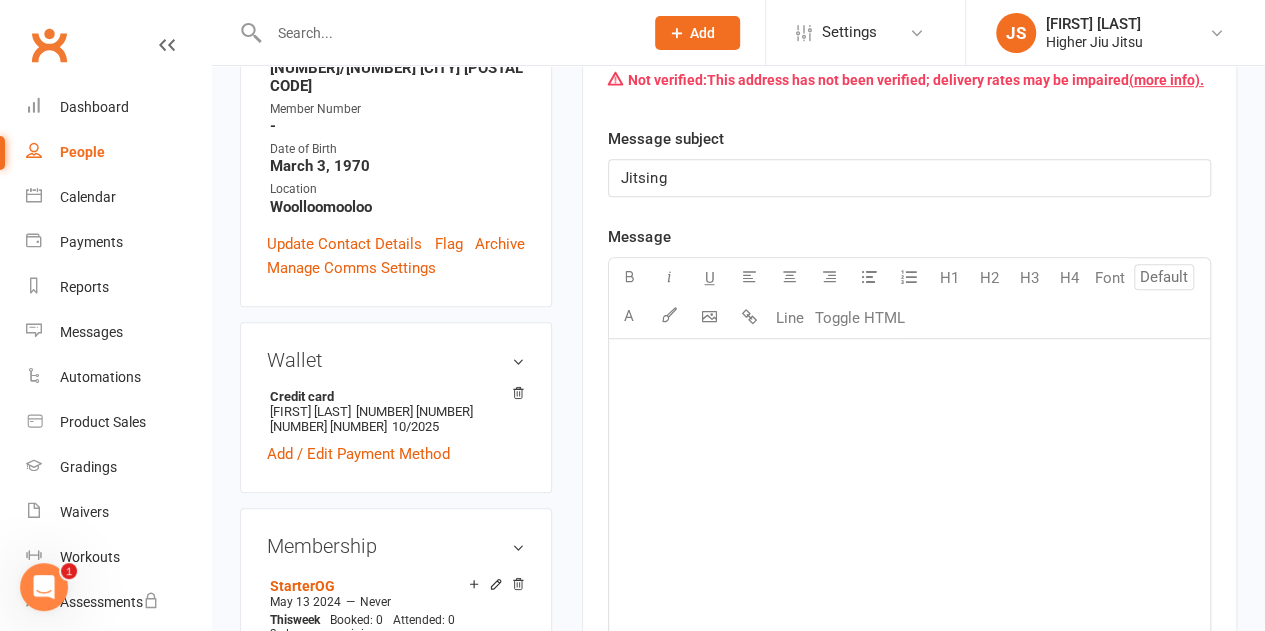 click on "﻿" 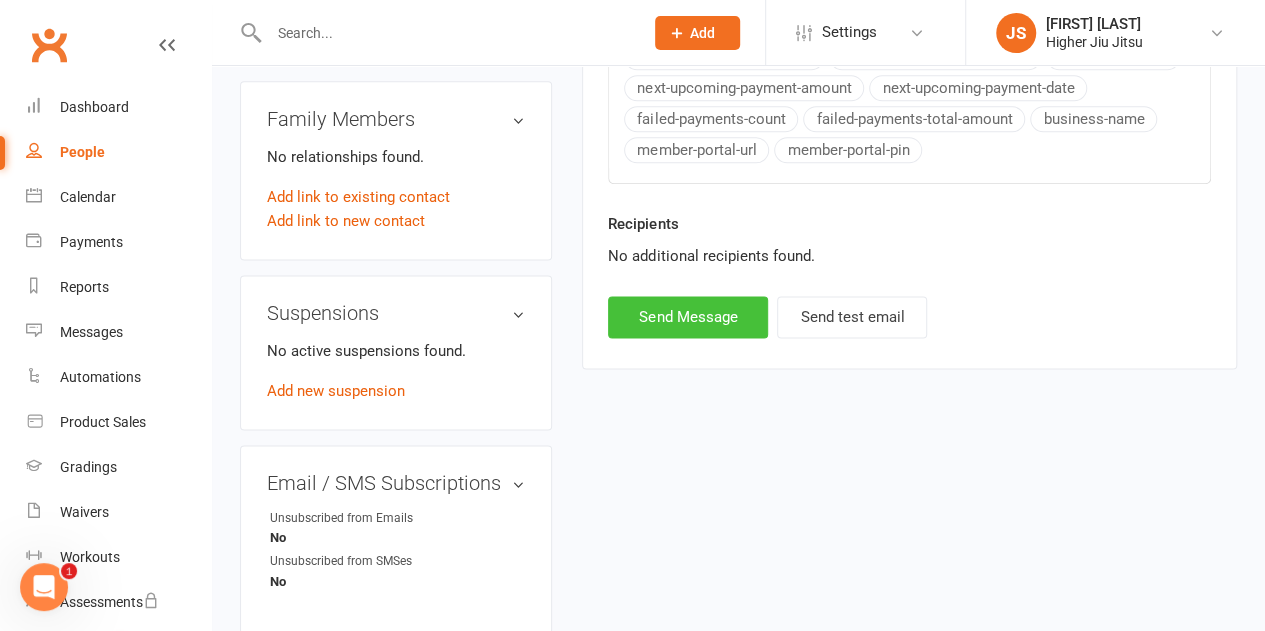 click on "Send Message" at bounding box center [688, 317] 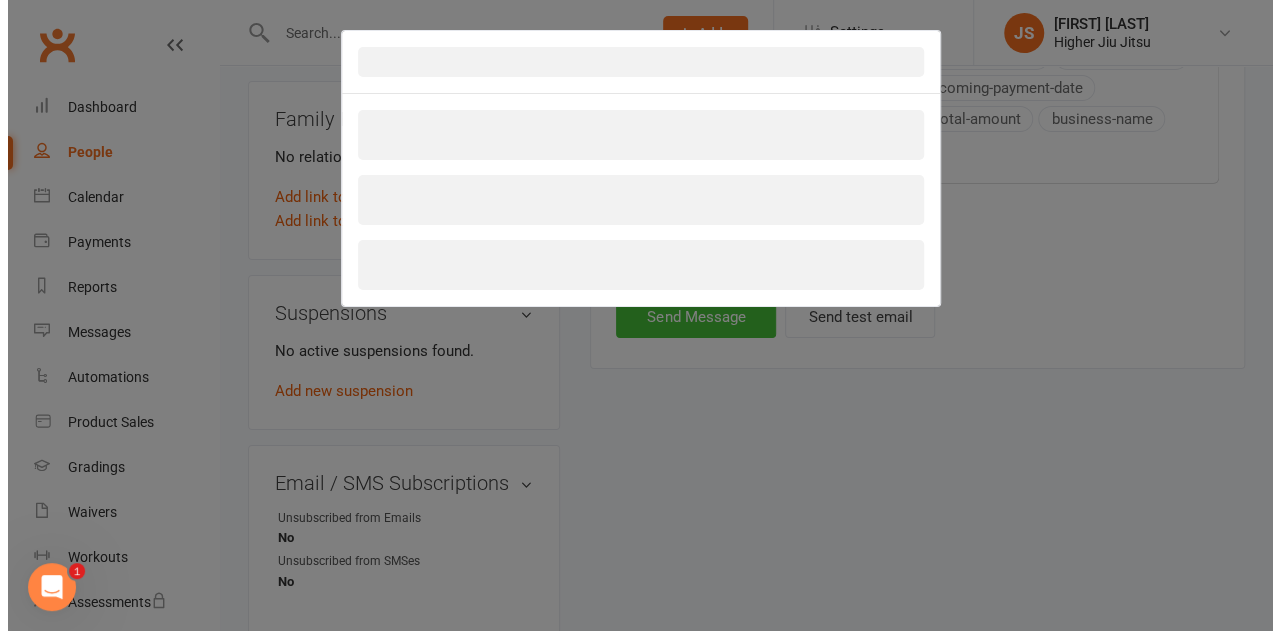 scroll, scrollTop: 1176, scrollLeft: 0, axis: vertical 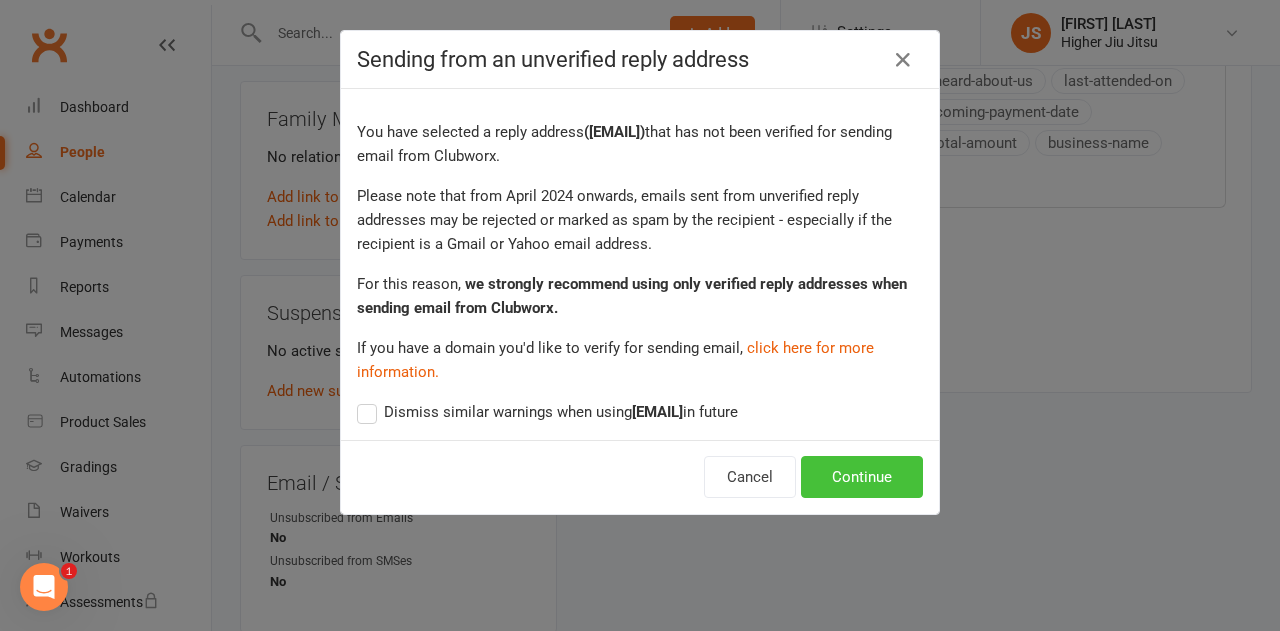 click on "Continue" at bounding box center (862, 477) 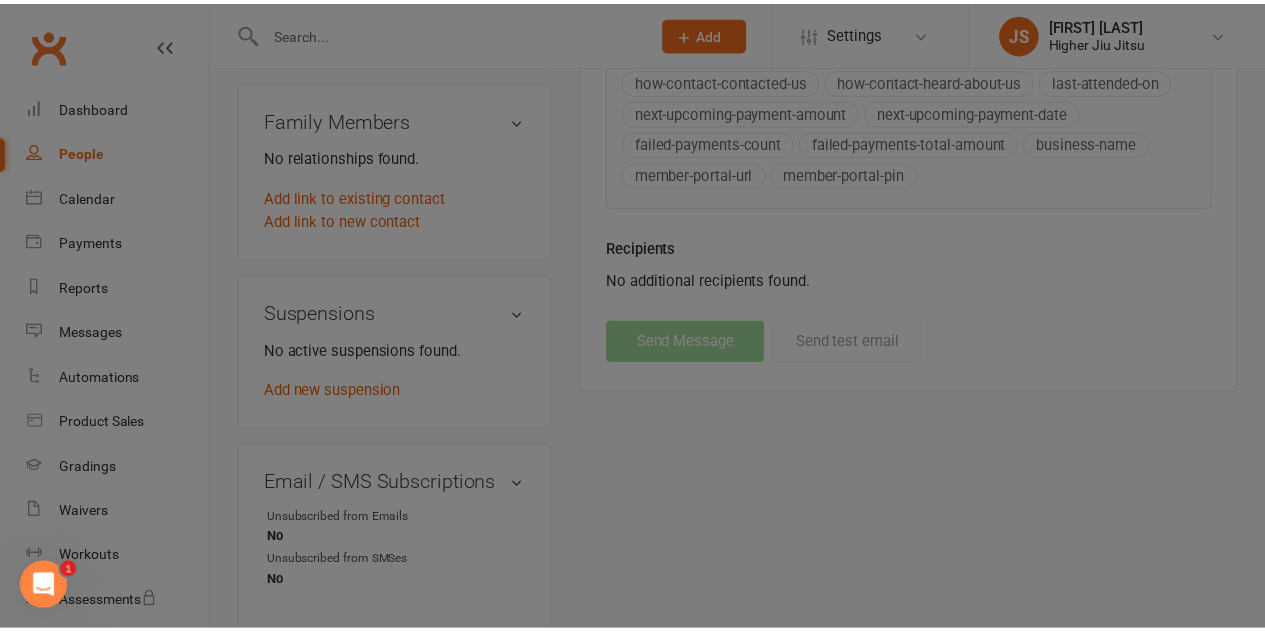 scroll, scrollTop: 1200, scrollLeft: 0, axis: vertical 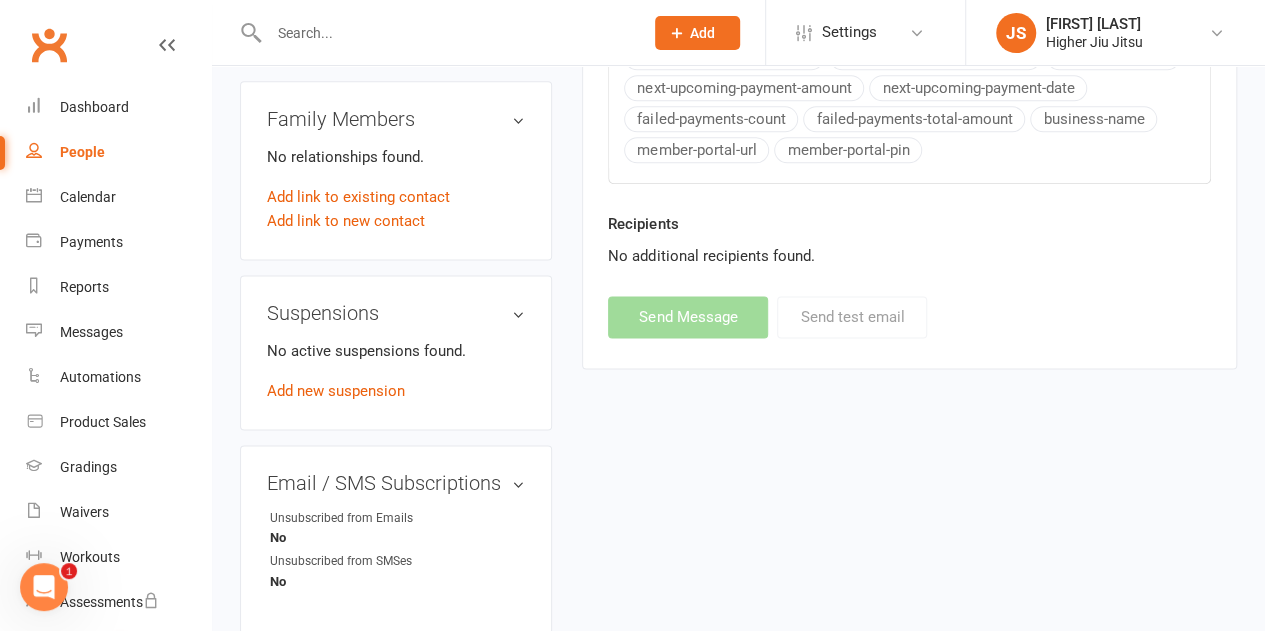 select on "0" 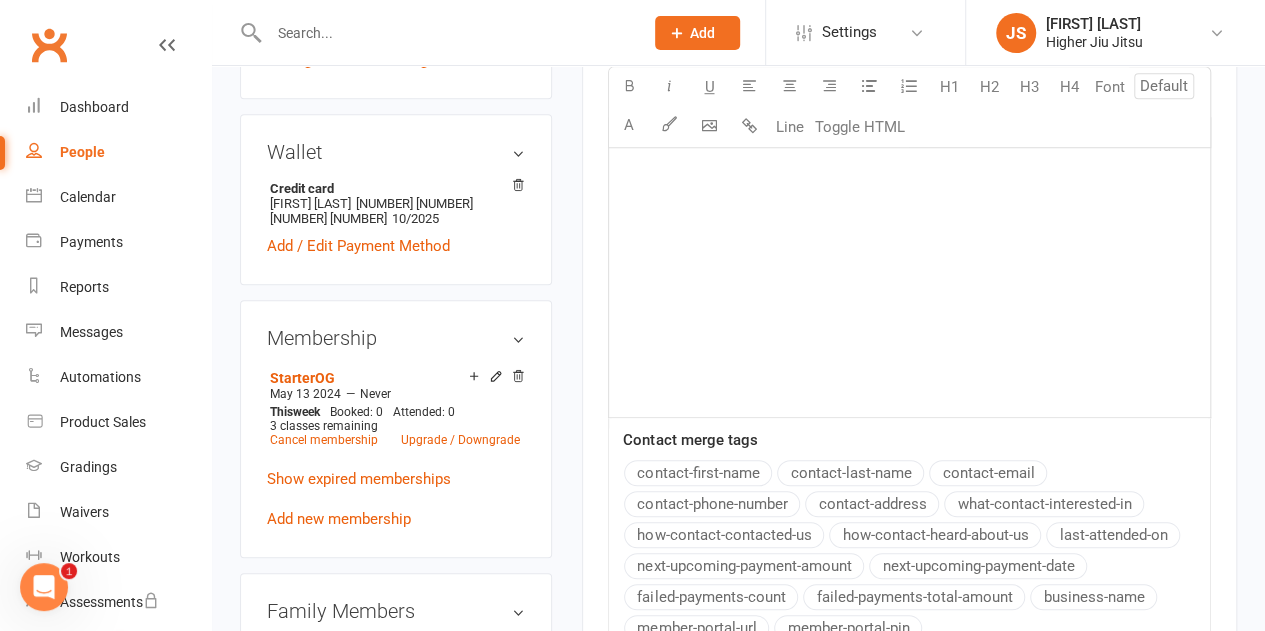 scroll, scrollTop: 700, scrollLeft: 0, axis: vertical 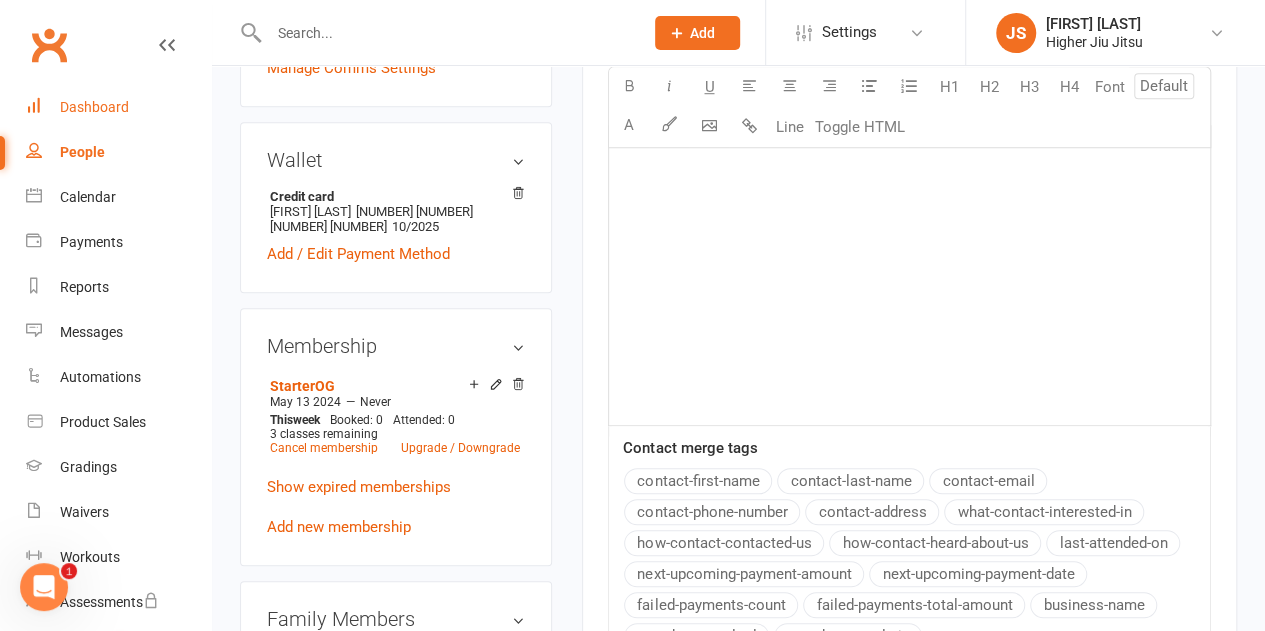 click on "Dashboard" at bounding box center [94, 107] 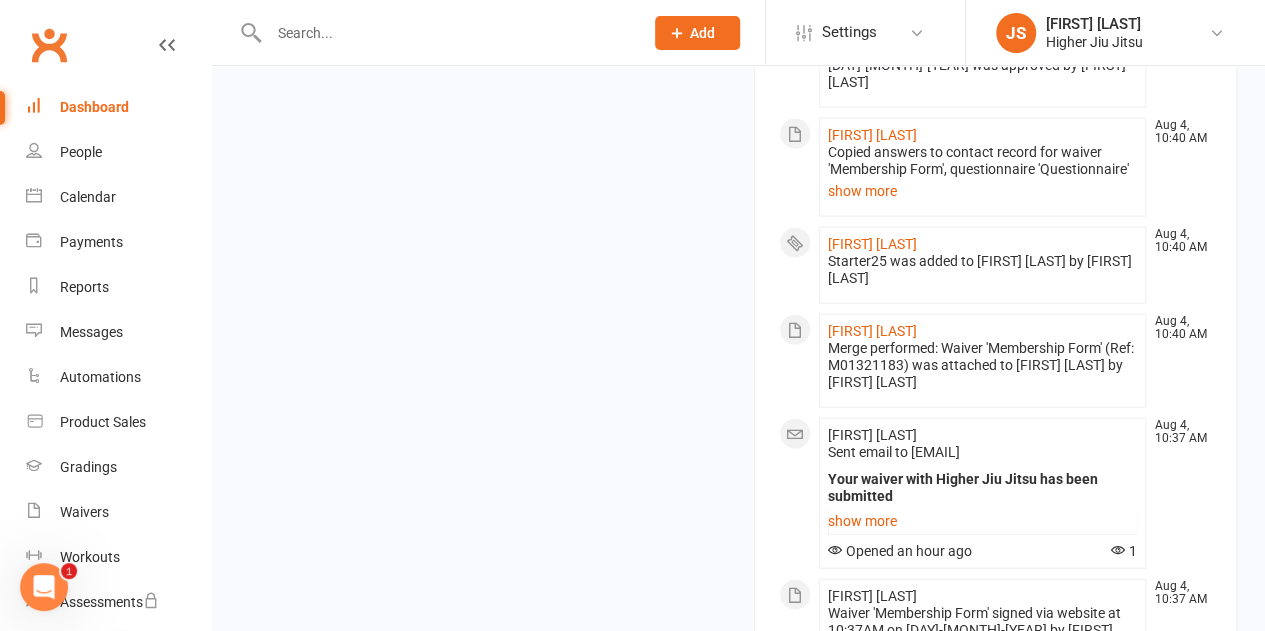 scroll, scrollTop: 2400, scrollLeft: 0, axis: vertical 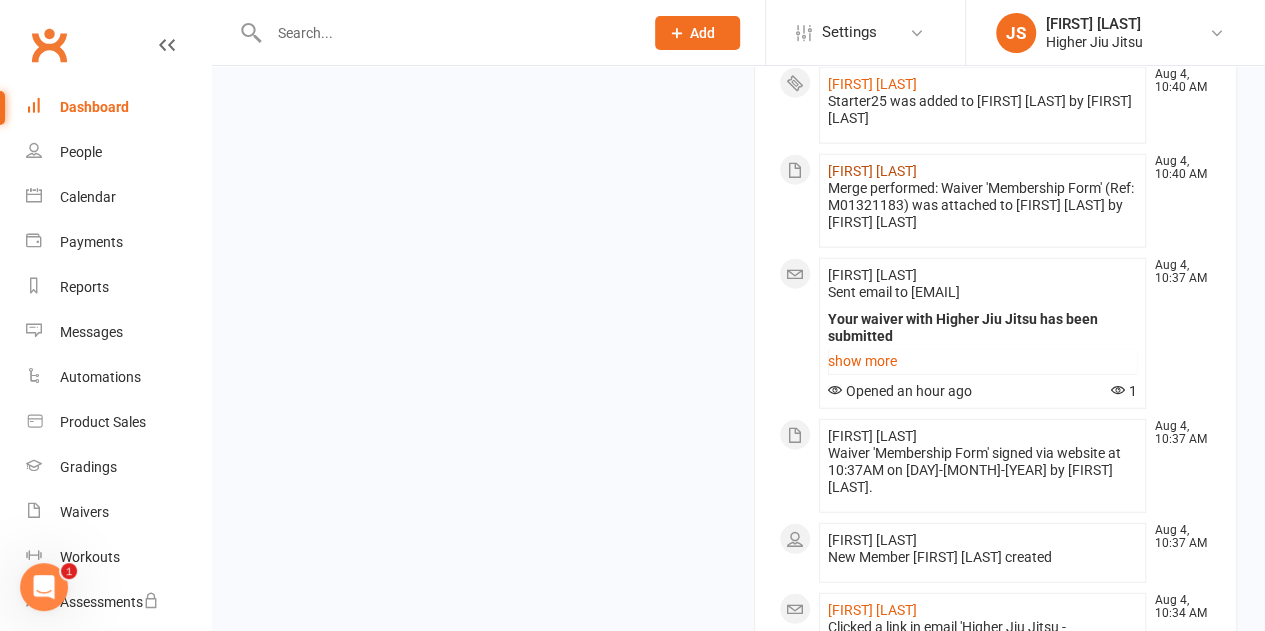 click on "[FIRST] [LAST]" 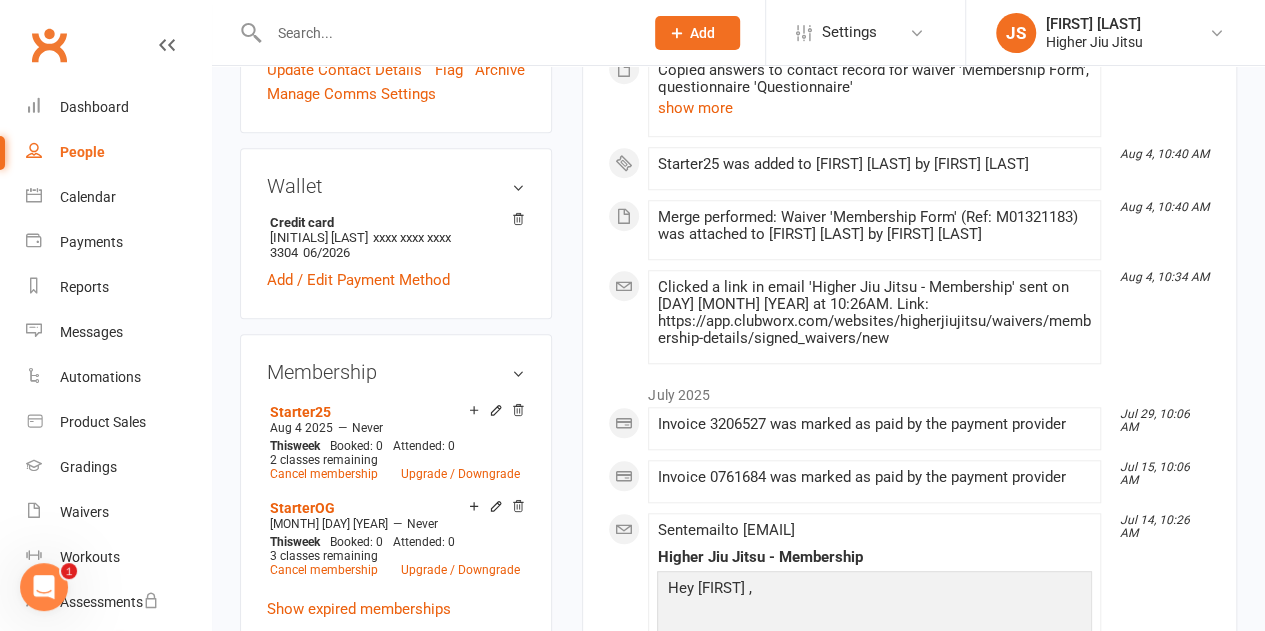scroll, scrollTop: 700, scrollLeft: 0, axis: vertical 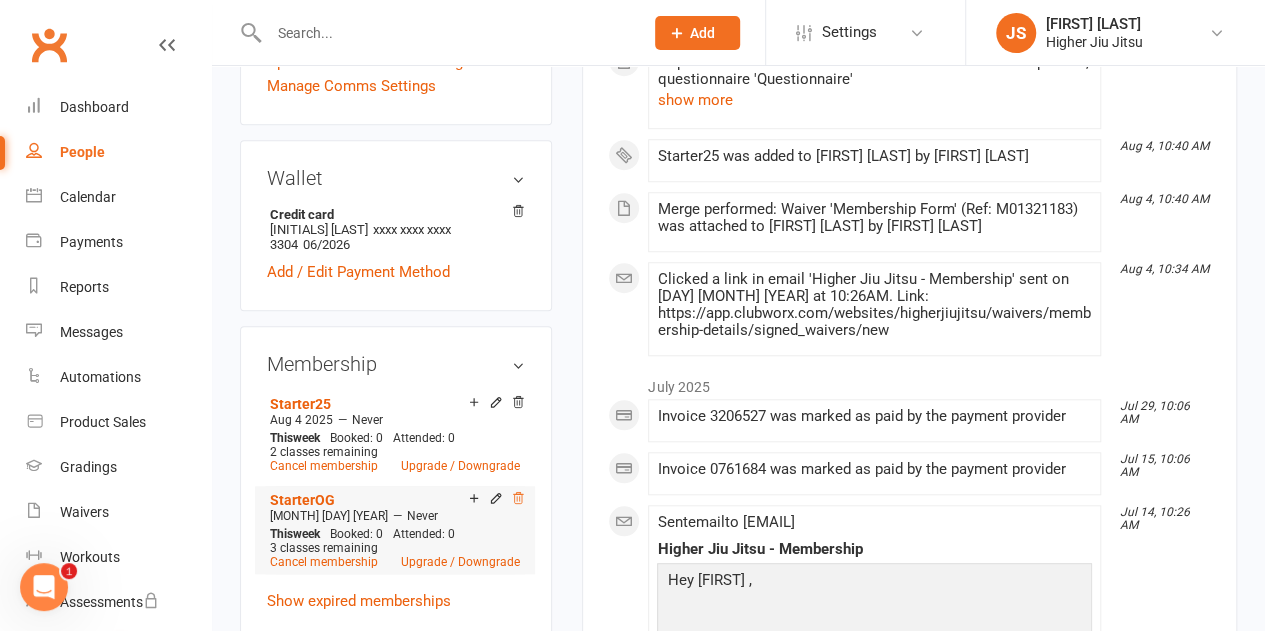 click 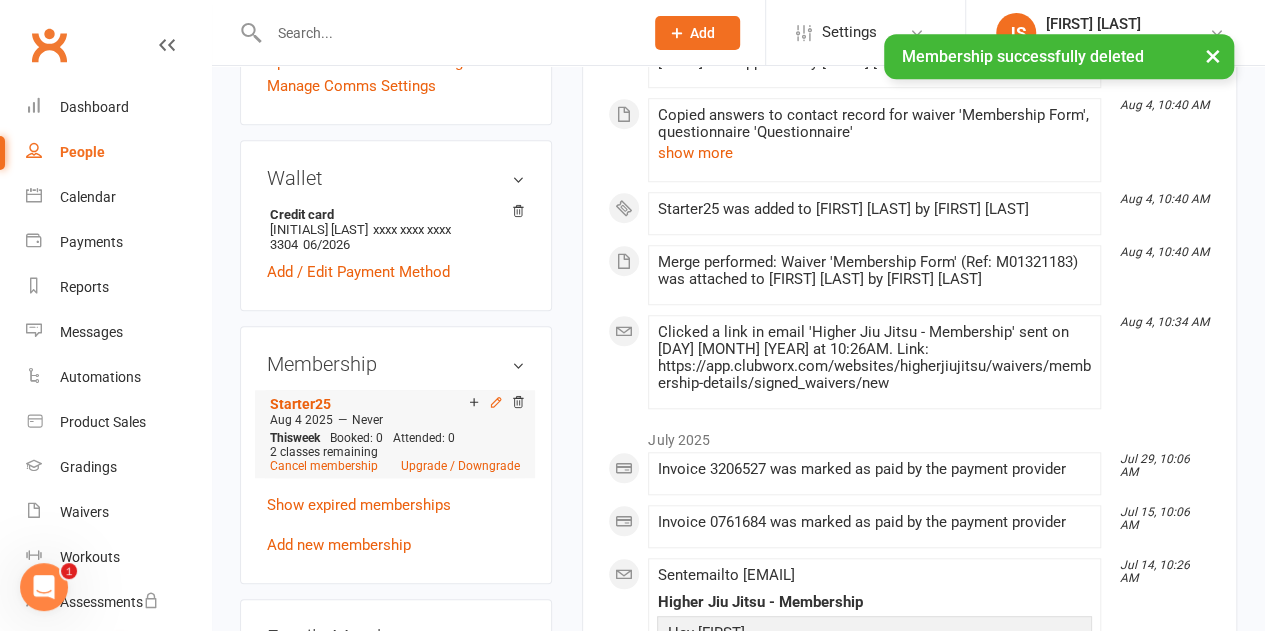 click 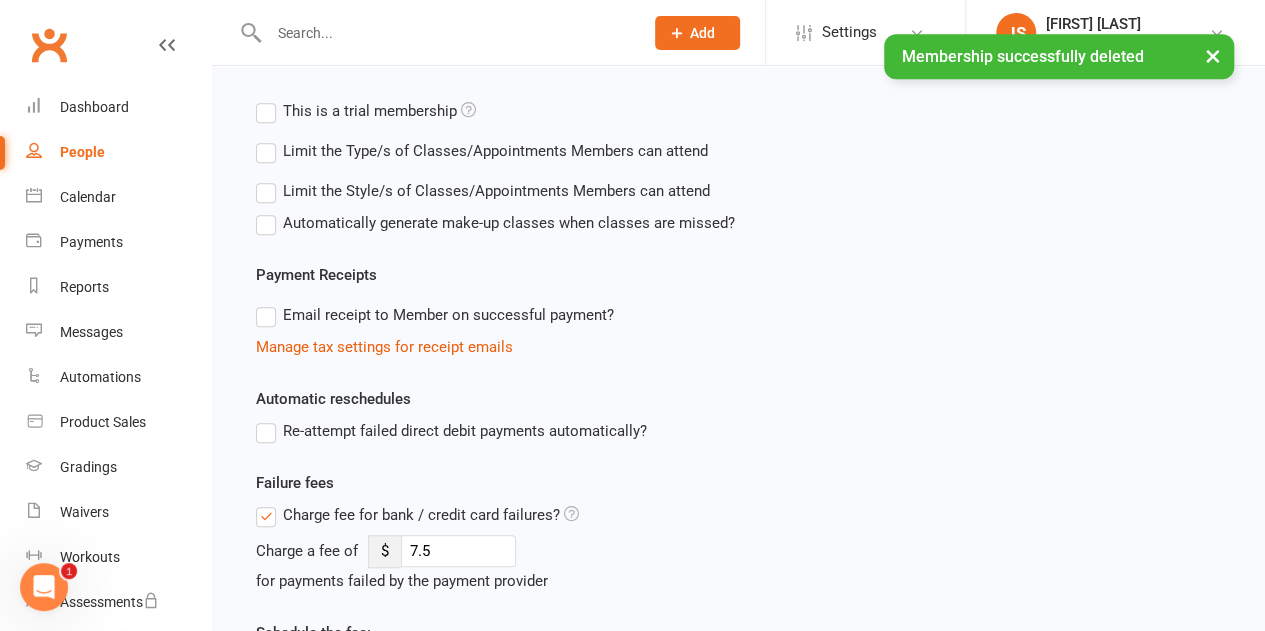 scroll, scrollTop: 0, scrollLeft: 0, axis: both 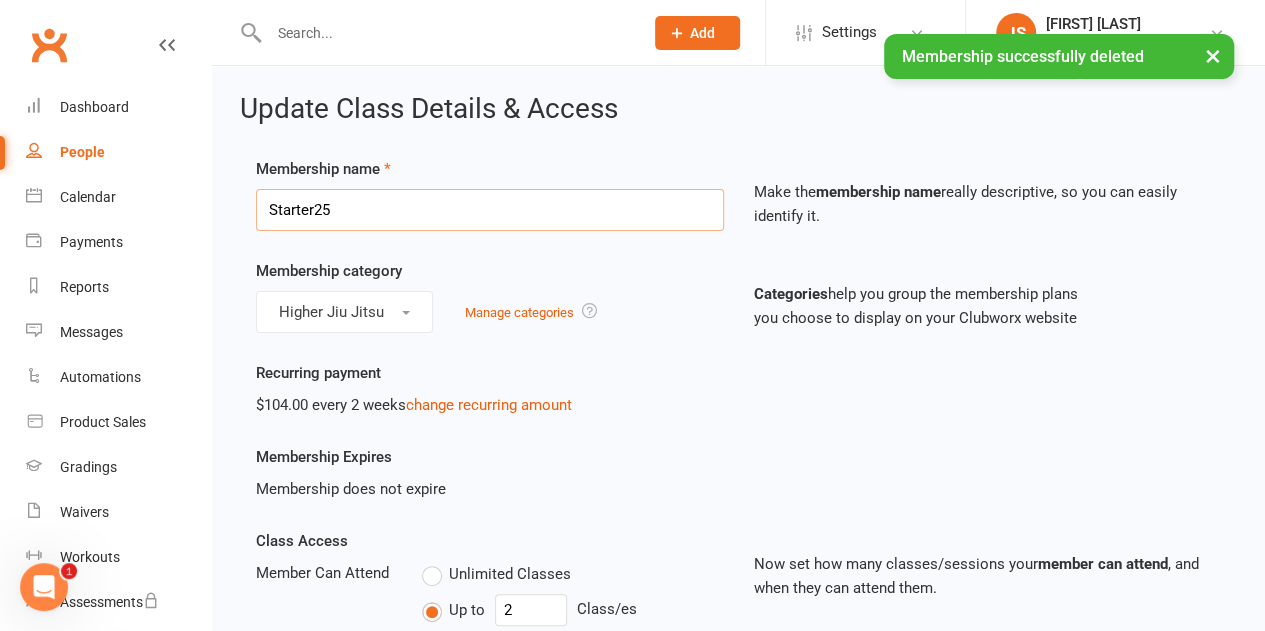 drag, startPoint x: 361, startPoint y: 202, endPoint x: 316, endPoint y: 209, distance: 45.54119 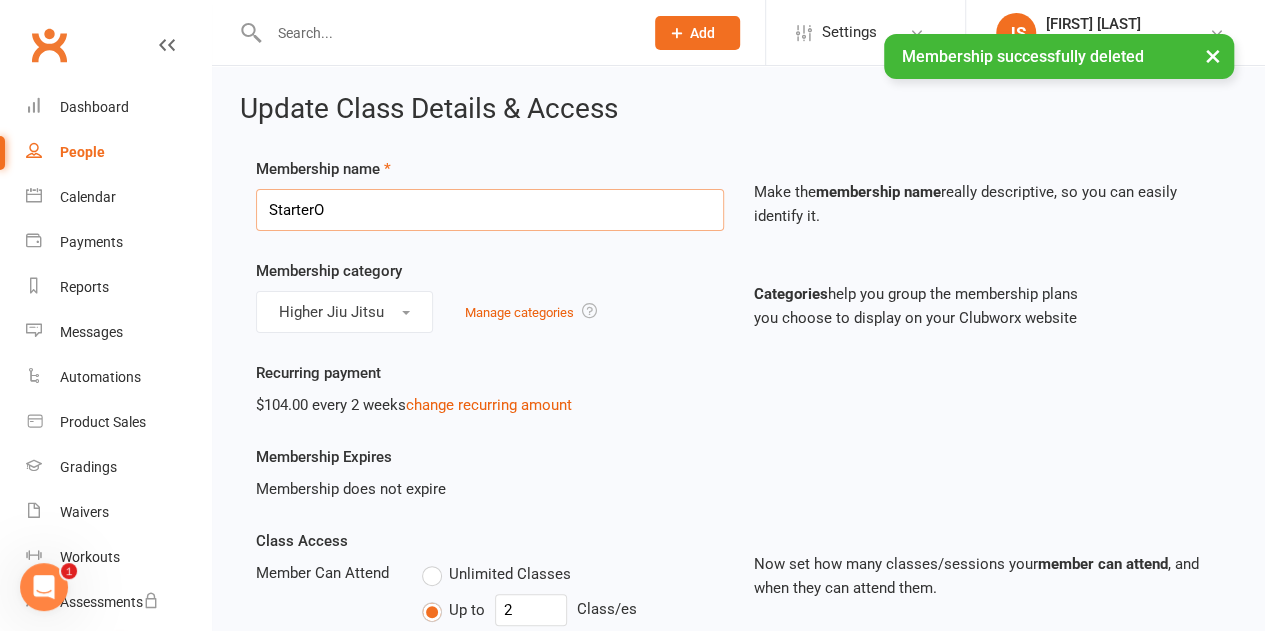 type on "StarterOG" 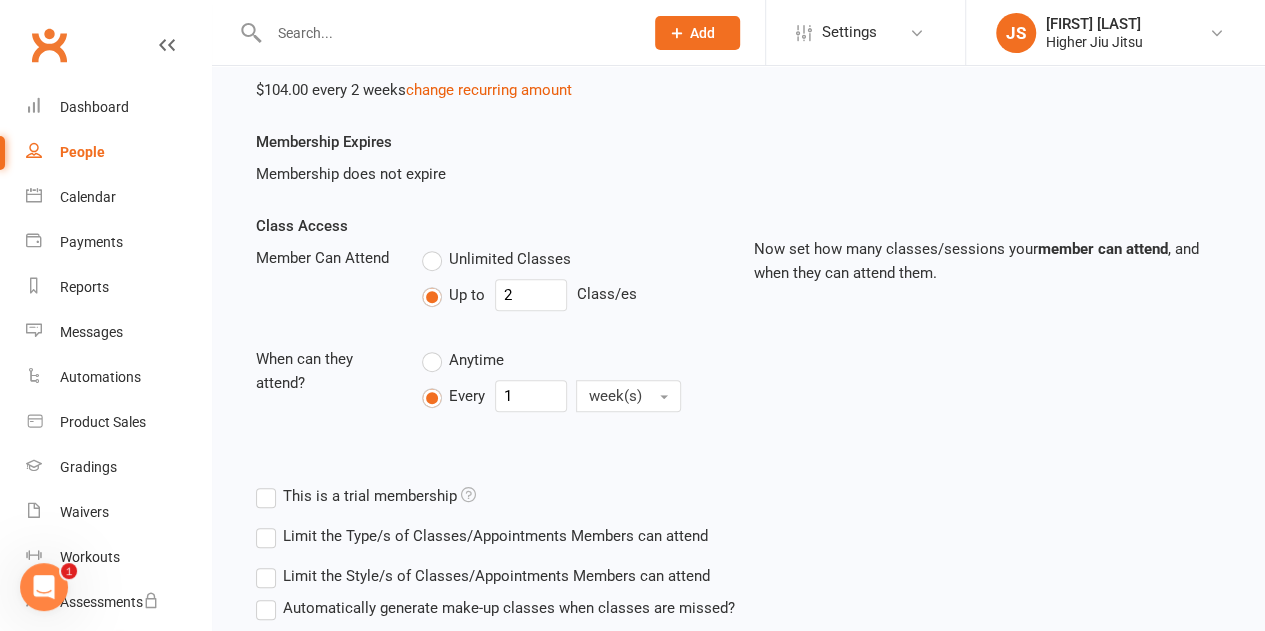 scroll, scrollTop: 0, scrollLeft: 0, axis: both 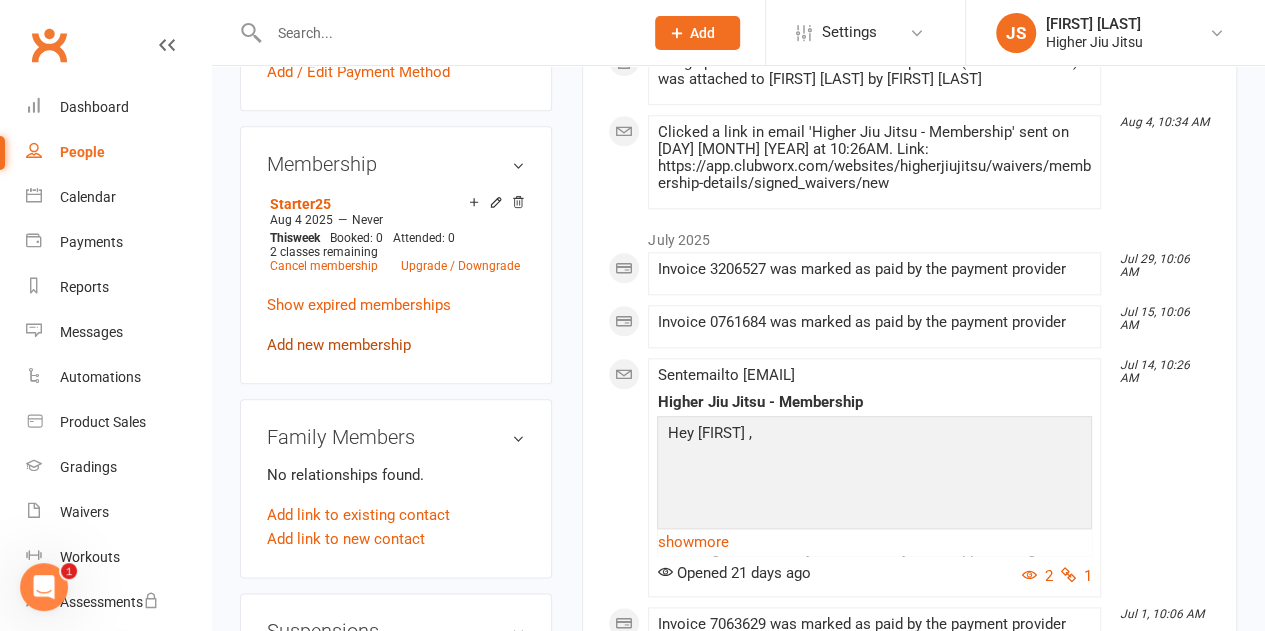 click on "Add new membership" at bounding box center [339, 345] 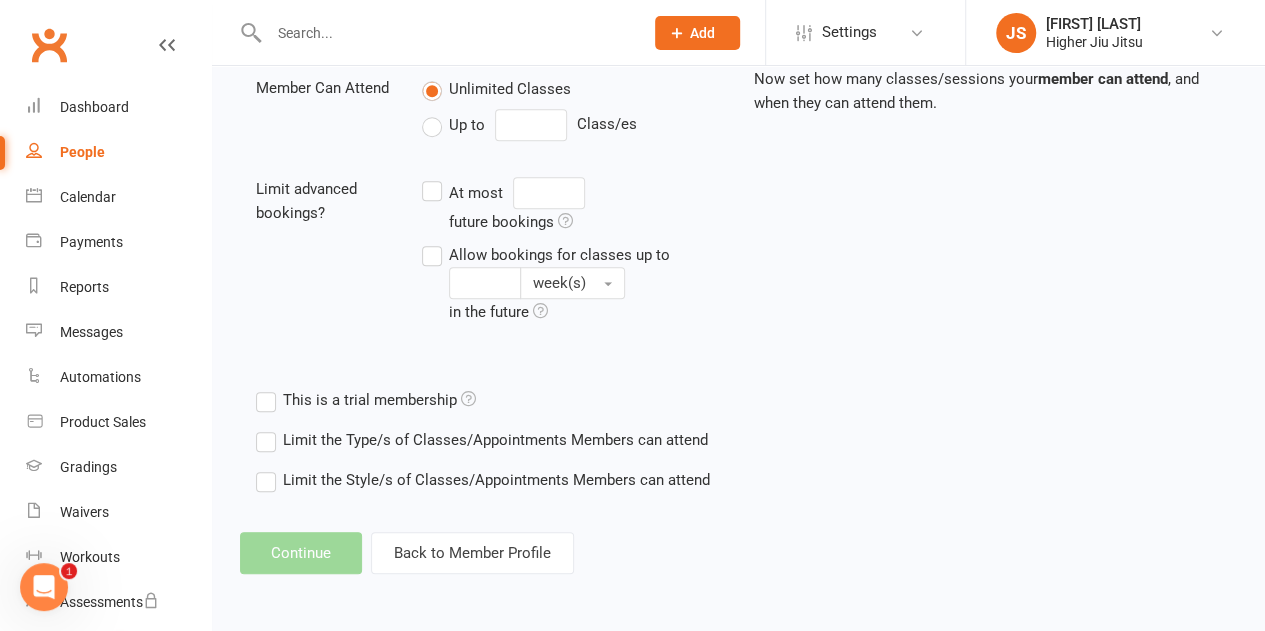 scroll, scrollTop: 0, scrollLeft: 0, axis: both 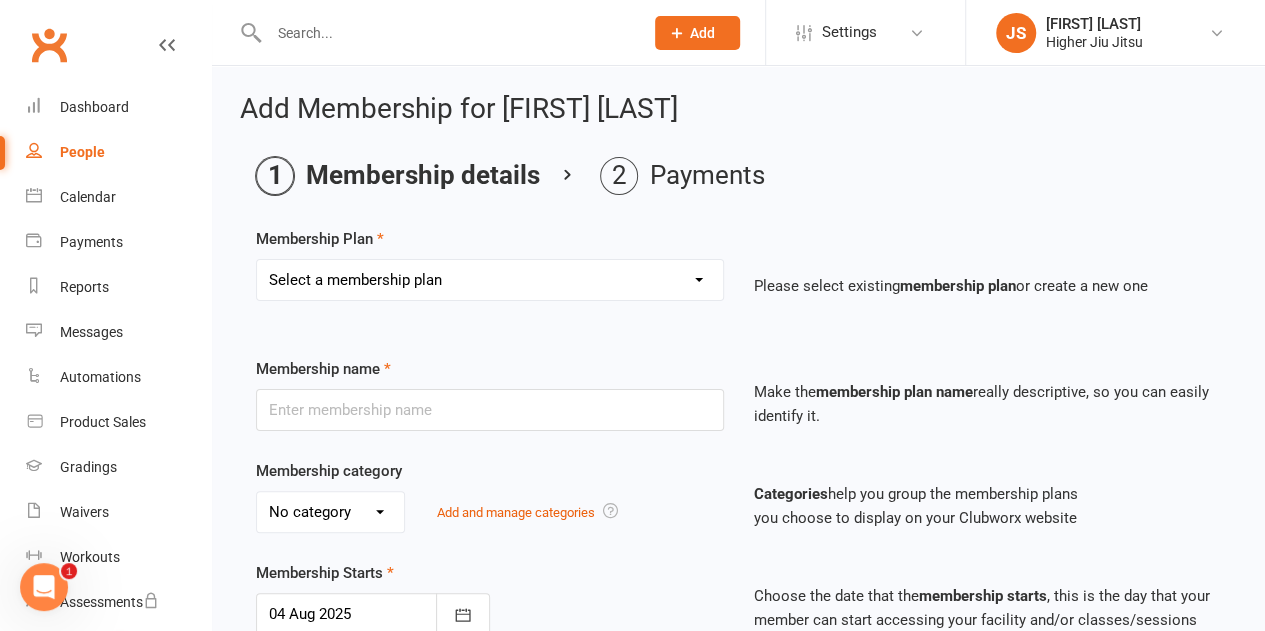 click on "Select a membership plan Create new Membership Plan Preliminary10Pass Flourish 2.0 - Limitless Extended Women's Only Exclusive Women's Only Jits4Kids Level1 [YEAR] Level 2 [YEAR] Level 3 [YEAR] Level 0.5 [YEAR] Level1 [YEAR] - Concession [FIRST] [LAST] Custom 2/Week Level1 [YEAR] Level 2 [YEAR] Level 3 [YEAR] Spark Program 8 Session Private Pack Spark Kids Program Level2 [YEAR] Level3 [YEAR] Level1 [YEAR] Level1 [YEAR] Level2 [YEAR] Level3 [YEAR] Starter[YEAR] Unlimited[YEAR] Custom 1/week [FIRST] [LAST] membership 1/Week Option Jits4Kids 1/week Option 2 Privates/Week 1/Private Weekly Jitz4Kidz Jitz4Kidz 1/Week Option Juniors Juniors 1/Week Option Starter[YEAR] Unlimited[YEAR] 10Pass [FIRST] [LAST] 5 Private Pack 5 Session Pack Unlimited[YEAR] Starter[YEAR] 1class/week" at bounding box center (490, 280) 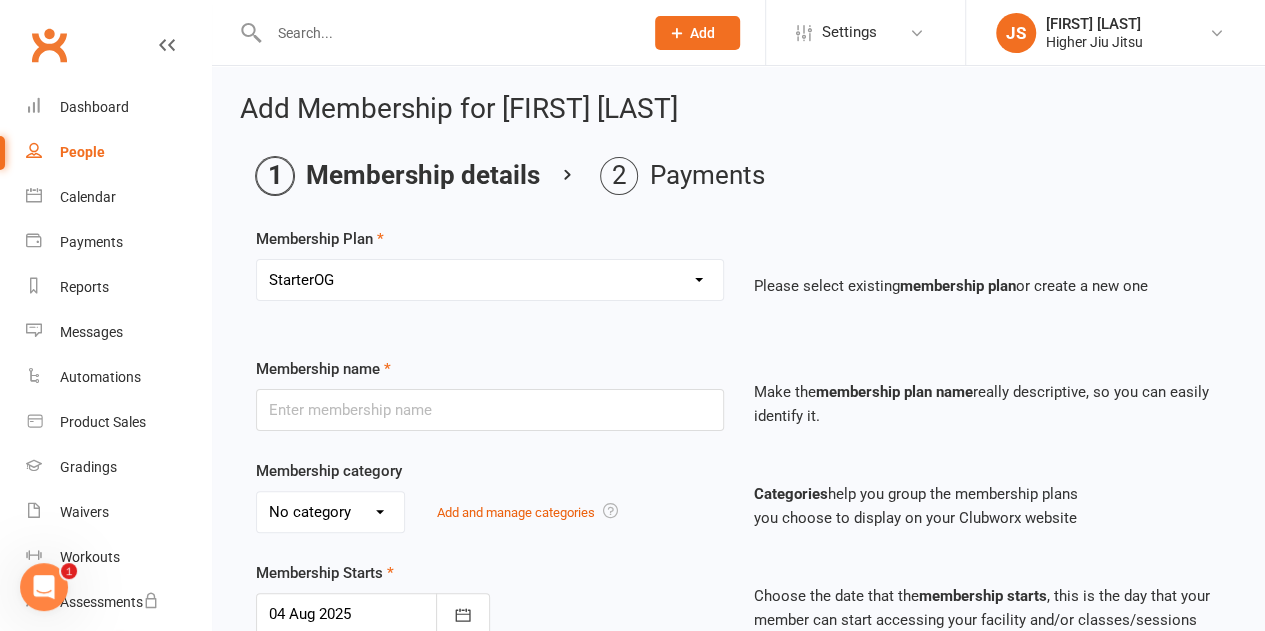click on "Select a membership plan Create new Membership Plan Preliminary10Pass Flourish 2.0 - Limitless Extended Women's Only Exclusive Women's Only Jits4Kids Level1 [YEAR] Level 2 [YEAR] Level 3 [YEAR] Level 0.5 [YEAR] Level1 [YEAR] - Concession [FIRST] [LAST] Custom 2/Week Level1 [YEAR] Level 2 [YEAR] Level 3 [YEAR] Spark Program 8 Session Private Pack Spark Kids Program Level2 [YEAR] Level3 [YEAR] Level1 [YEAR] Level1 [YEAR] Level2 [YEAR] Level3 [YEAR] Starter[YEAR] Unlimited[YEAR] Custom 1/week [FIRST] [LAST] membership 1/Week Option Jits4Kids 1/week Option 2 Privates/Week 1/Private Weekly Jitz4Kidz Jitz4Kidz 1/Week Option Juniors Juniors 1/Week Option Starter[YEAR] Unlimited[YEAR] 10Pass [FIRST] [LAST] 5 Private Pack 5 Session Pack Unlimited[YEAR] Starter[YEAR] 1class/week" at bounding box center (490, 280) 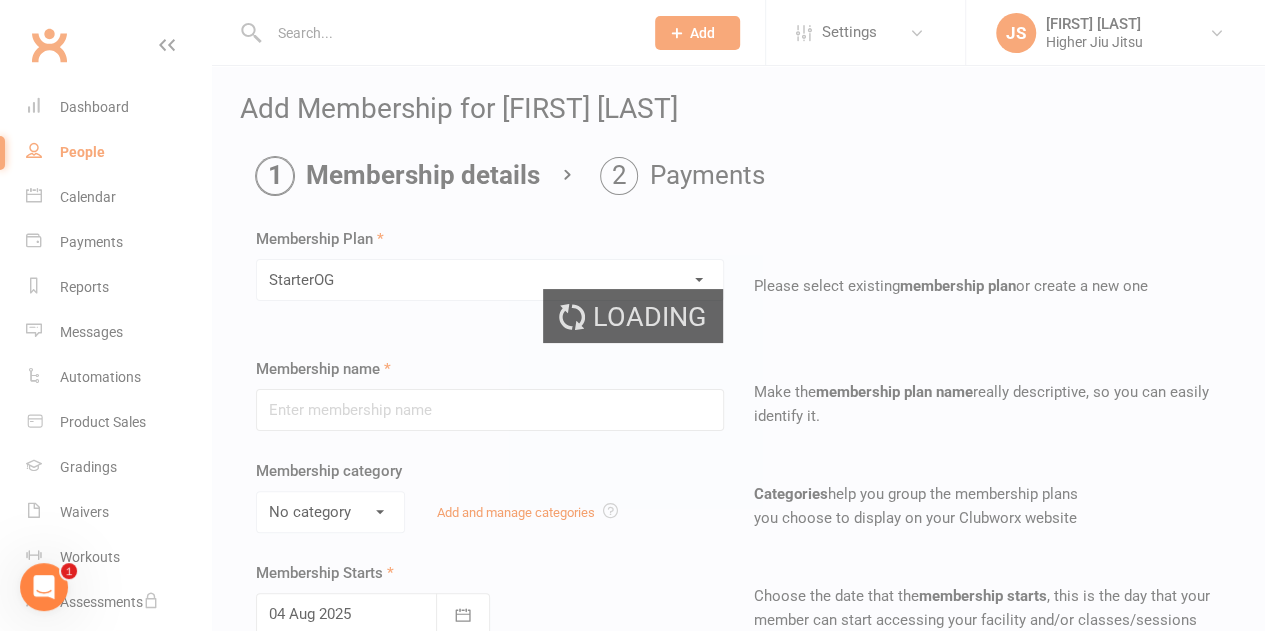 type on "StarterOG" 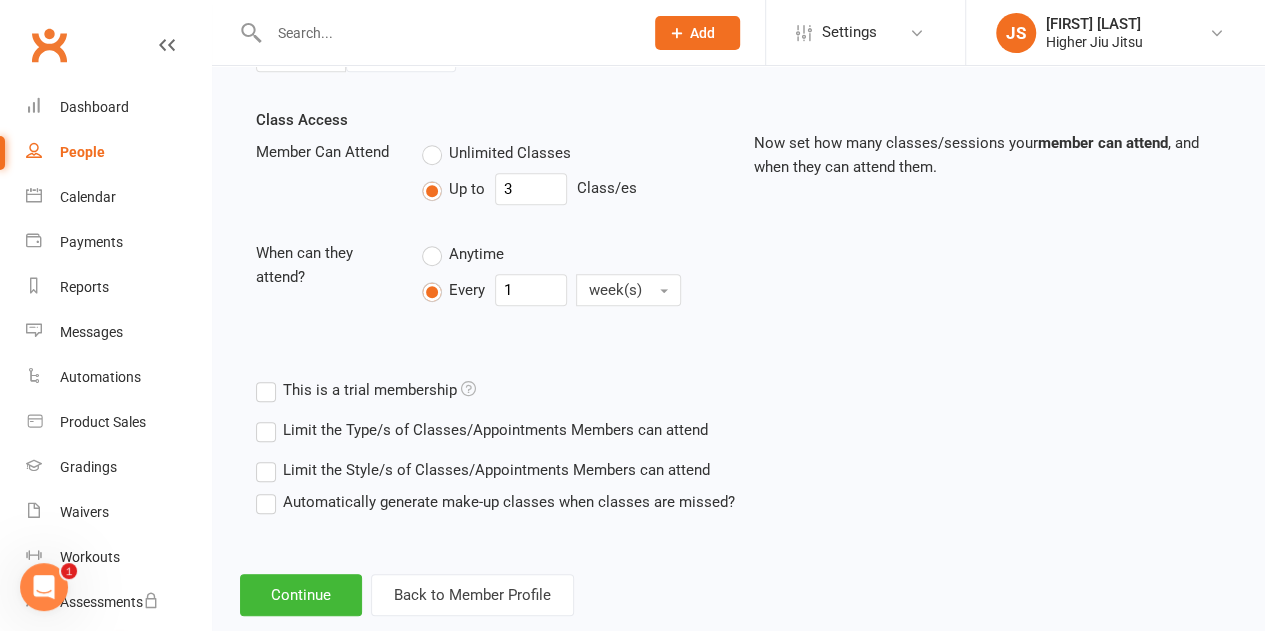 scroll, scrollTop: 701, scrollLeft: 0, axis: vertical 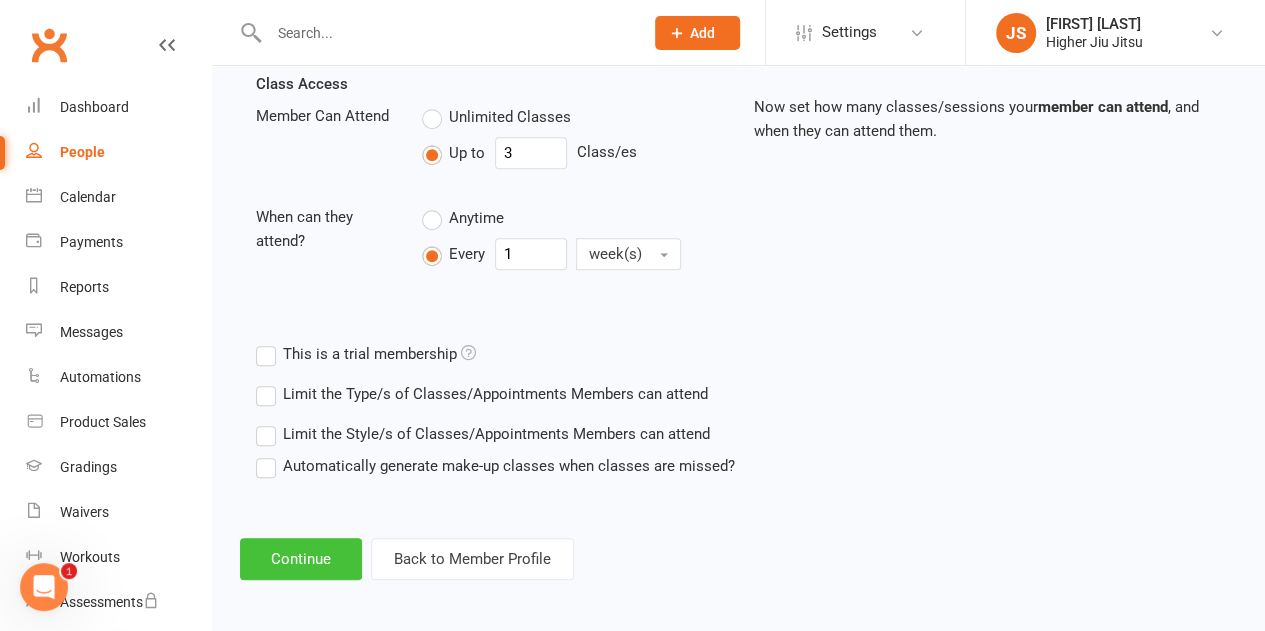 click on "Continue" at bounding box center (301, 559) 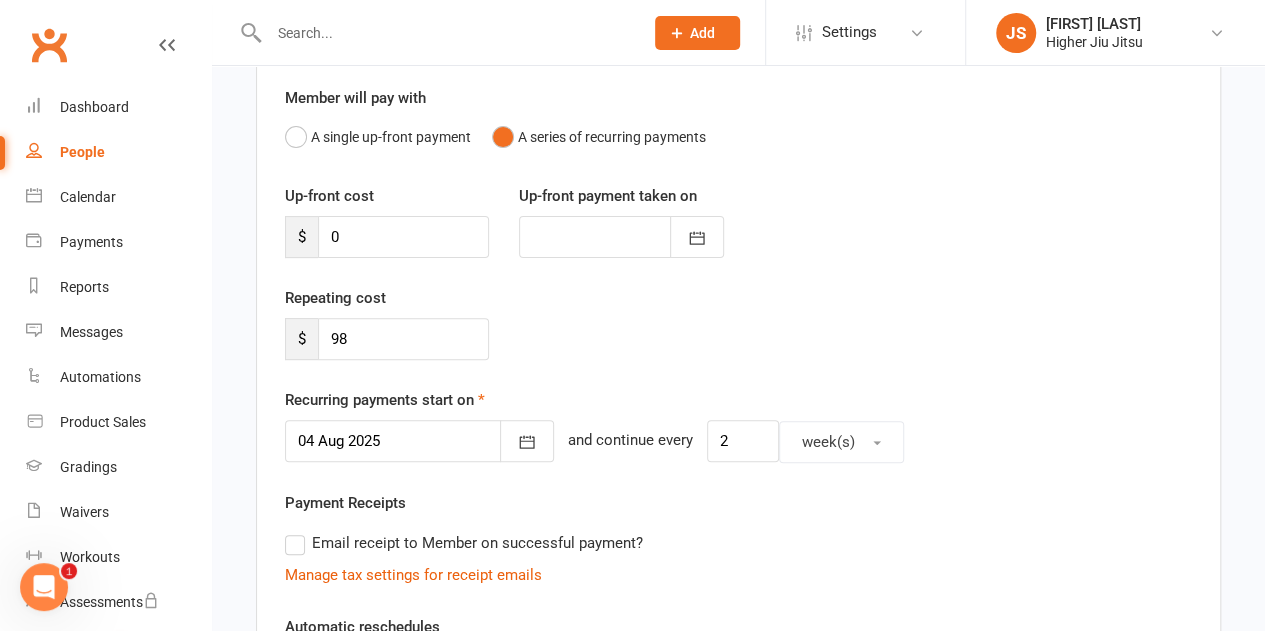 scroll, scrollTop: 200, scrollLeft: 0, axis: vertical 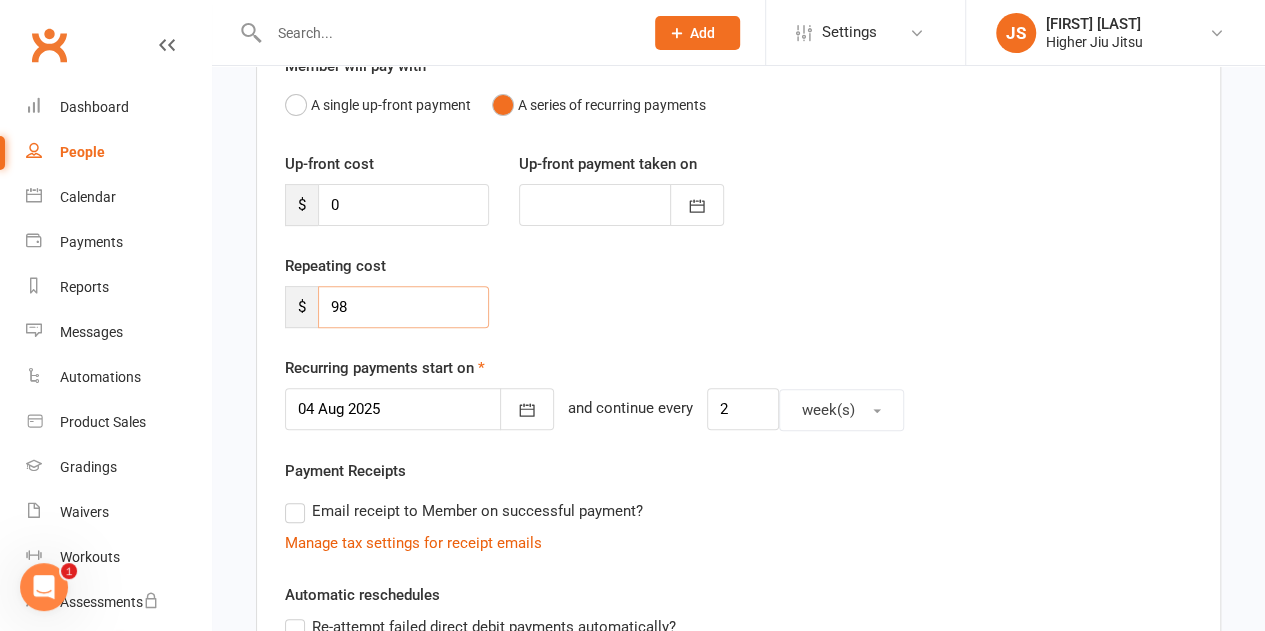 drag, startPoint x: 362, startPoint y: 299, endPoint x: 320, endPoint y: 301, distance: 42.047592 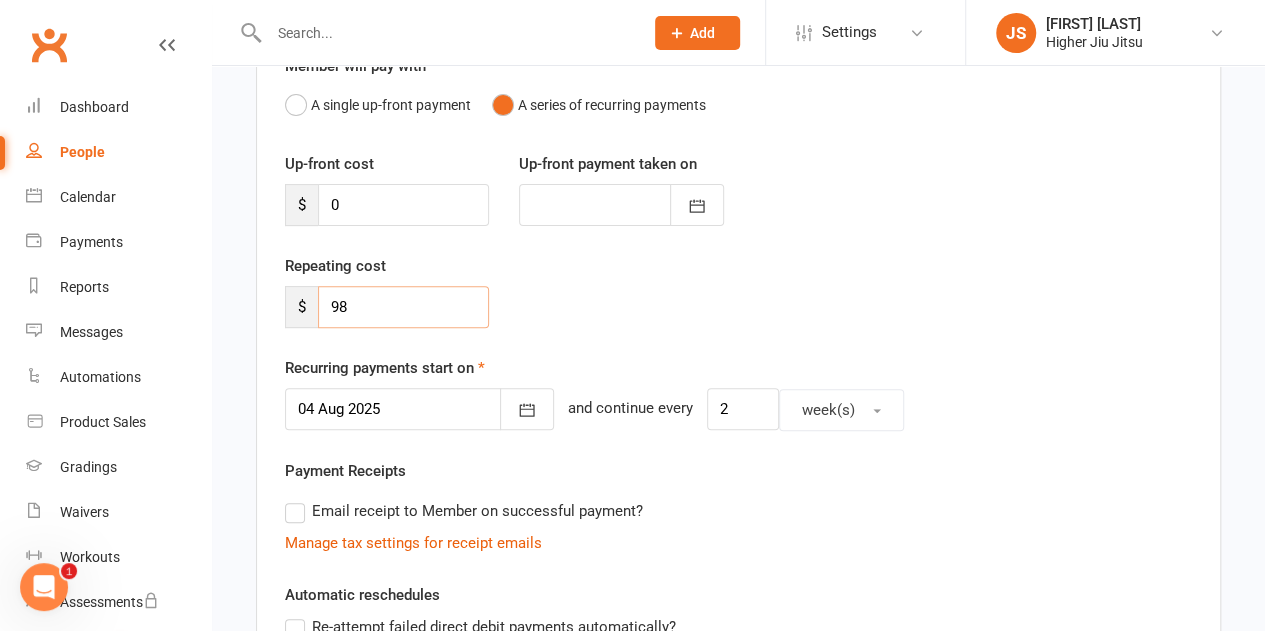 click on "98" at bounding box center [403, 307] 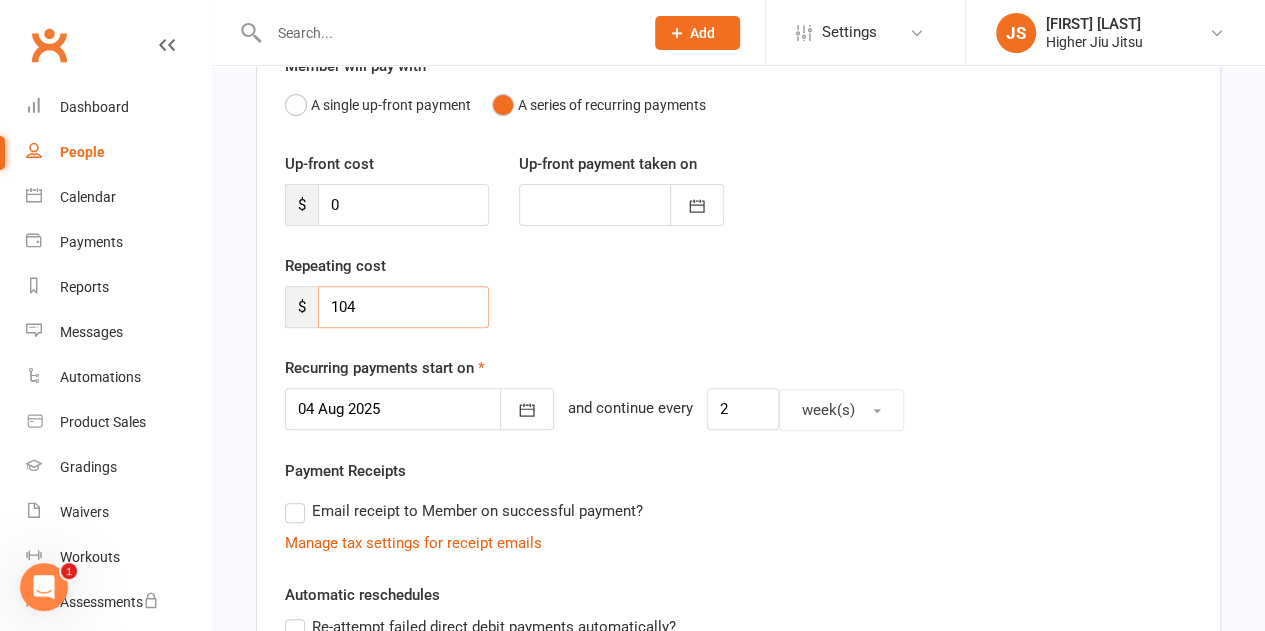 type on "104" 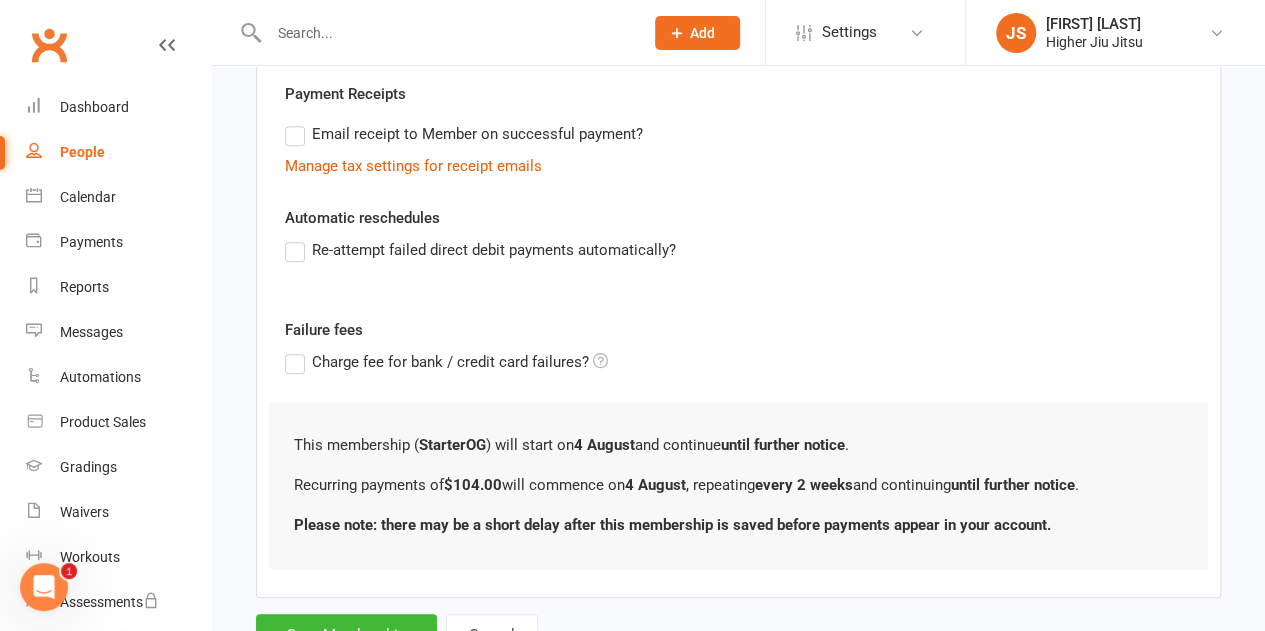 scroll, scrollTop: 658, scrollLeft: 0, axis: vertical 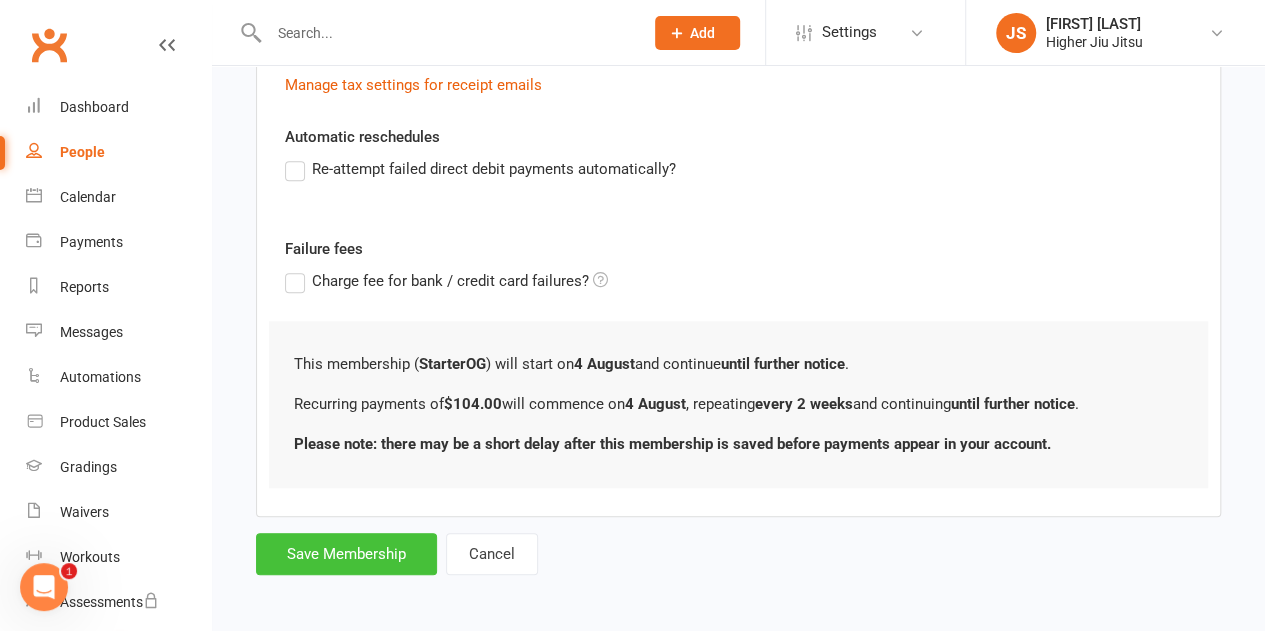 click on "Save Membership" at bounding box center (346, 554) 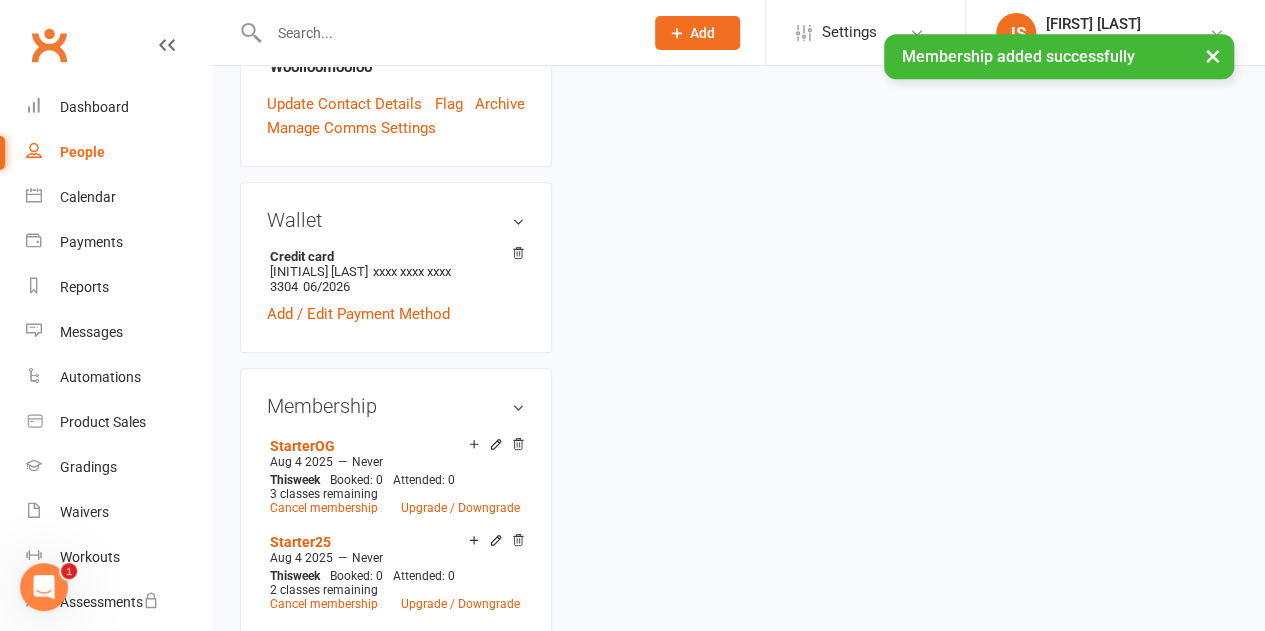 scroll, scrollTop: 0, scrollLeft: 0, axis: both 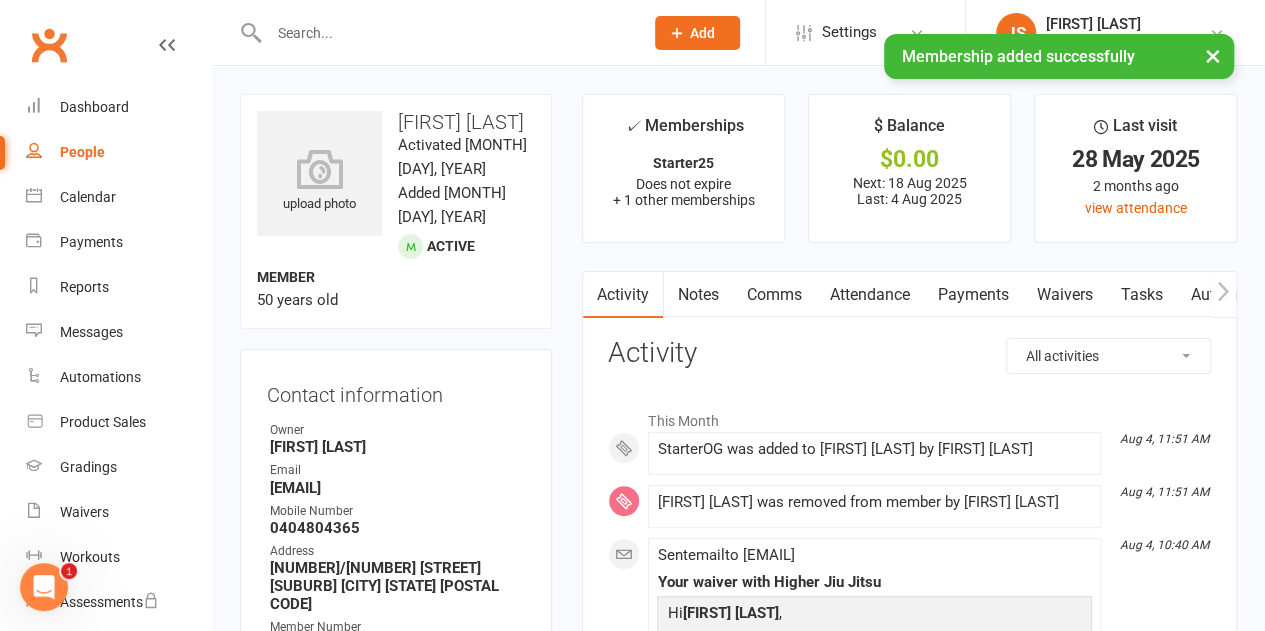 click on "Payments" at bounding box center (972, 295) 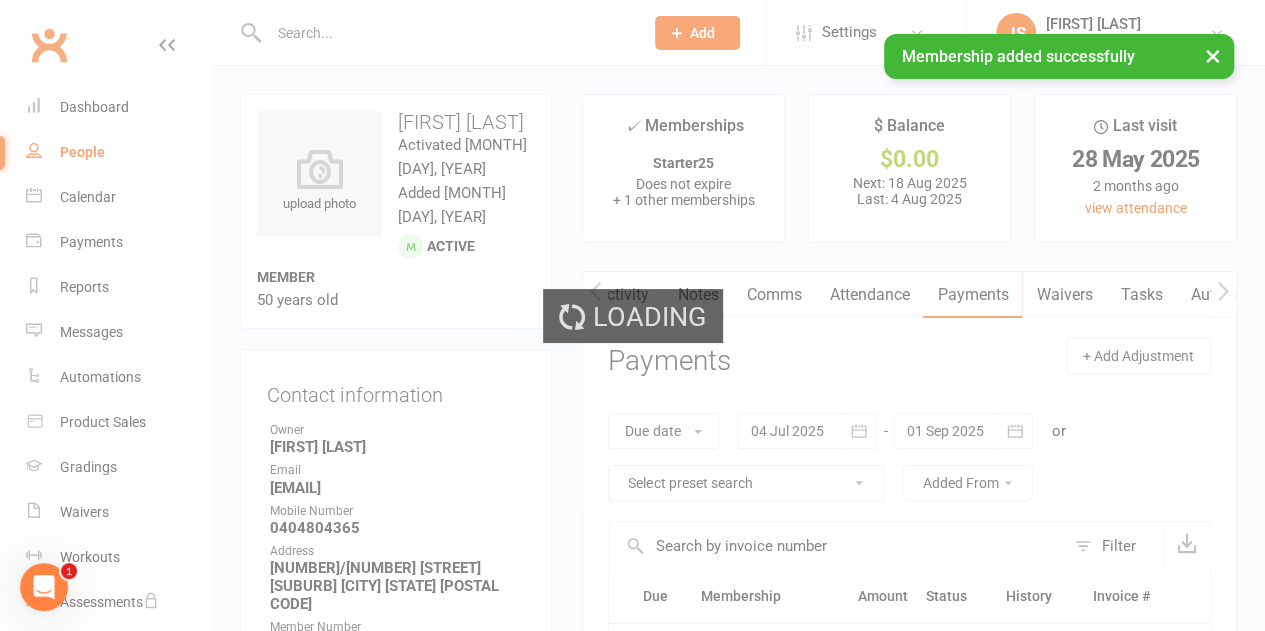 scroll, scrollTop: 0, scrollLeft: 1, axis: horizontal 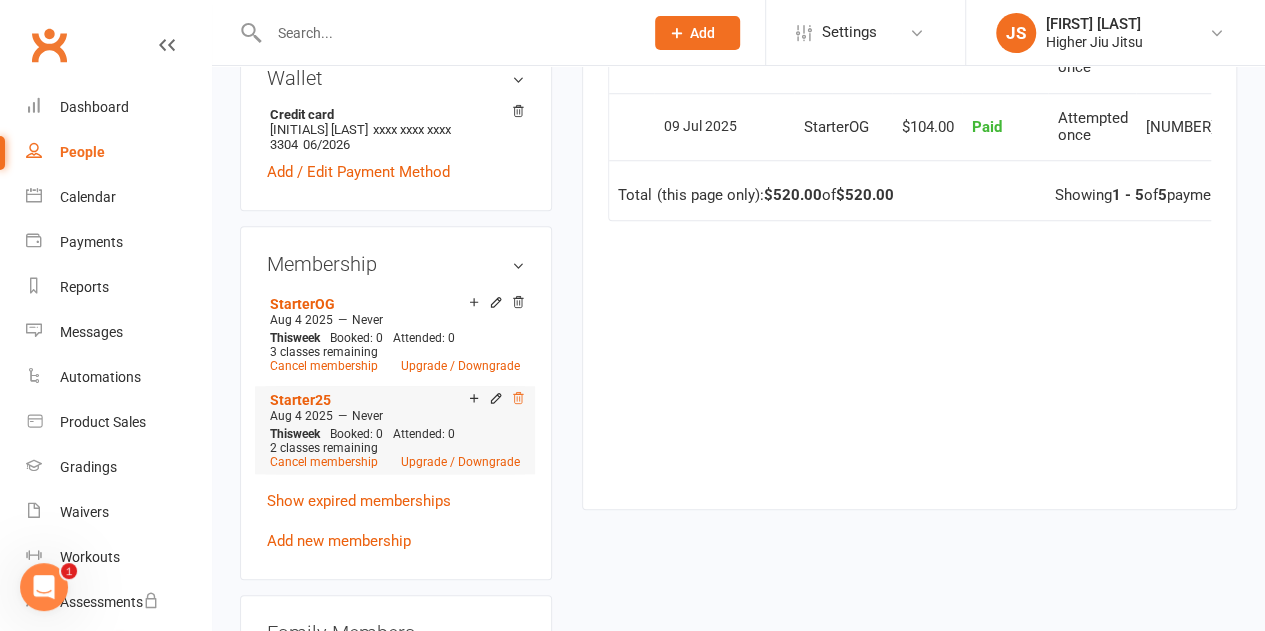 click 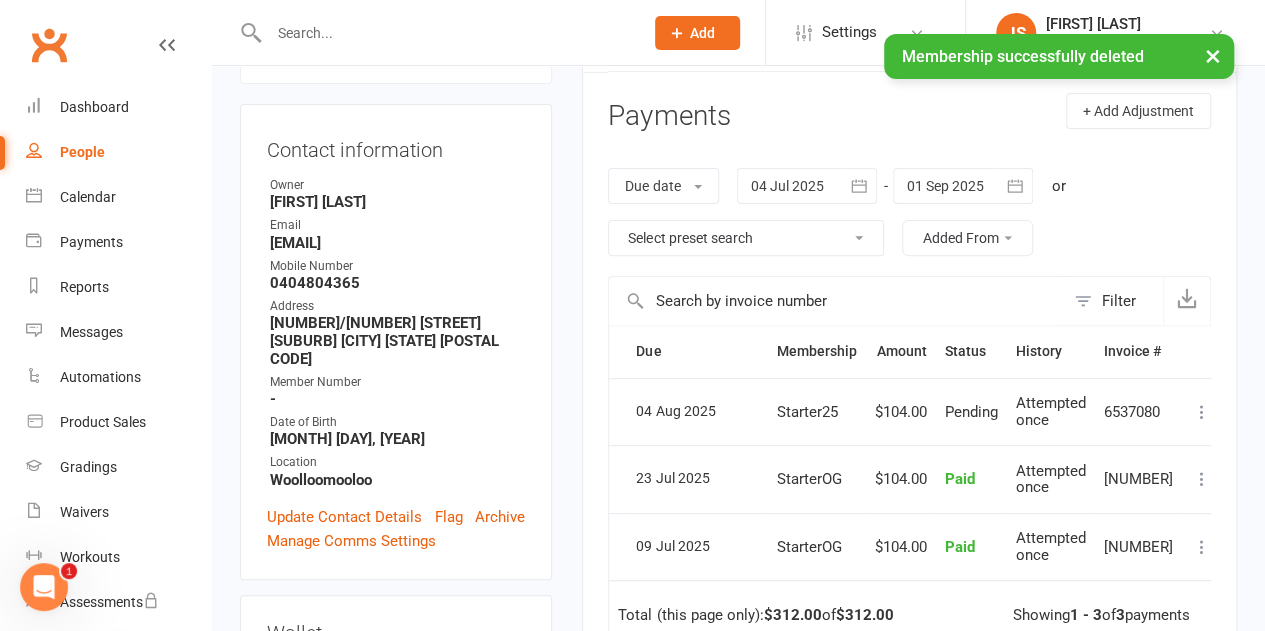 scroll, scrollTop: 200, scrollLeft: 0, axis: vertical 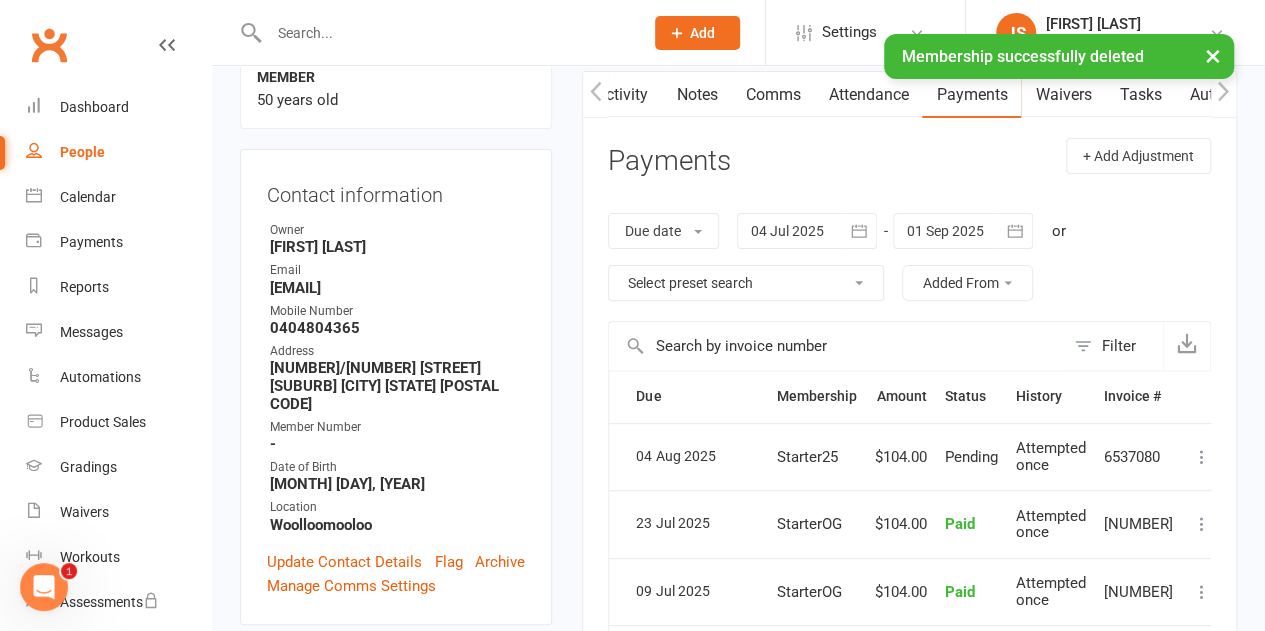 click on "Notes" at bounding box center (696, 95) 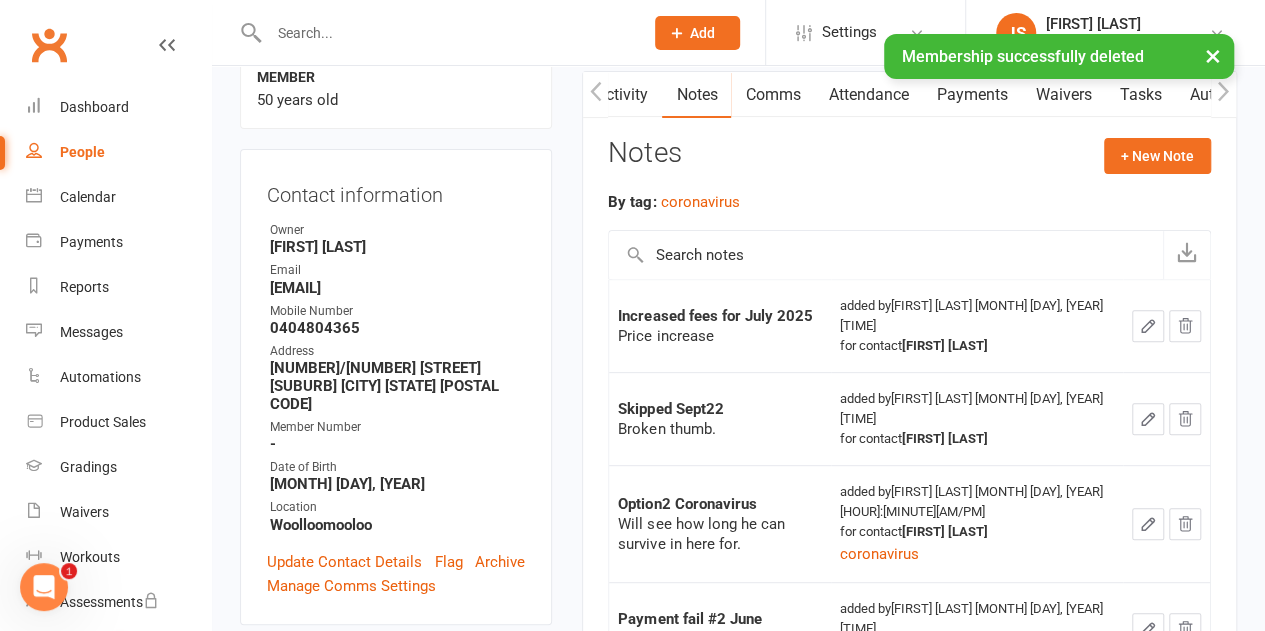 click on "Comms" at bounding box center [772, 95] 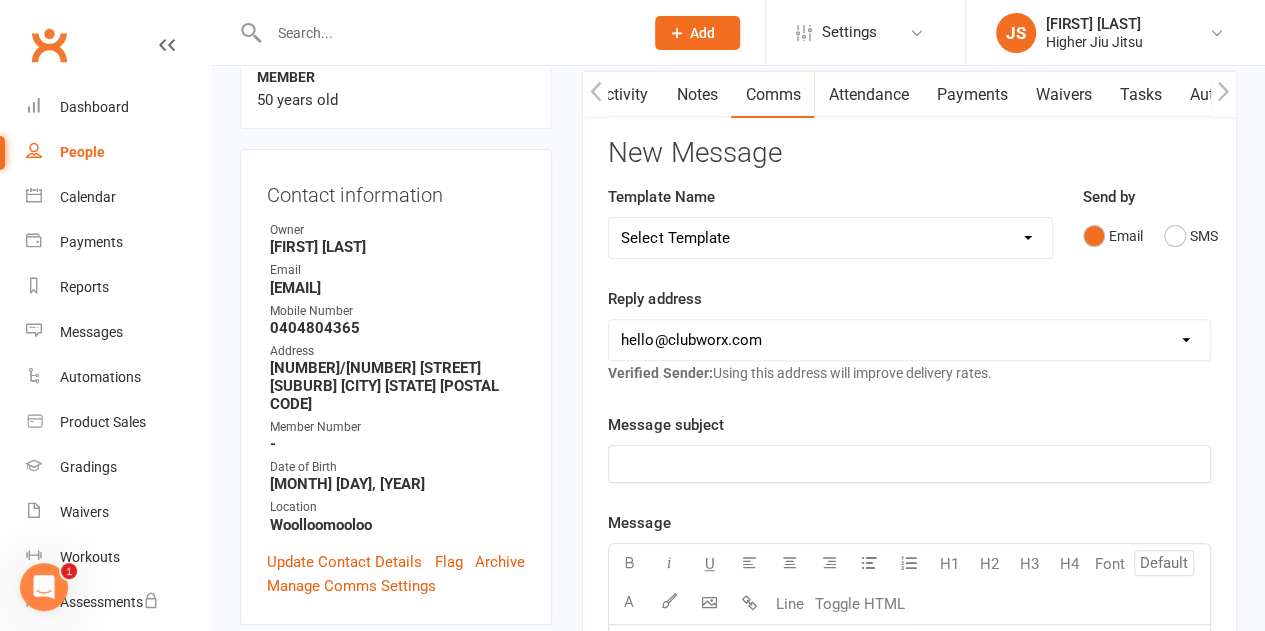 click on "[EMAIL] [EMAIL] [EMAIL]" at bounding box center [909, 340] 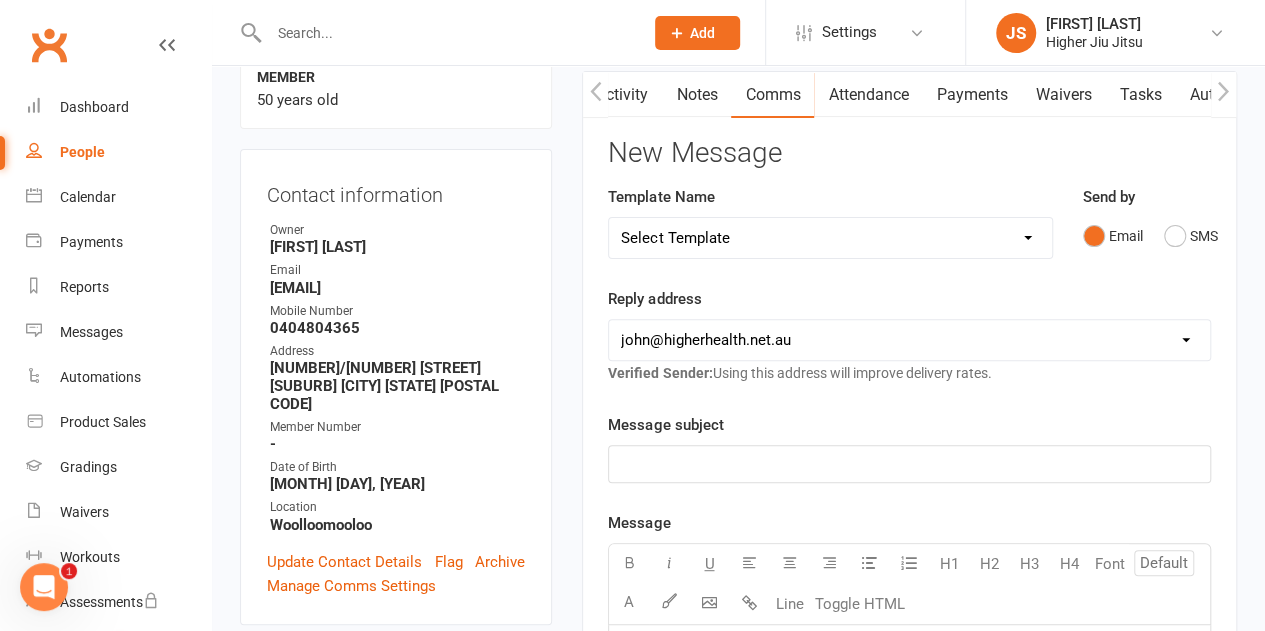 click on "[EMAIL] [EMAIL] [EMAIL]" at bounding box center [909, 340] 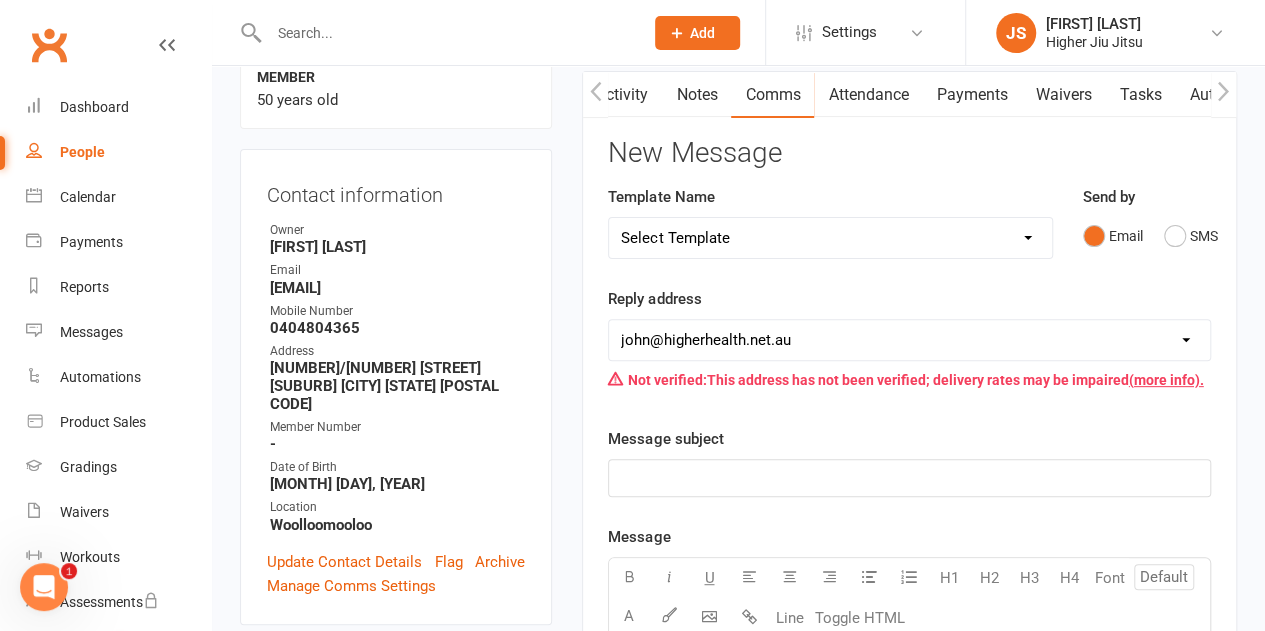click on "﻿" 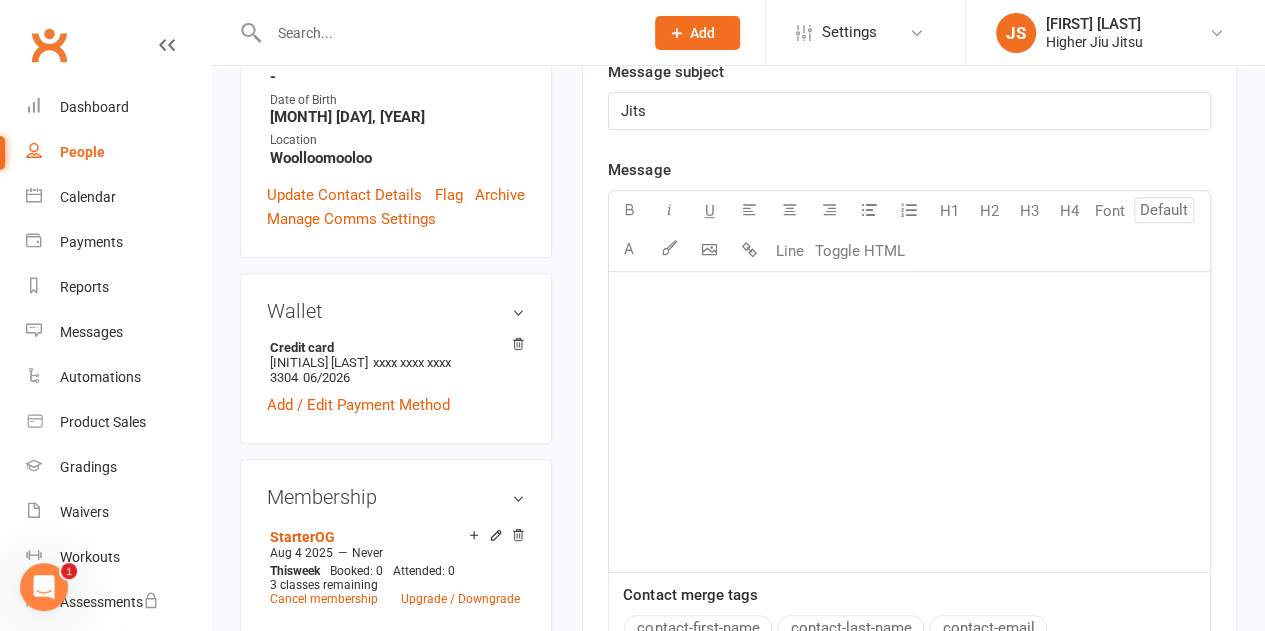 scroll, scrollTop: 600, scrollLeft: 0, axis: vertical 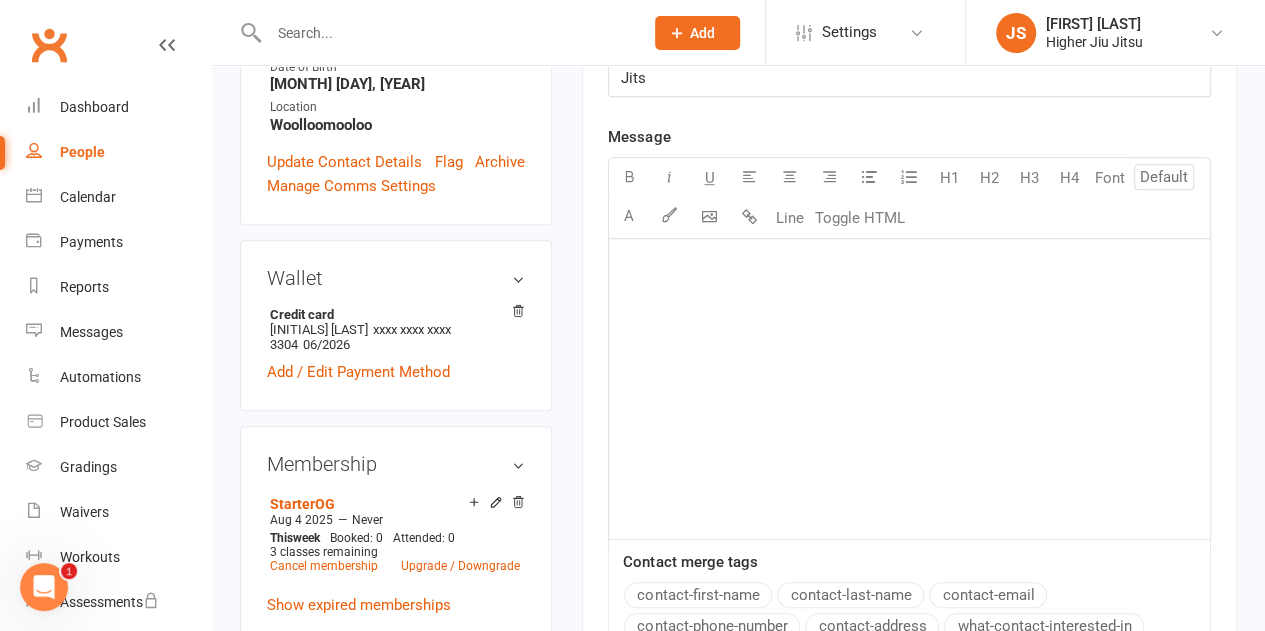 click on "﻿" 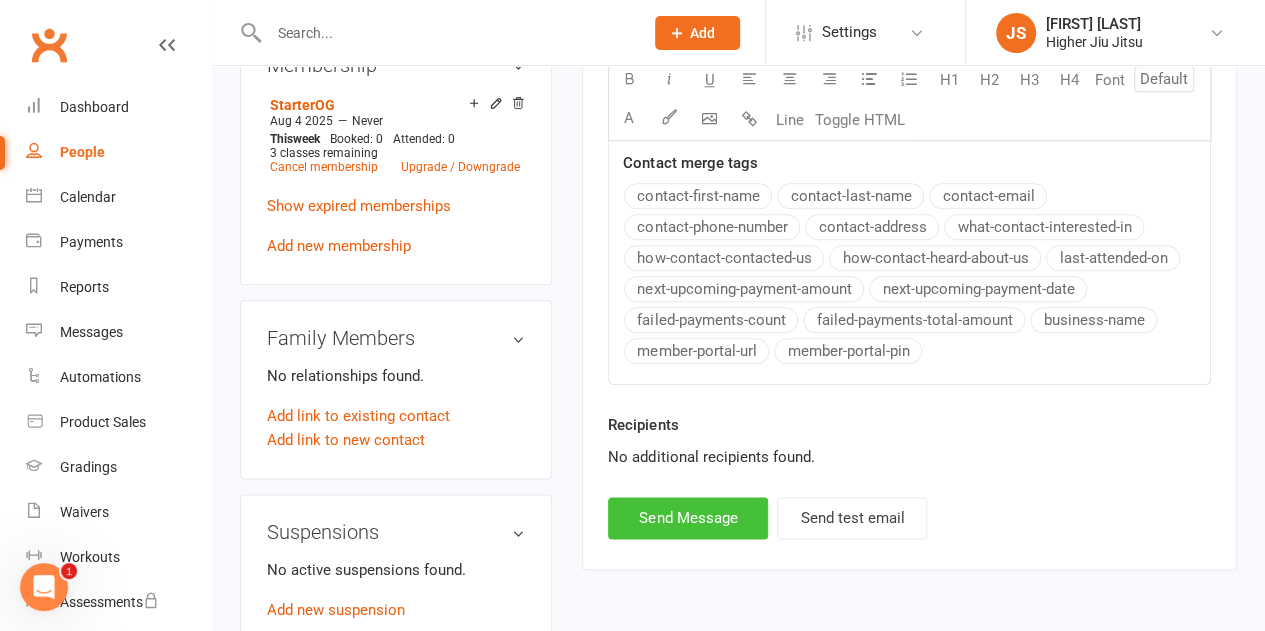 scroll, scrollTop: 1000, scrollLeft: 0, axis: vertical 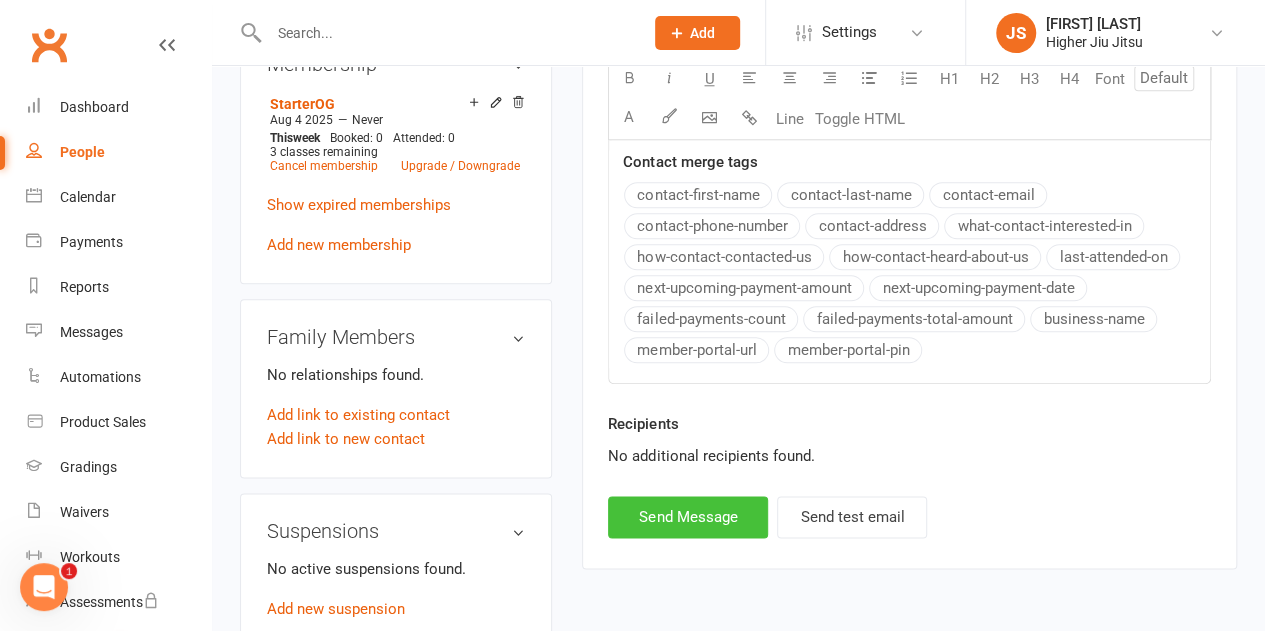click on "Send Message" at bounding box center (688, 517) 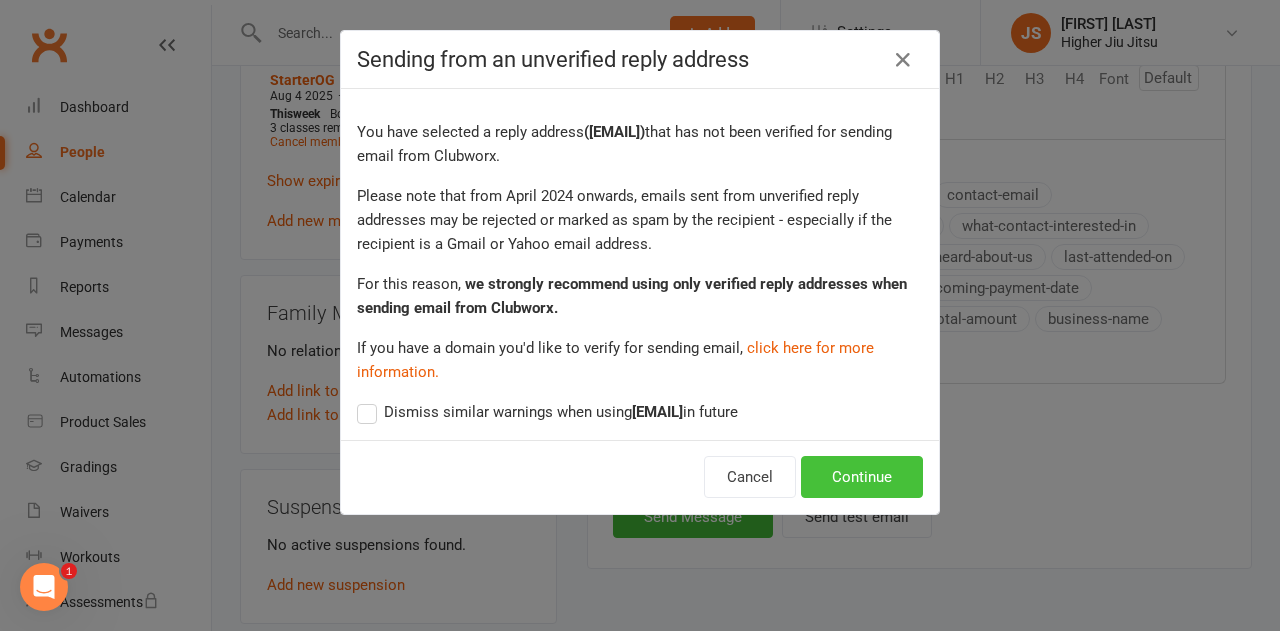 click on "Continue" at bounding box center [862, 477] 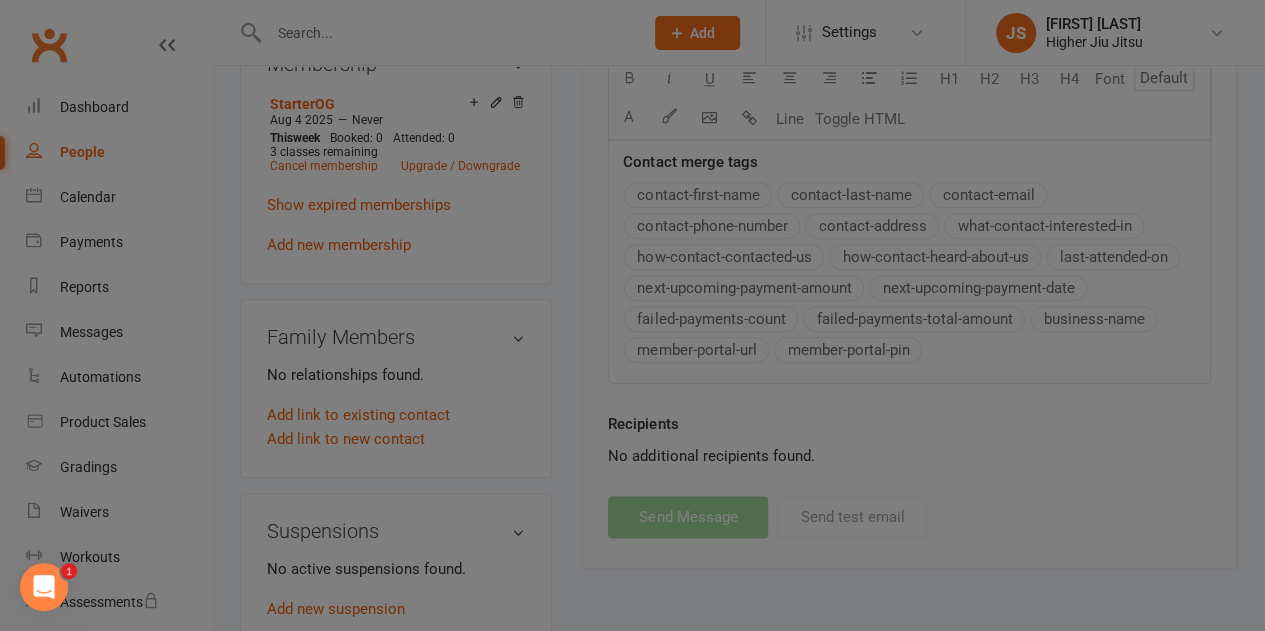 click at bounding box center (632, 315) 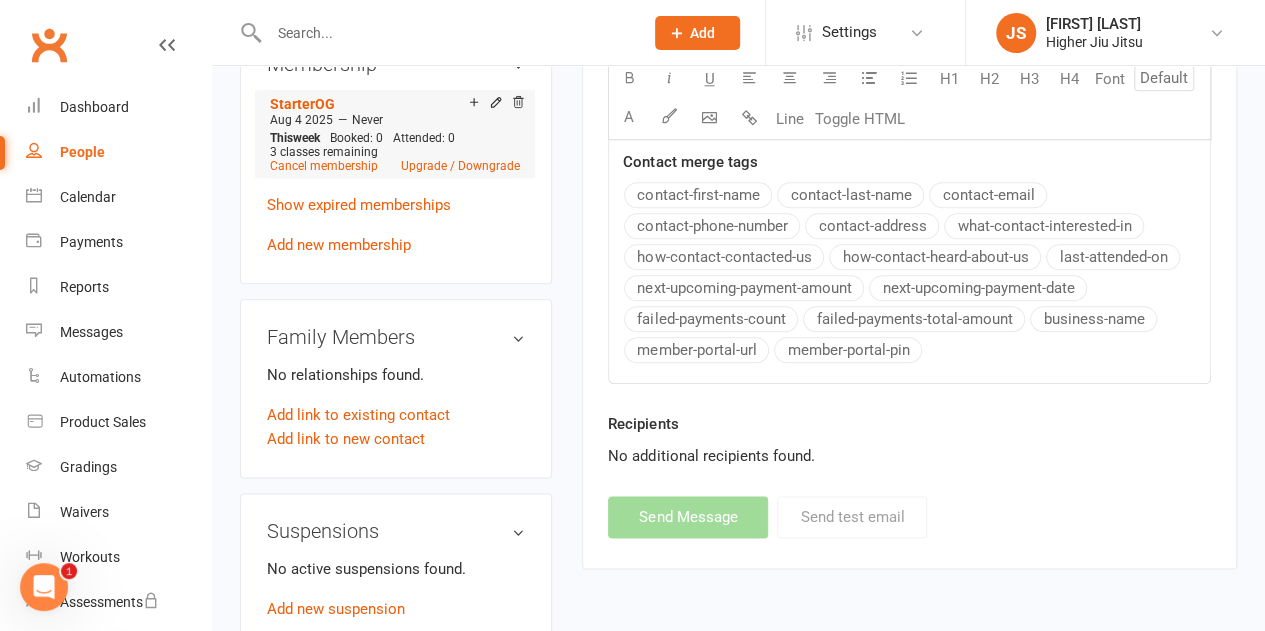 select on "0" 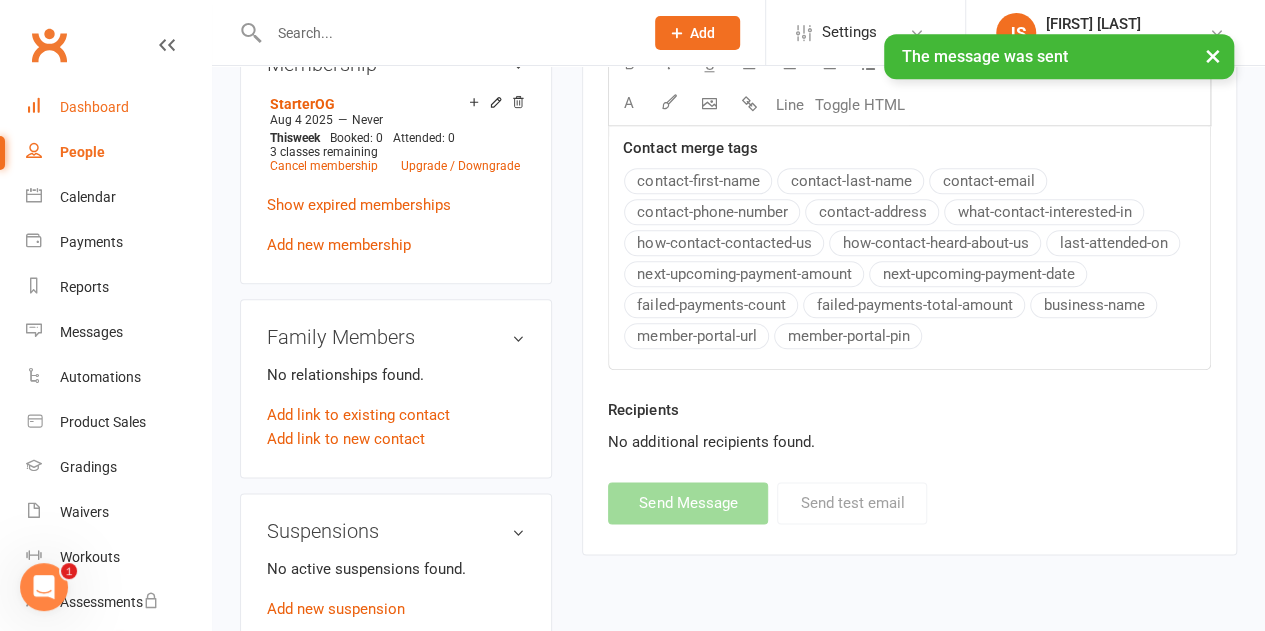 click on "Dashboard" at bounding box center [118, 107] 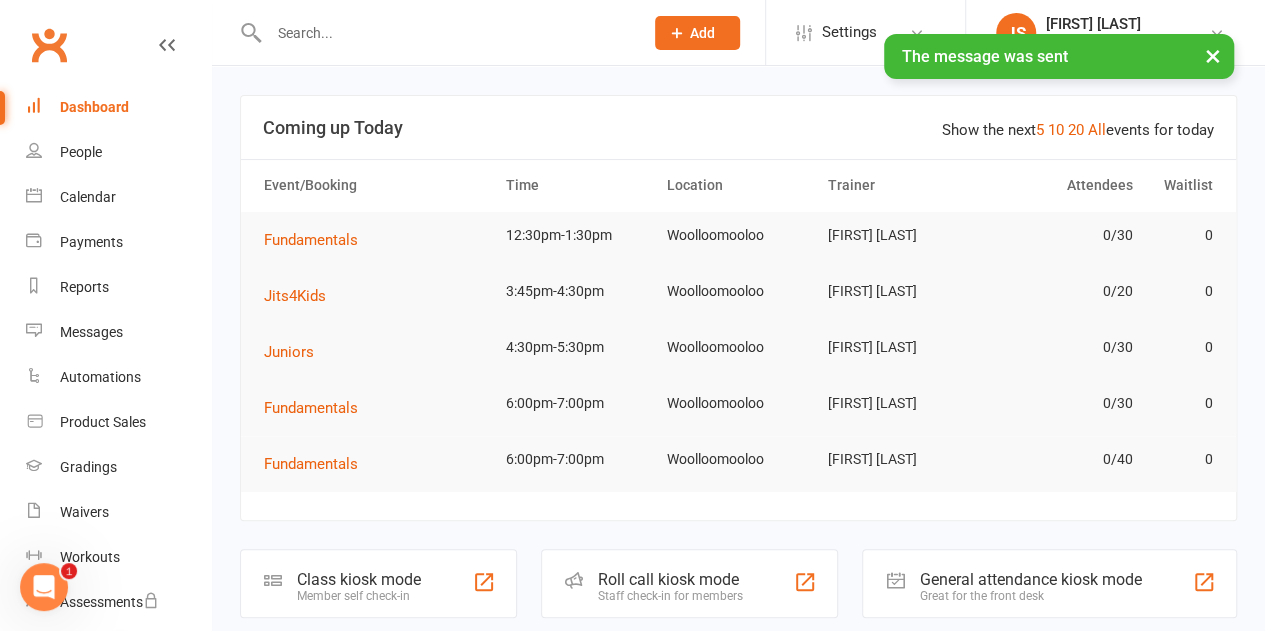 scroll, scrollTop: 100, scrollLeft: 0, axis: vertical 